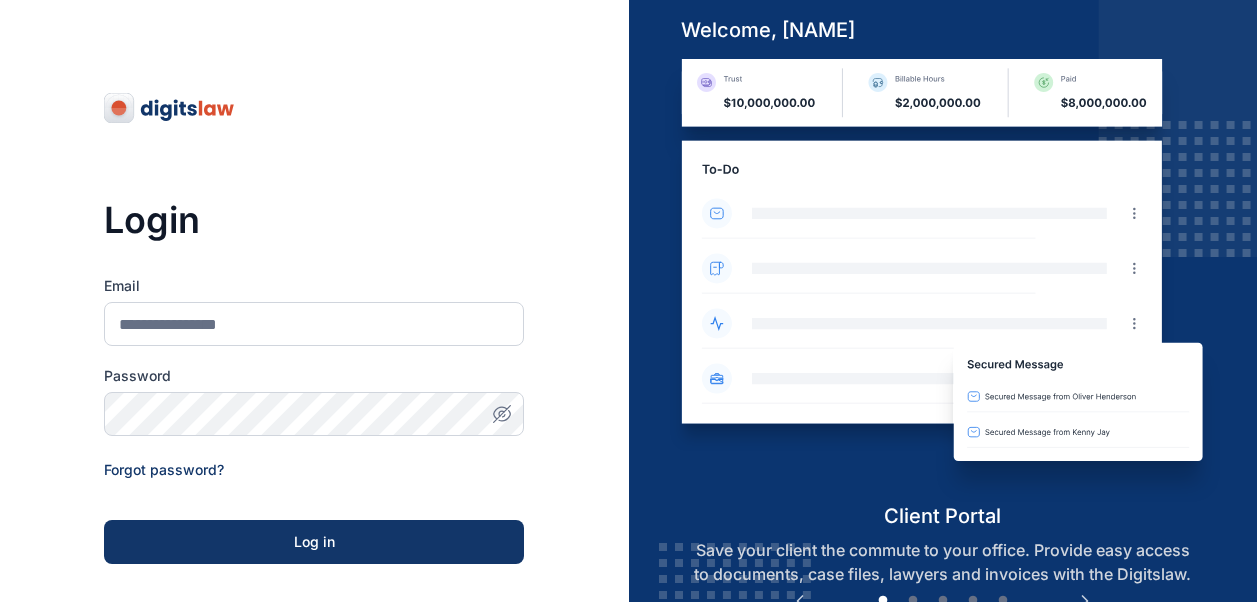 scroll, scrollTop: 0, scrollLeft: 0, axis: both 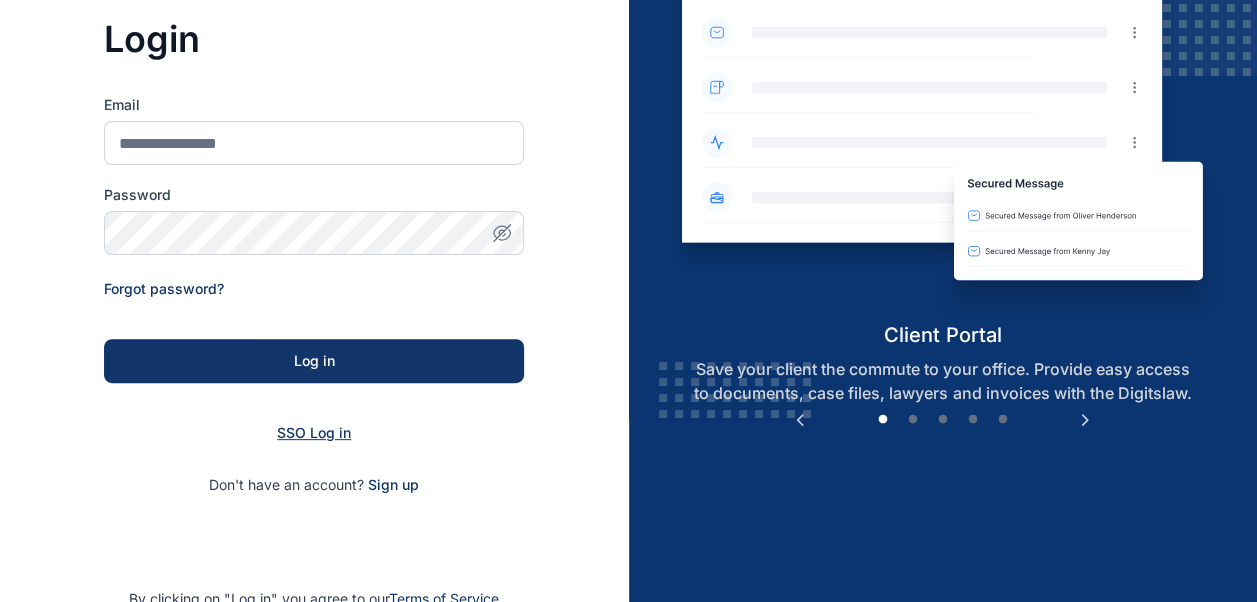 click on "SSO Log in" at bounding box center [314, 432] 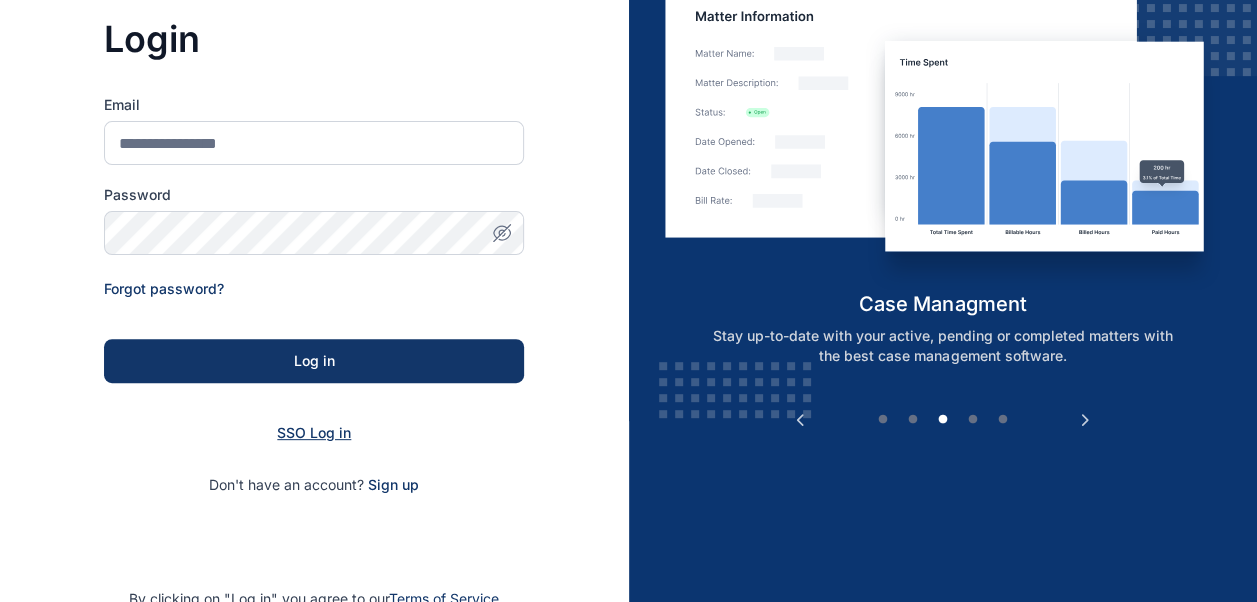 click on "SSO Log in" at bounding box center (314, 432) 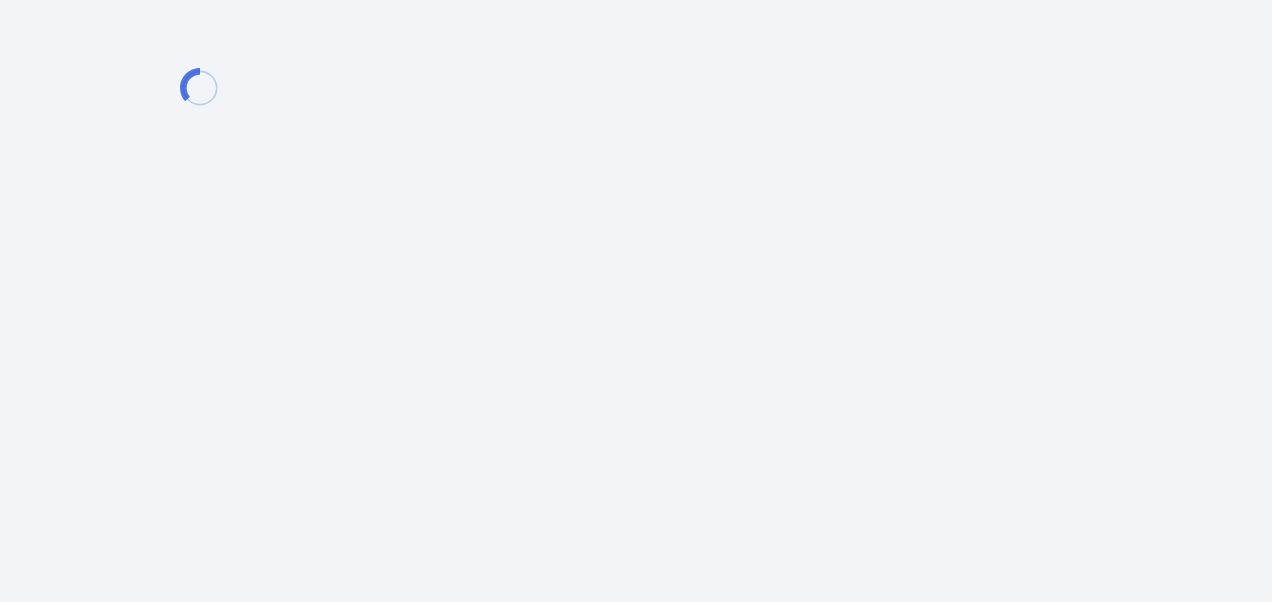 scroll, scrollTop: 0, scrollLeft: 0, axis: both 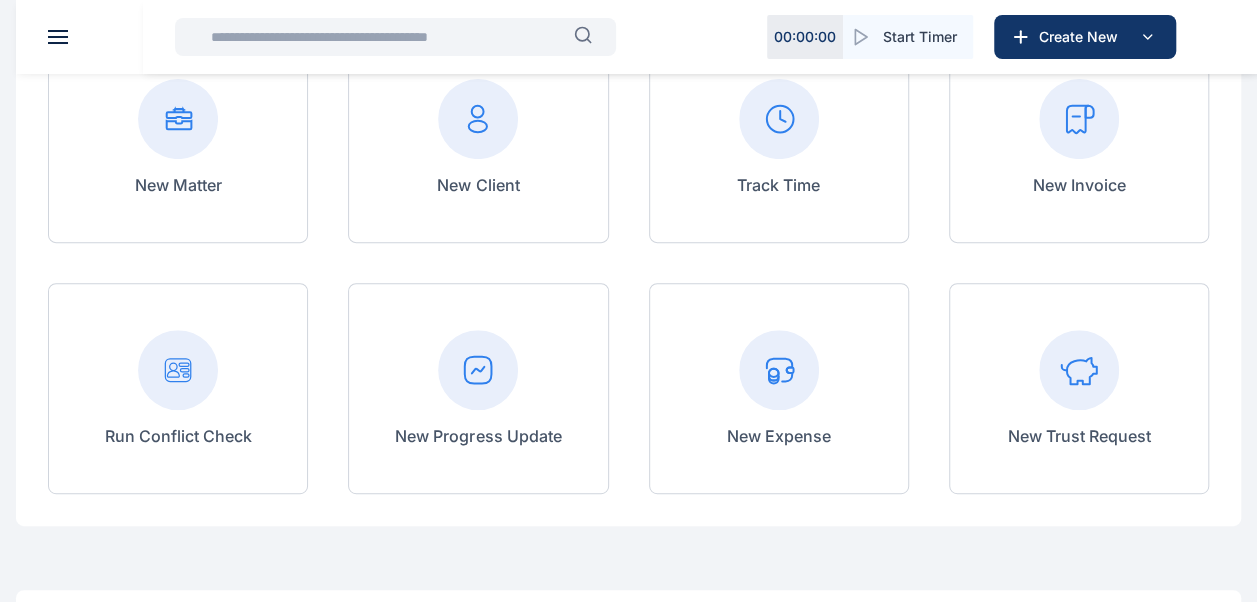 click 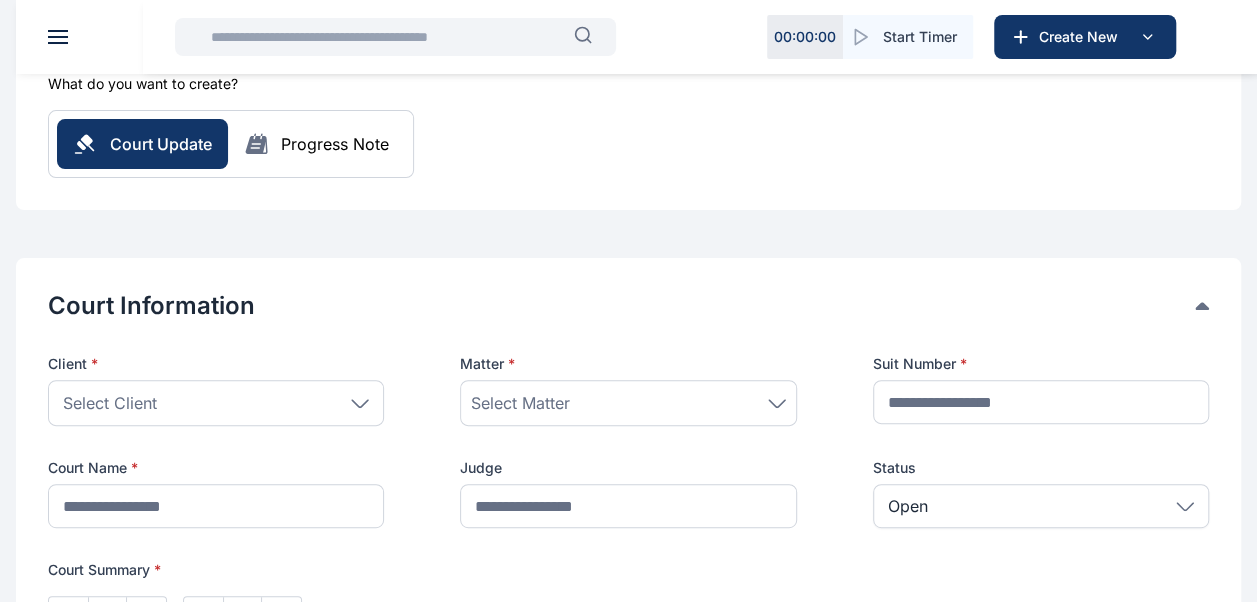scroll, scrollTop: 200, scrollLeft: 0, axis: vertical 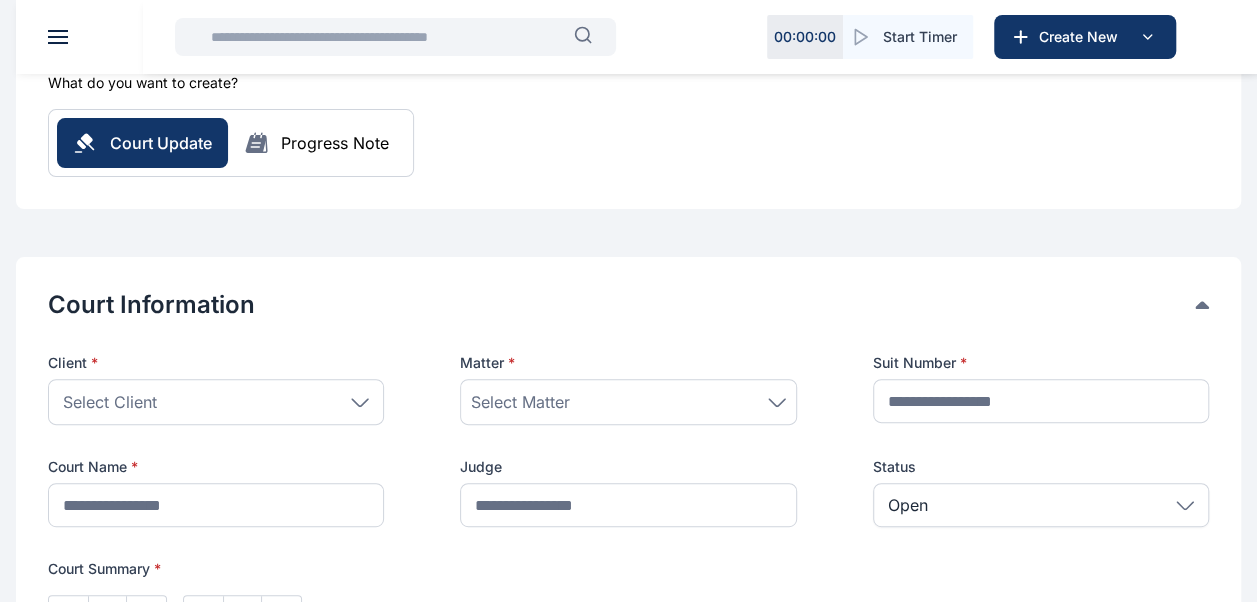 click on "Select Client" at bounding box center [216, 402] 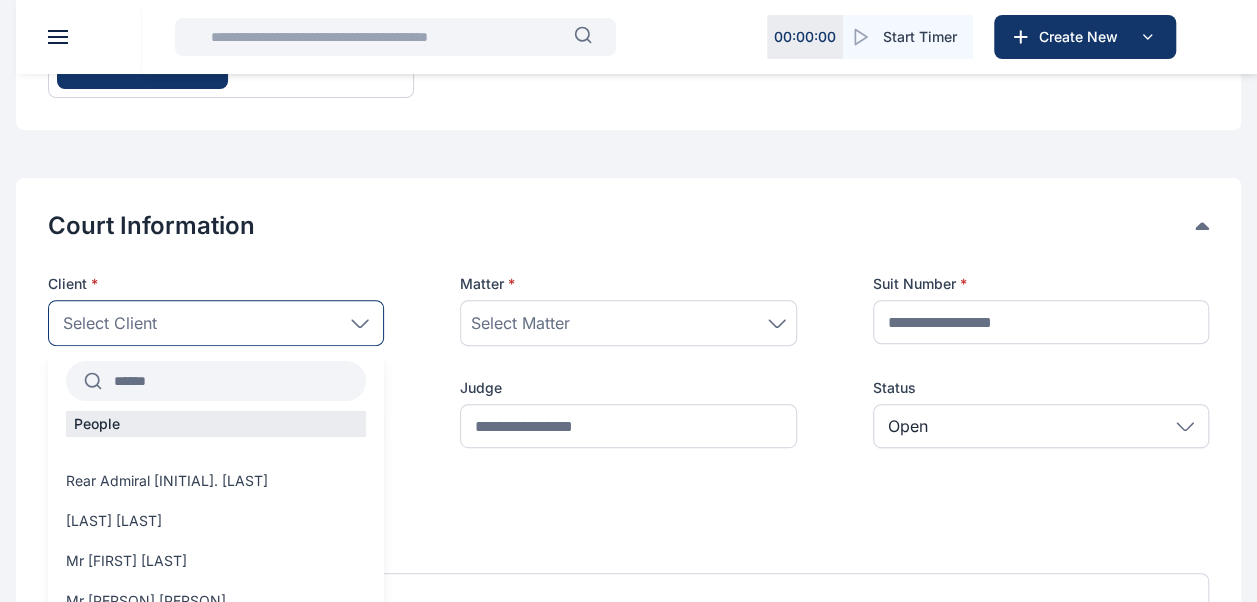 scroll, scrollTop: 280, scrollLeft: 0, axis: vertical 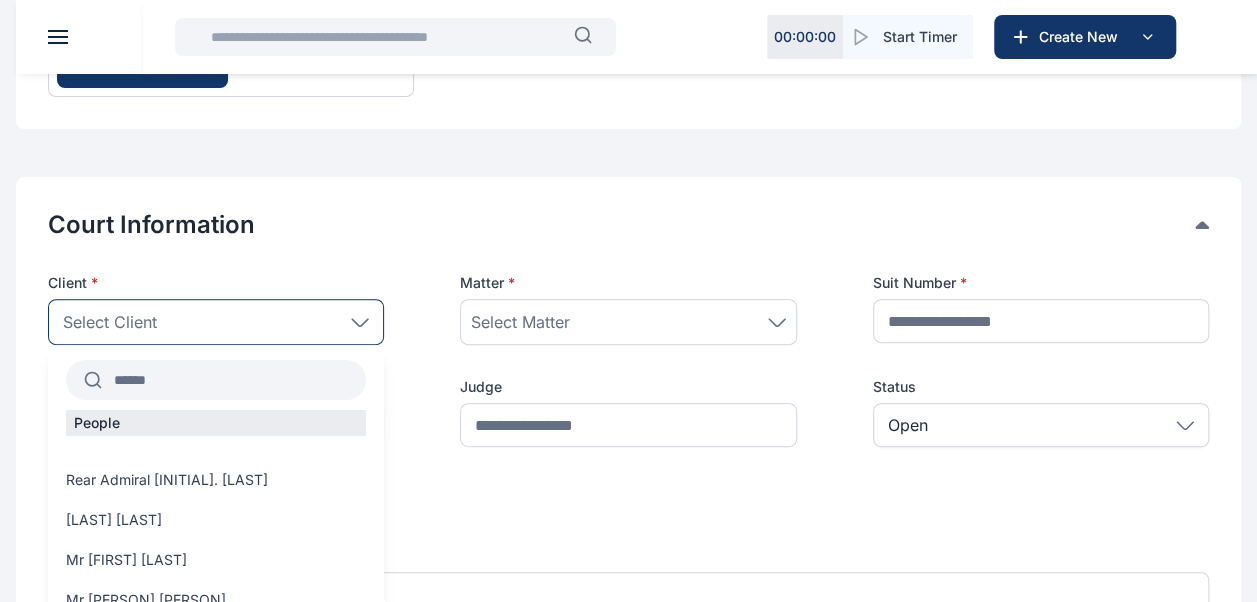 click at bounding box center [234, 380] 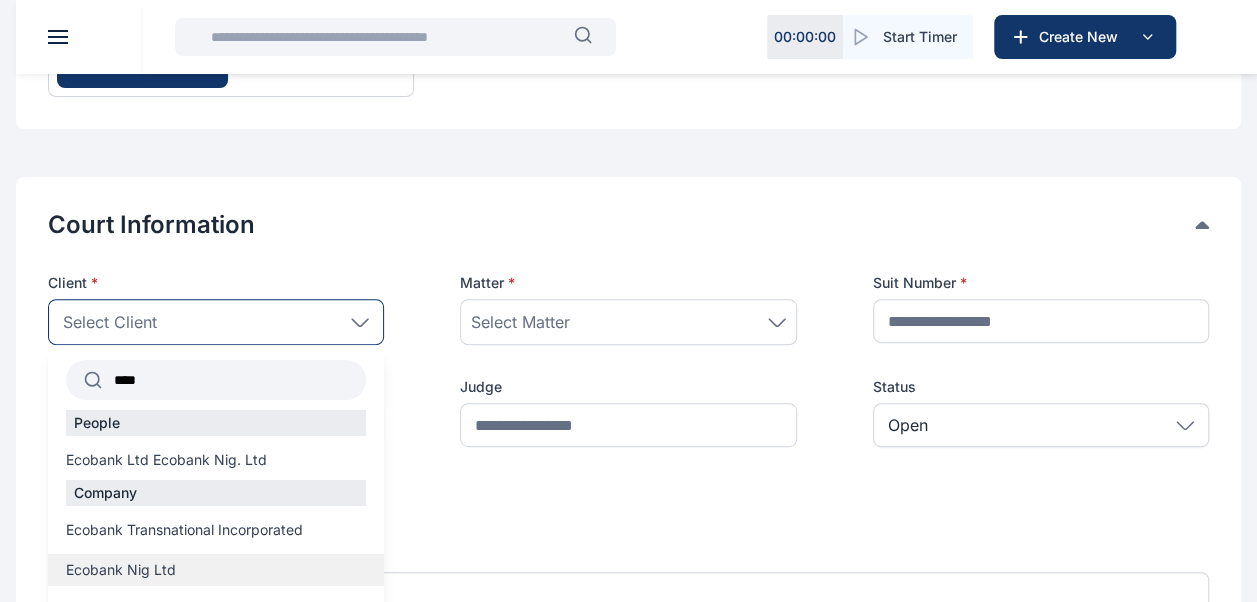 type on "****" 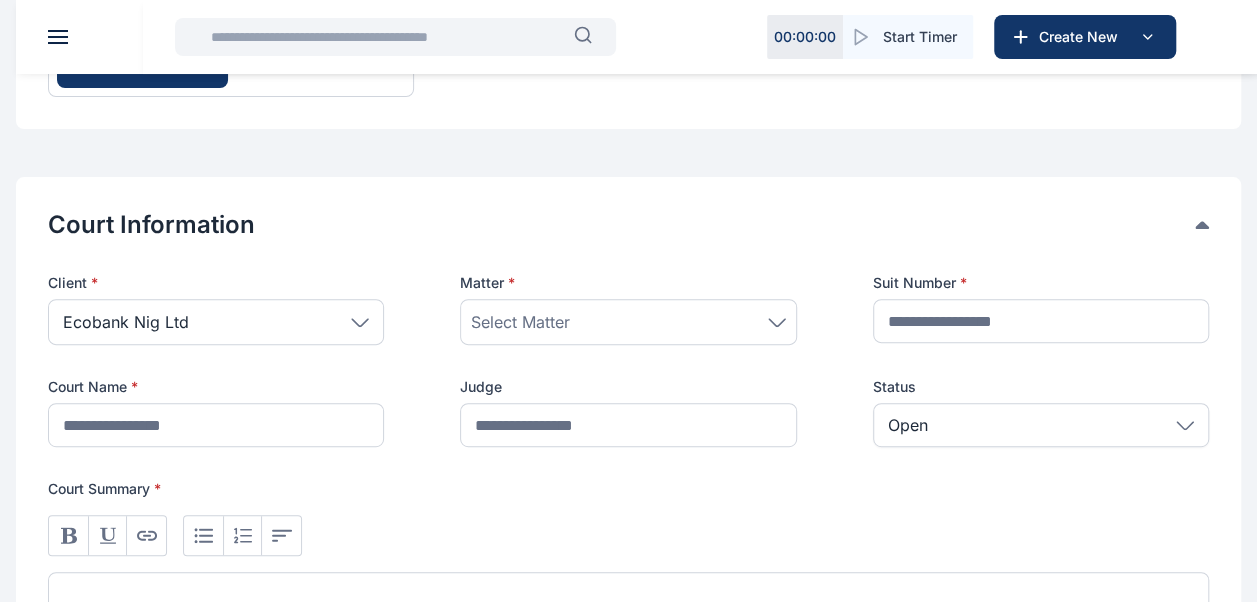click on "Select Matter" at bounding box center (520, 322) 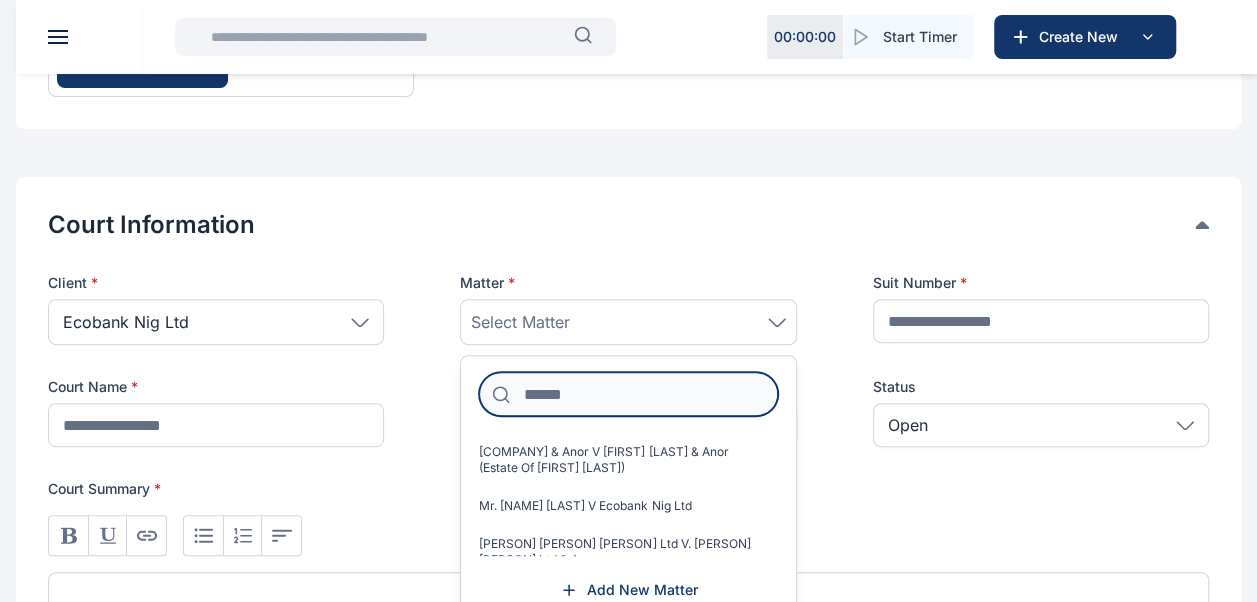click at bounding box center (628, 394) 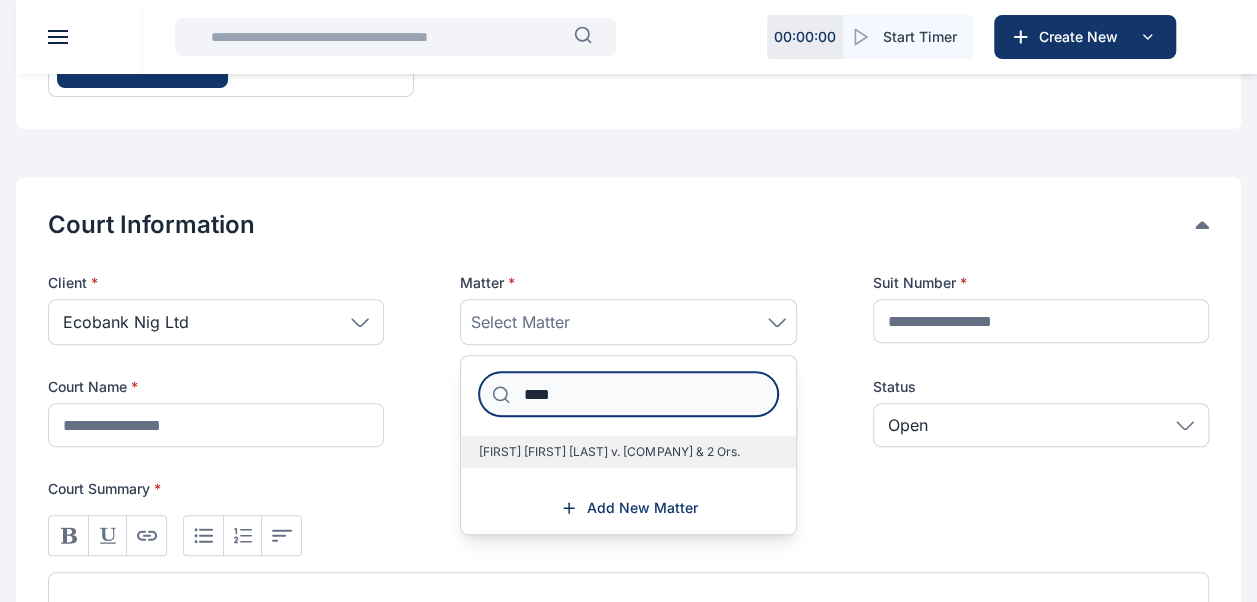 type on "****" 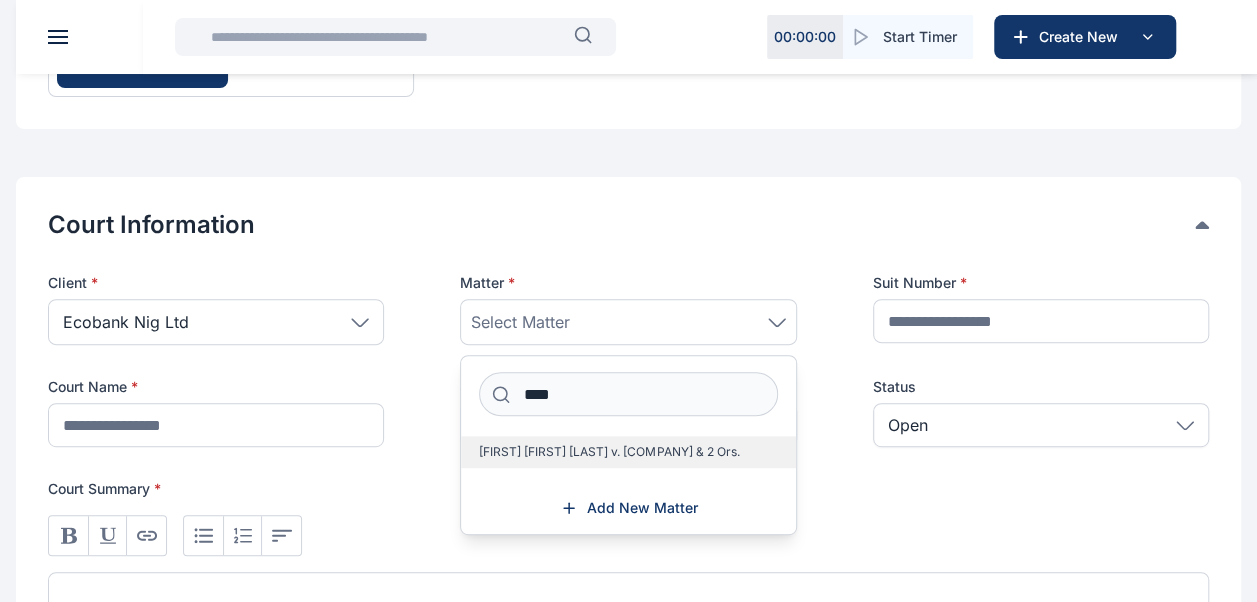 click on "[FIRST] [FIRST] [LAST] v. [COMPANY] & 2 Ors." at bounding box center (609, 452) 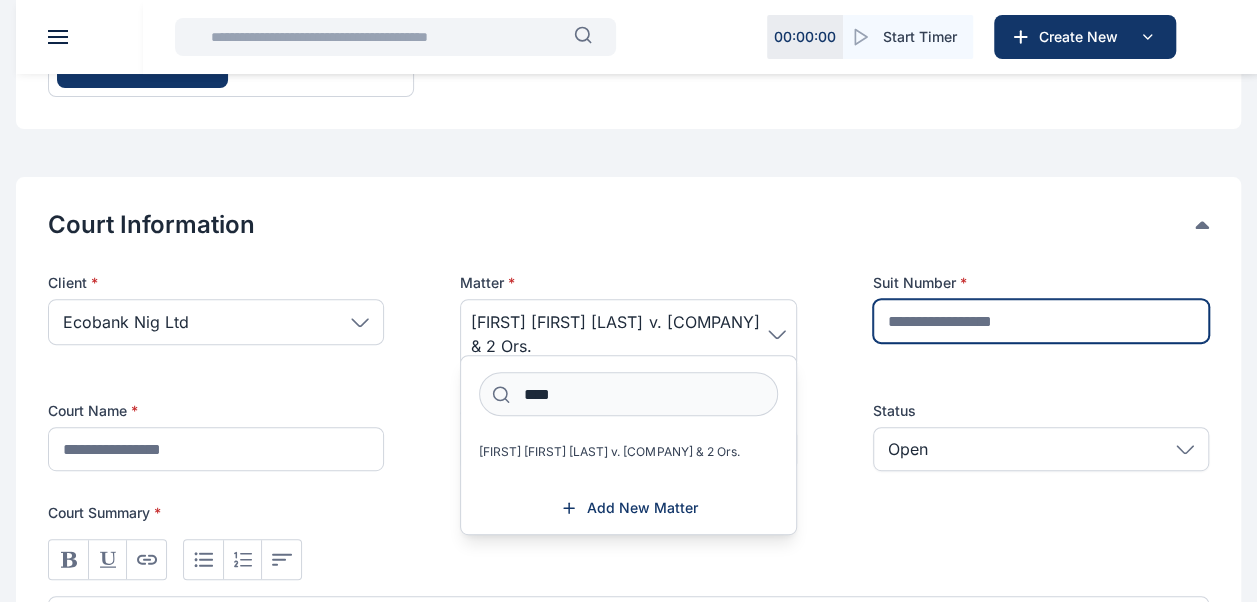 click at bounding box center (1041, 321) 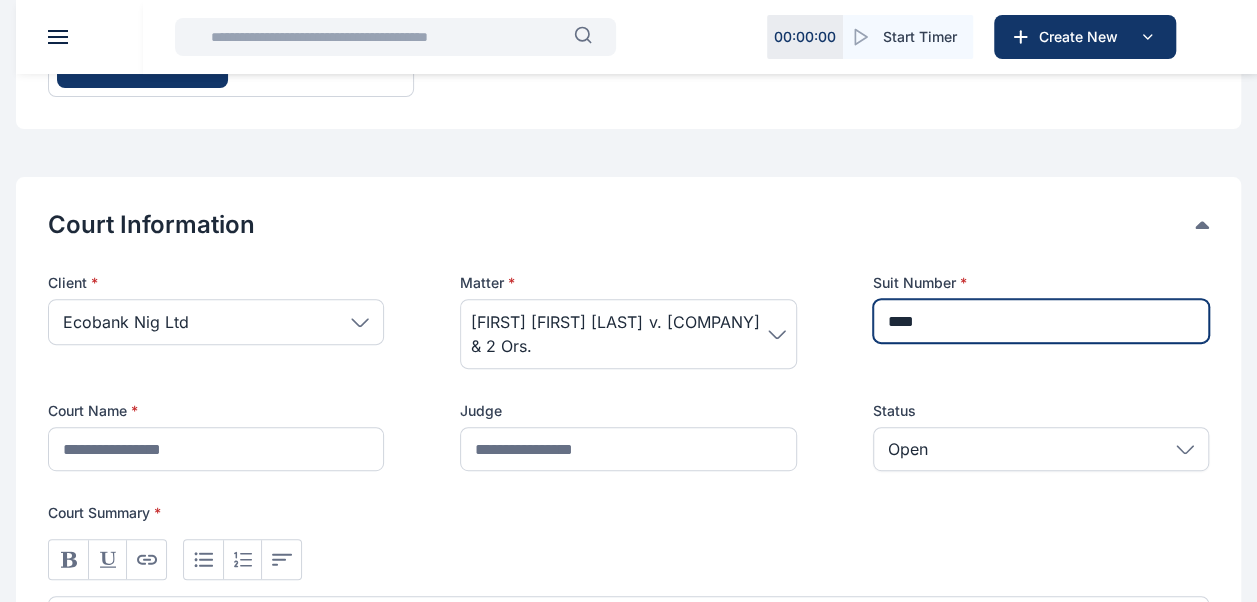 type on "**********" 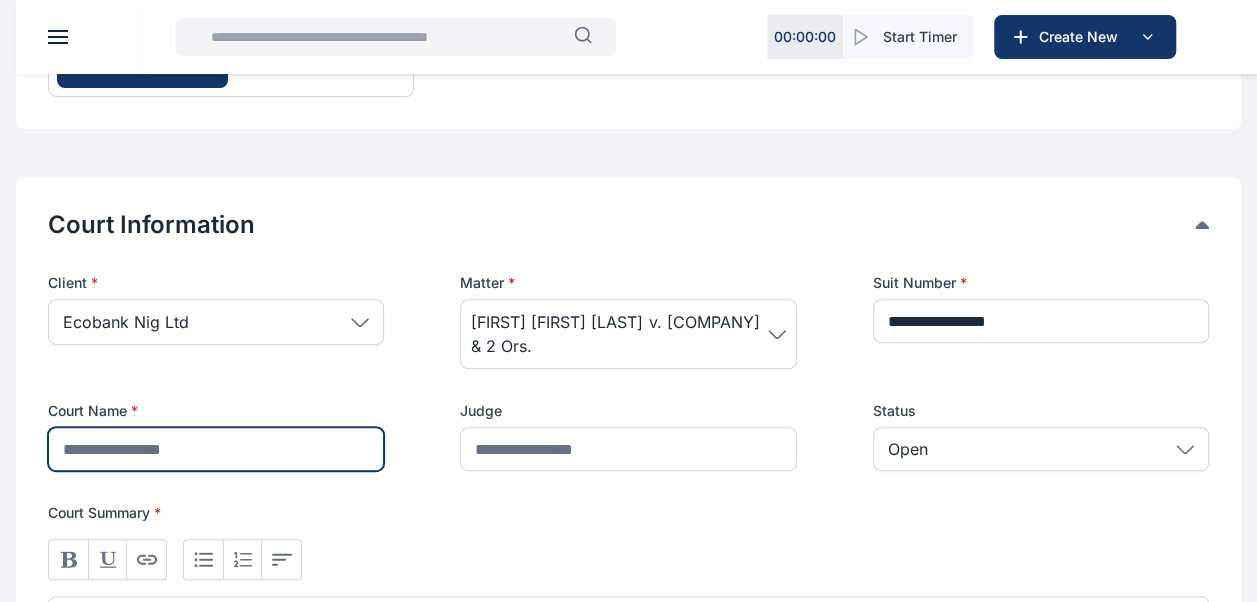 click at bounding box center [216, 449] 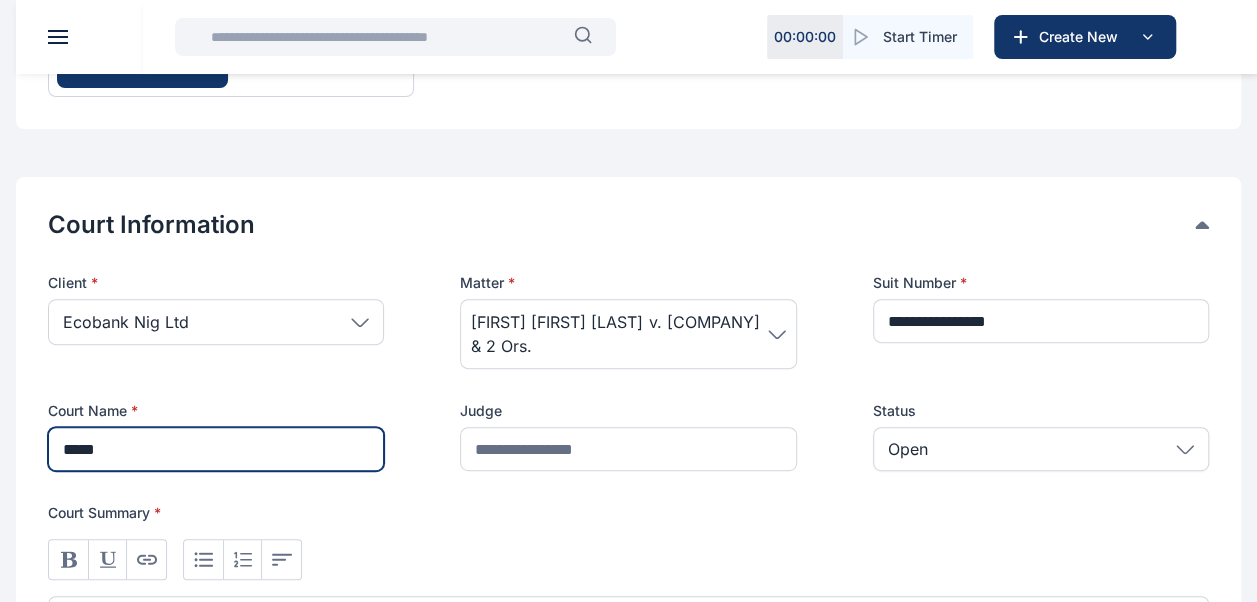 type on "**********" 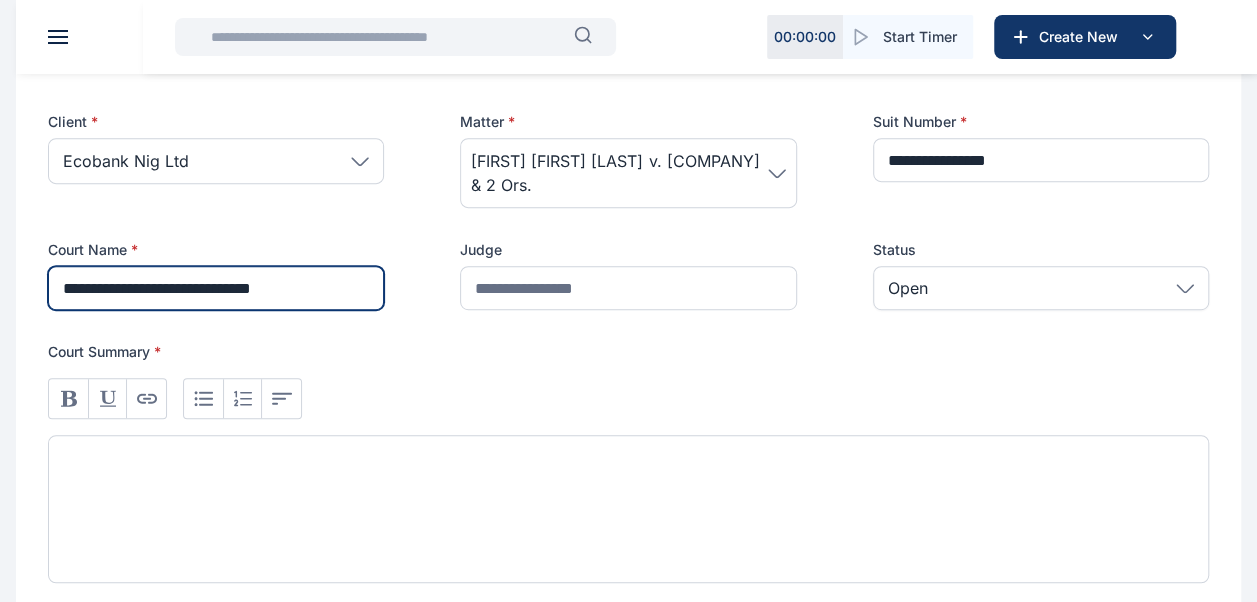 scroll, scrollTop: 442, scrollLeft: 0, axis: vertical 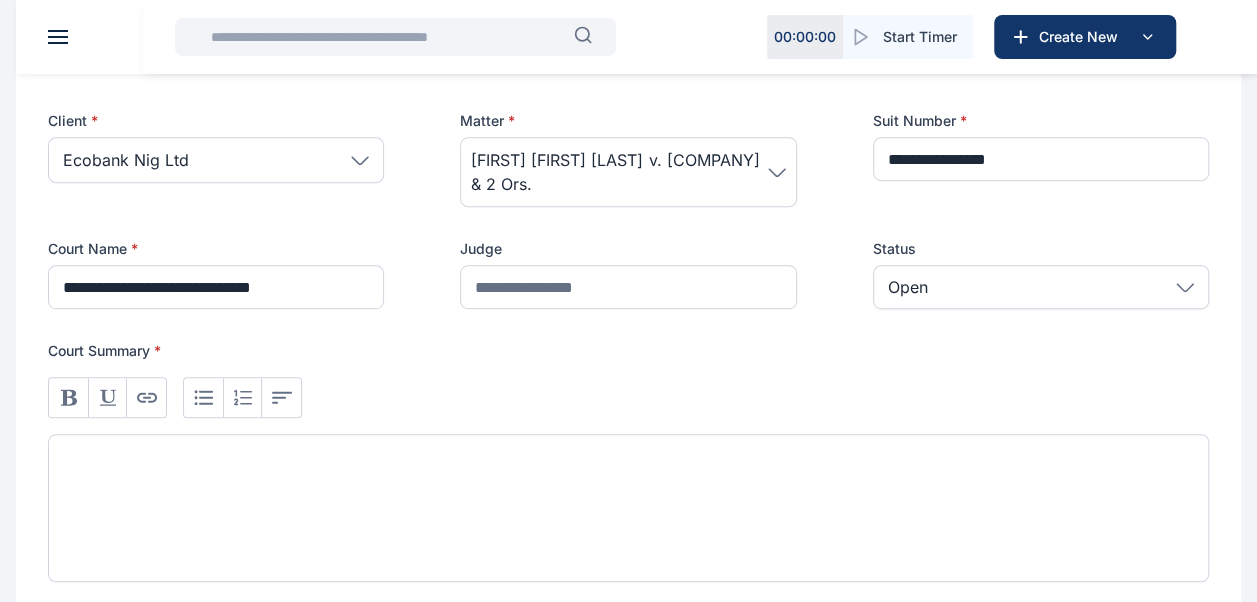 click at bounding box center [628, 508] 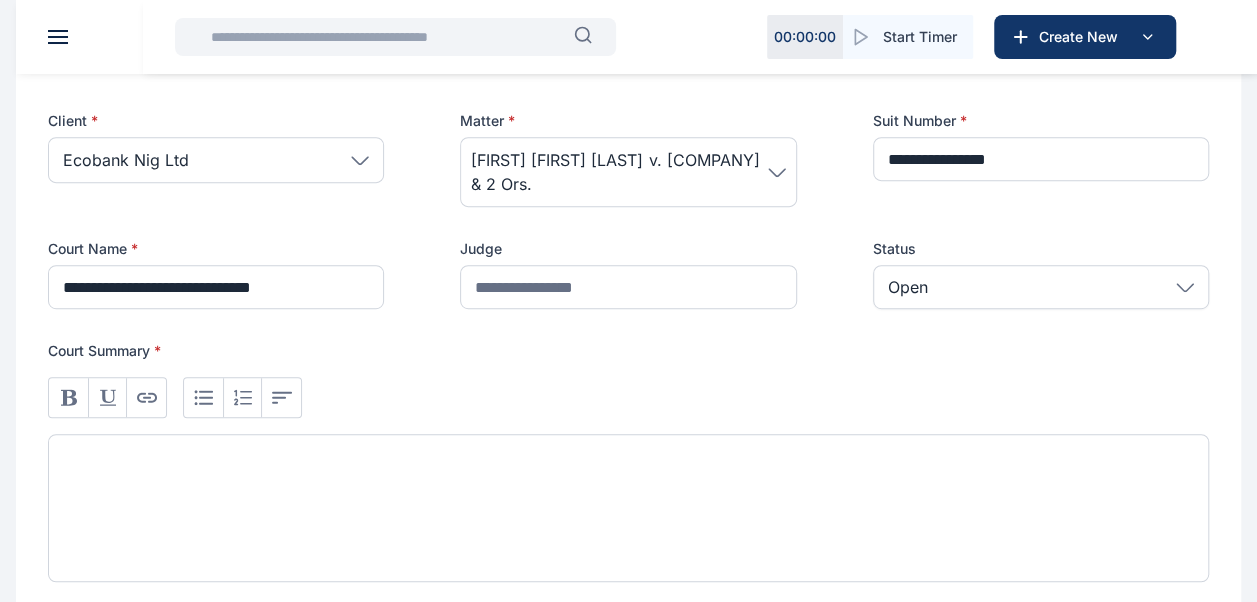 type 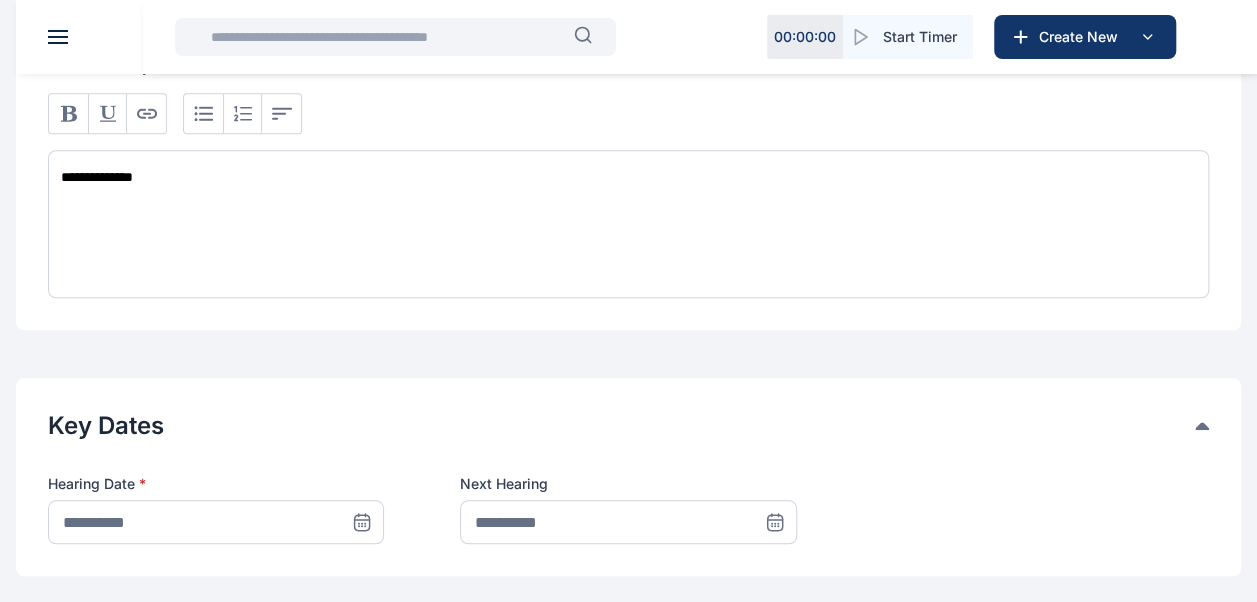 scroll, scrollTop: 738, scrollLeft: 0, axis: vertical 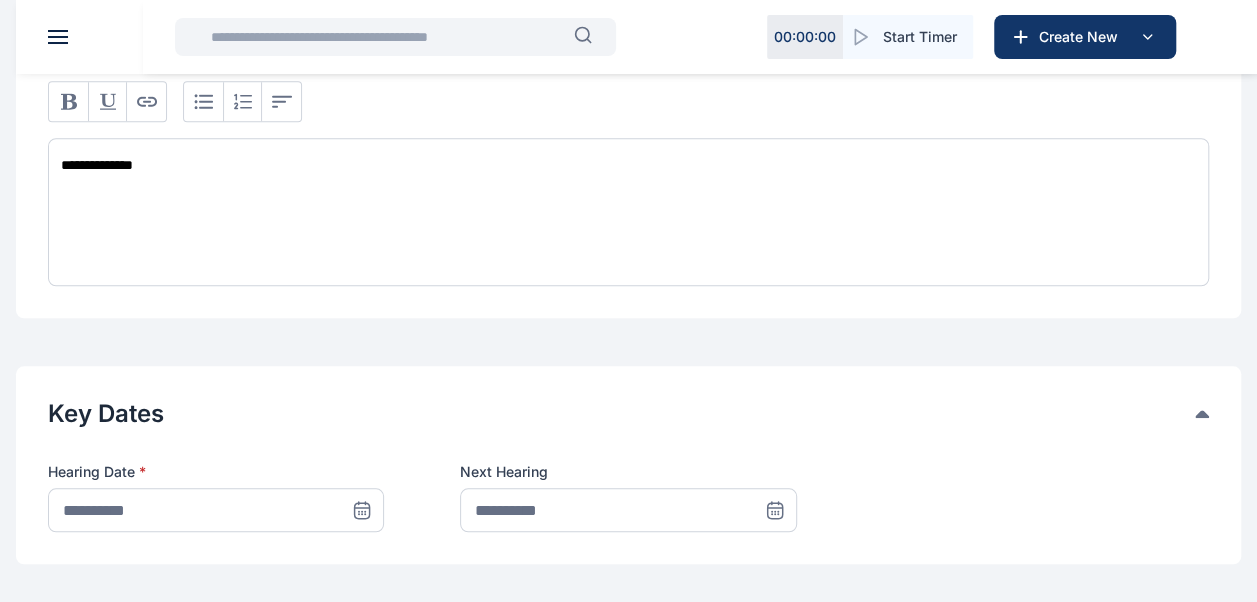 click 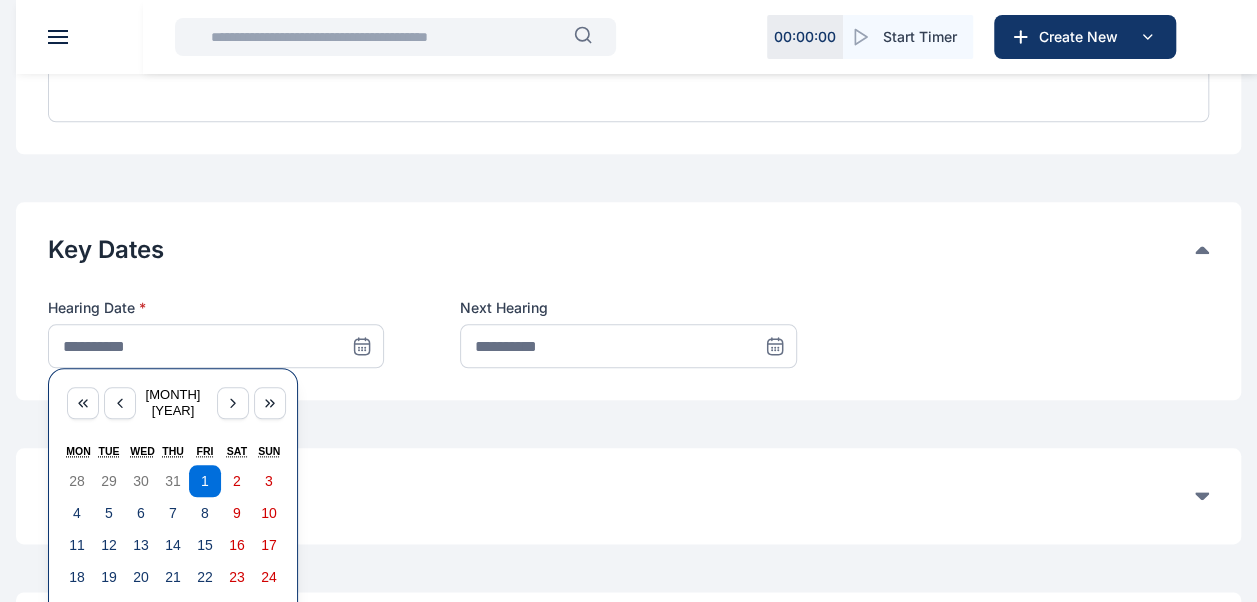 scroll, scrollTop: 904, scrollLeft: 0, axis: vertical 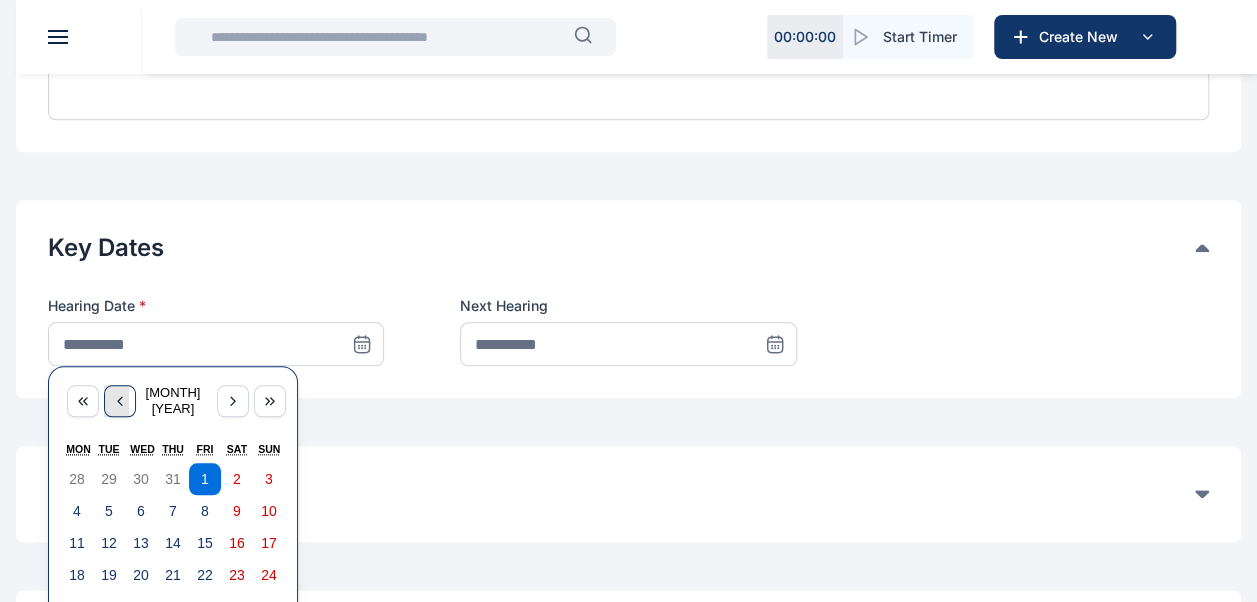 click at bounding box center [120, 401] 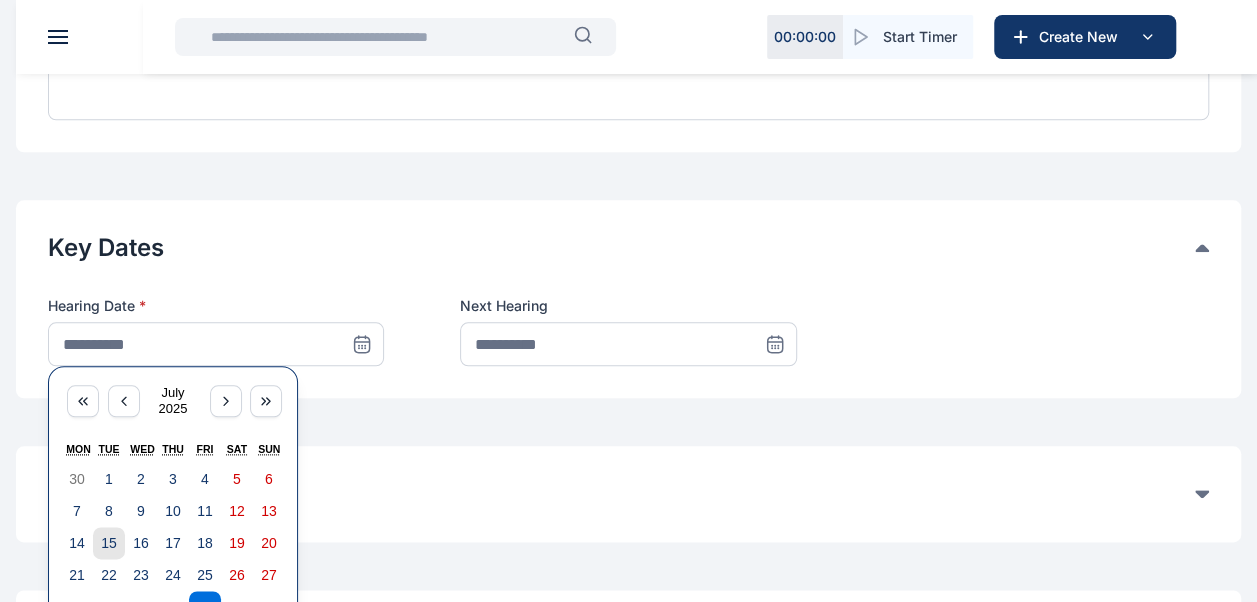 click on "15" at bounding box center (109, 543) 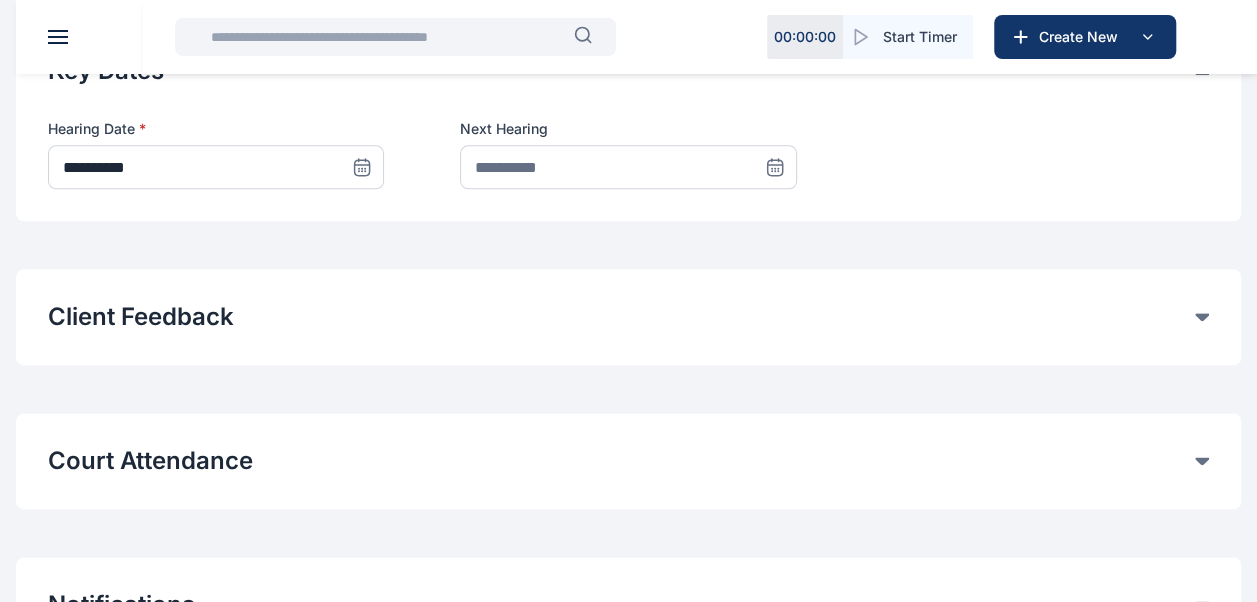 scroll, scrollTop: 1082, scrollLeft: 0, axis: vertical 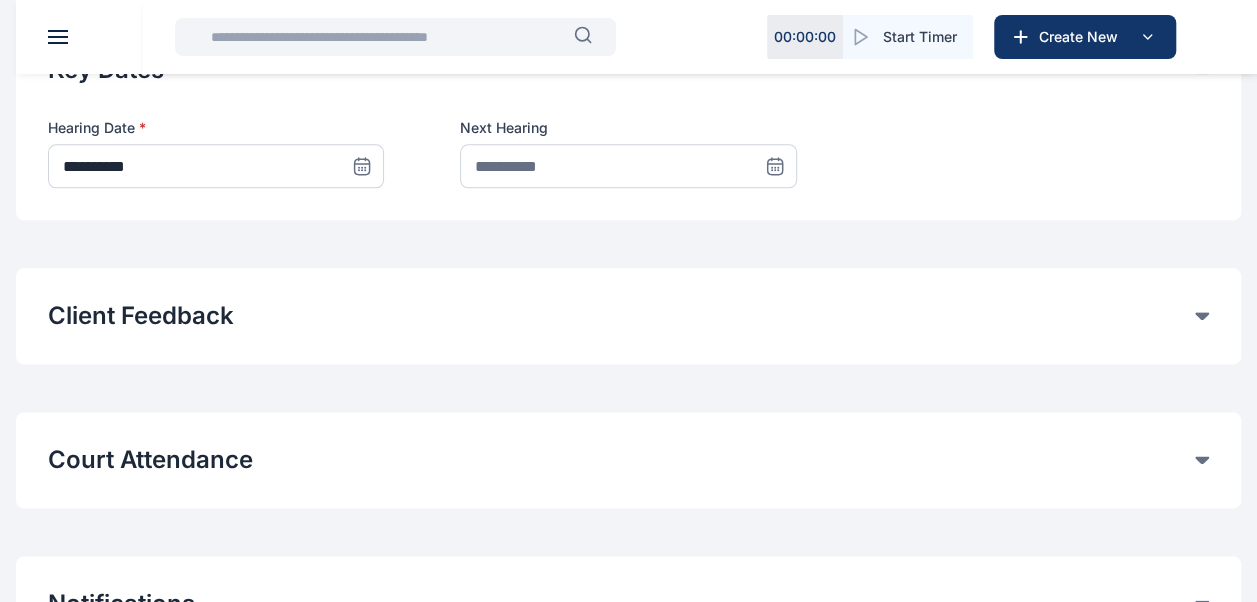 click on "Court Attendance" at bounding box center (621, -577) 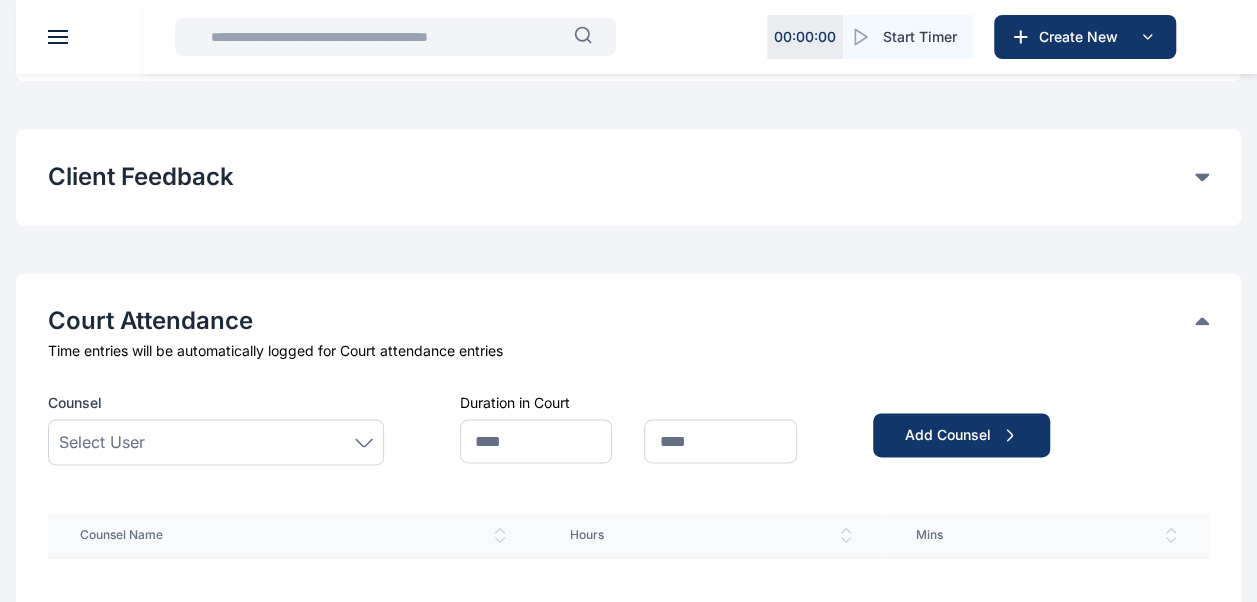 scroll, scrollTop: 1222, scrollLeft: 0, axis: vertical 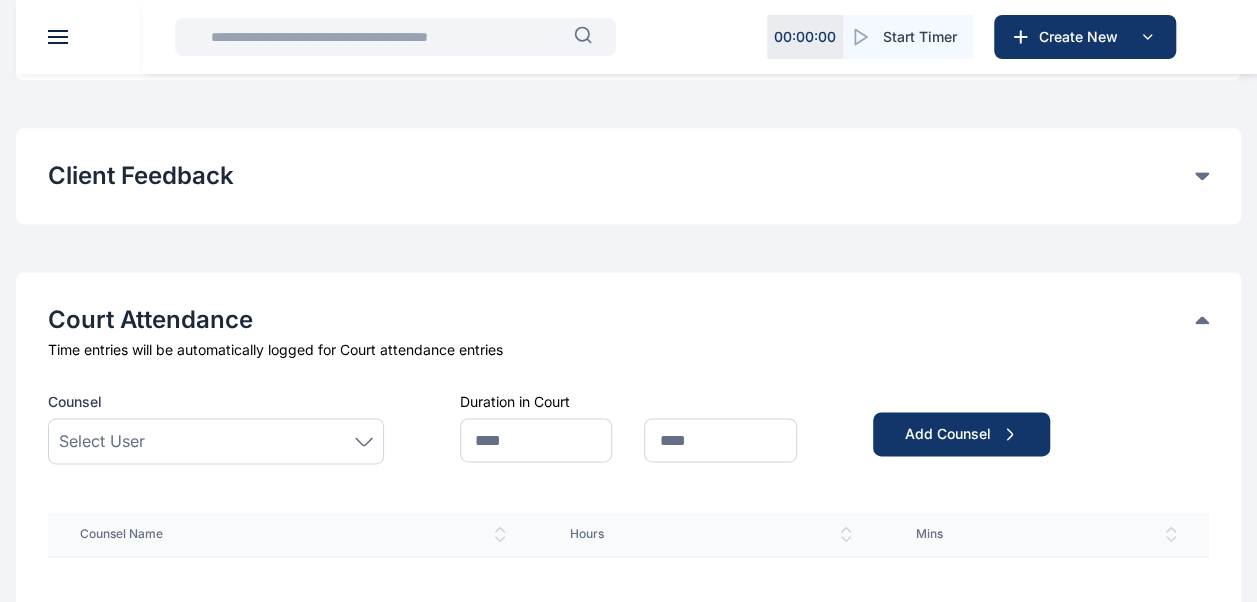 click on "Select User" at bounding box center (216, 441) 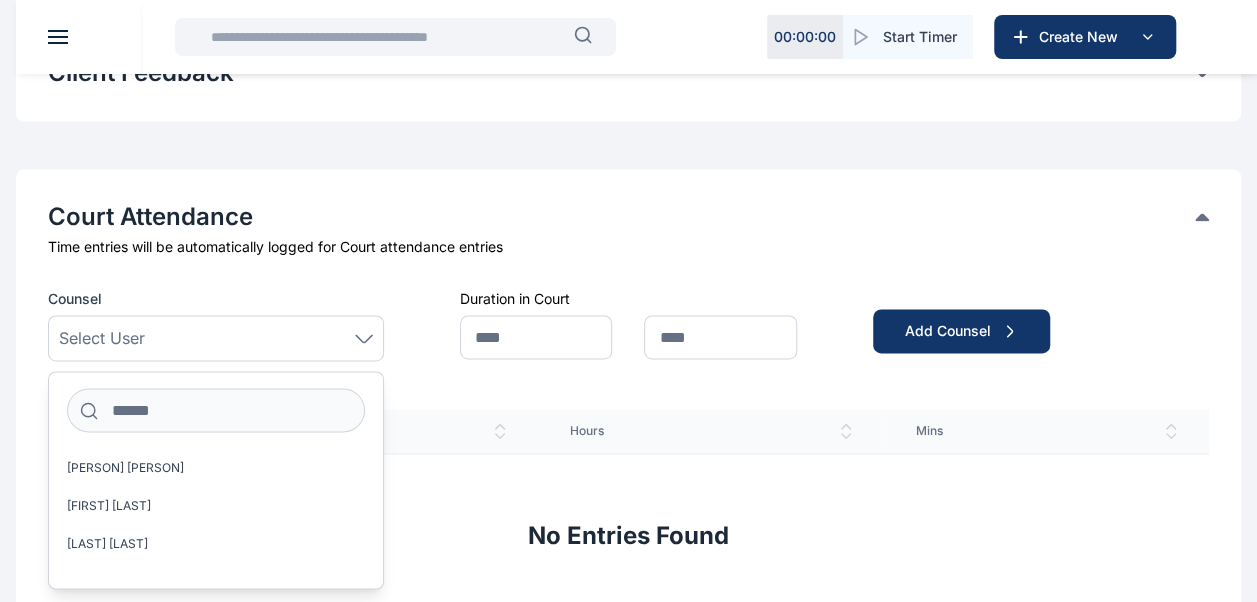 scroll, scrollTop: 1326, scrollLeft: 0, axis: vertical 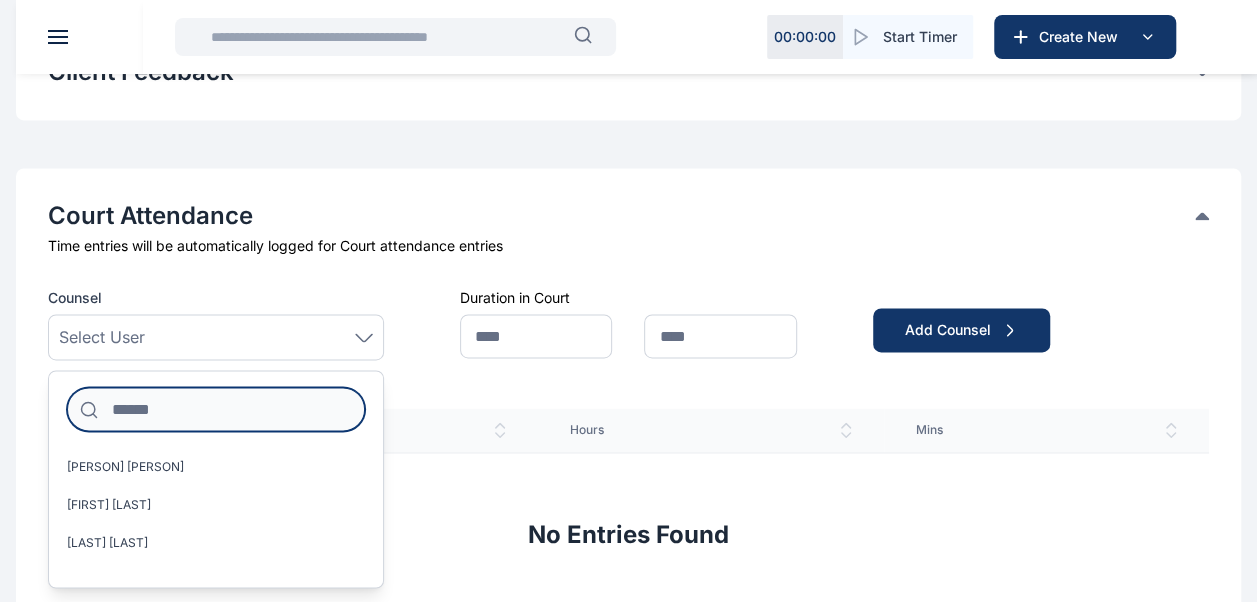 click at bounding box center [216, 409] 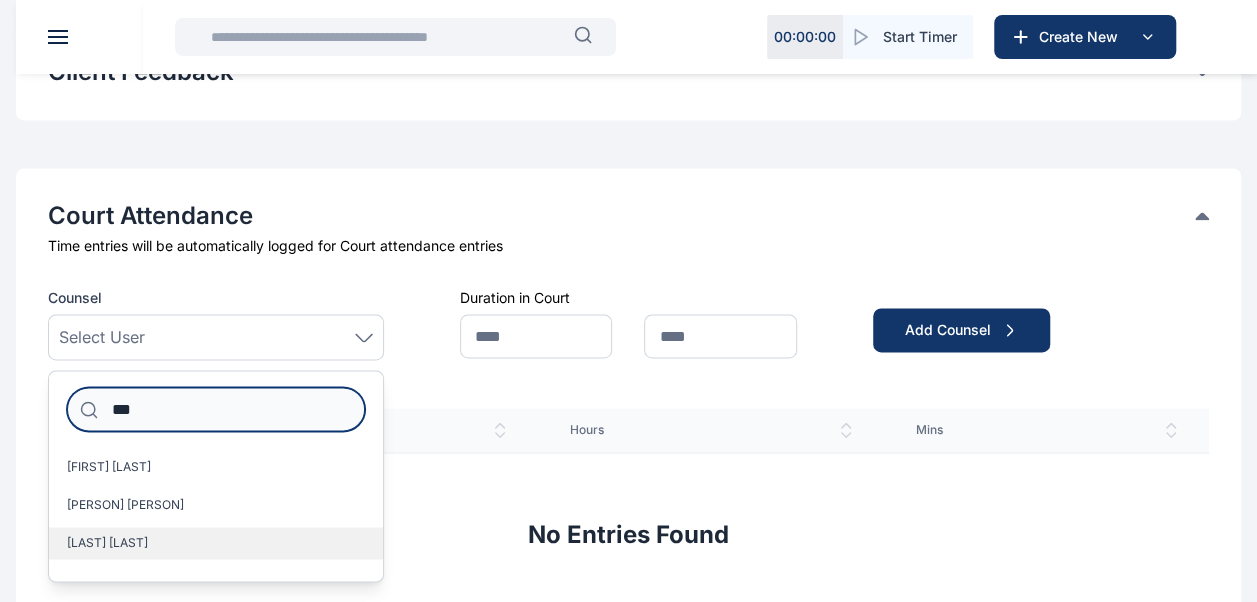 type on "***" 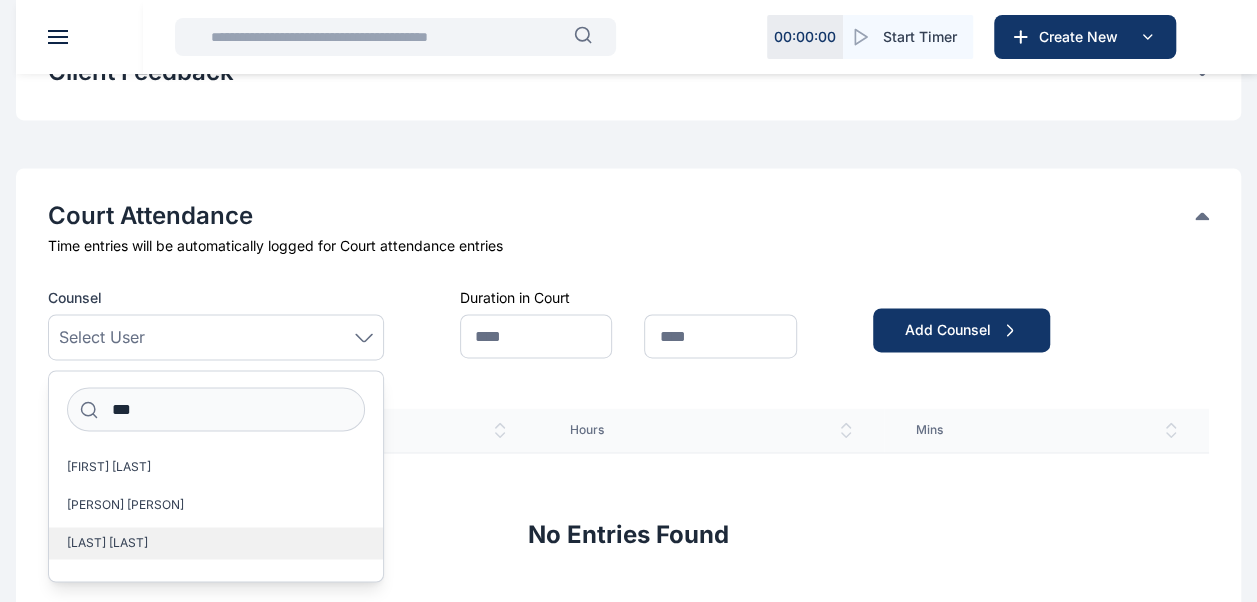 click on "[LAST] [LAST]" at bounding box center [107, 543] 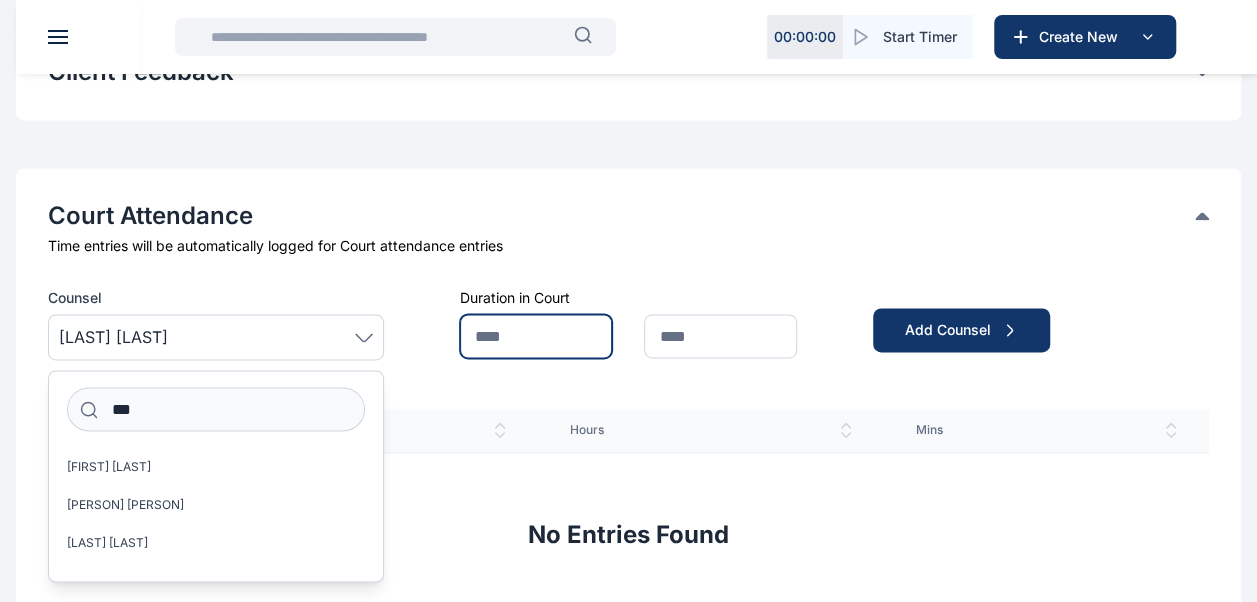 click at bounding box center (536, 336) 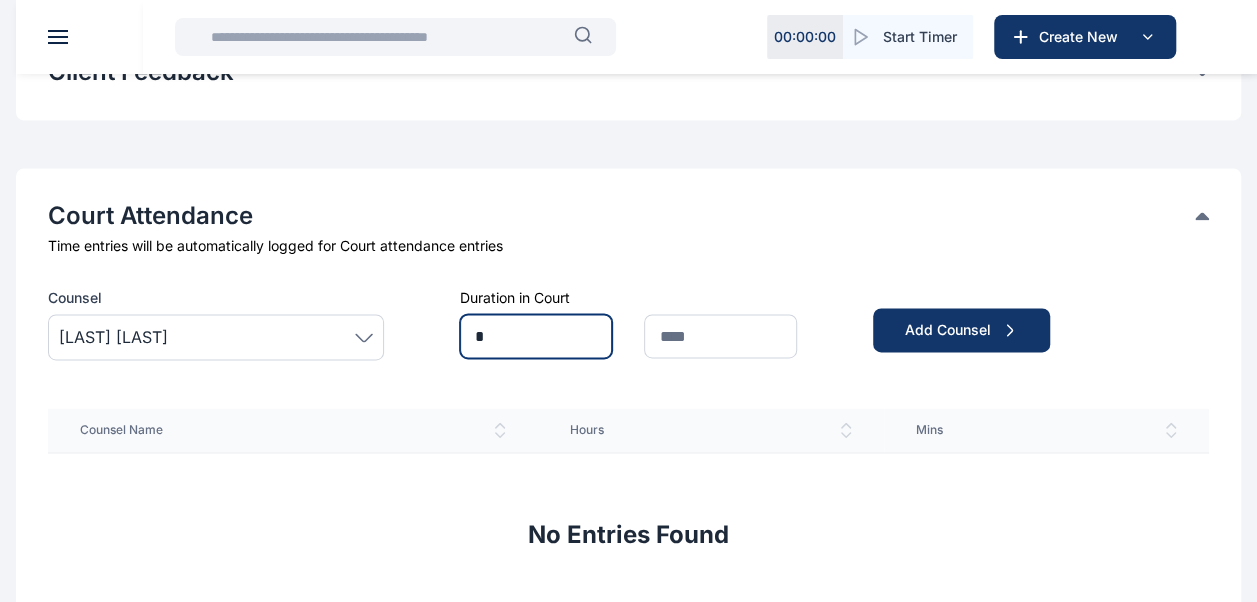type on "*" 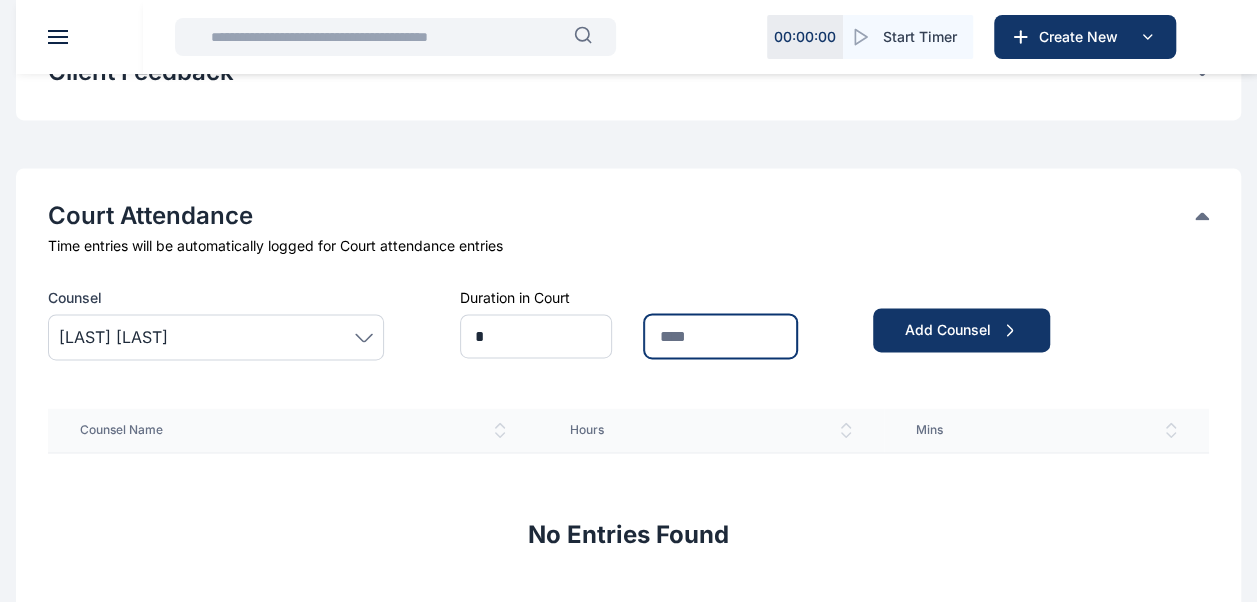 click at bounding box center (720, 336) 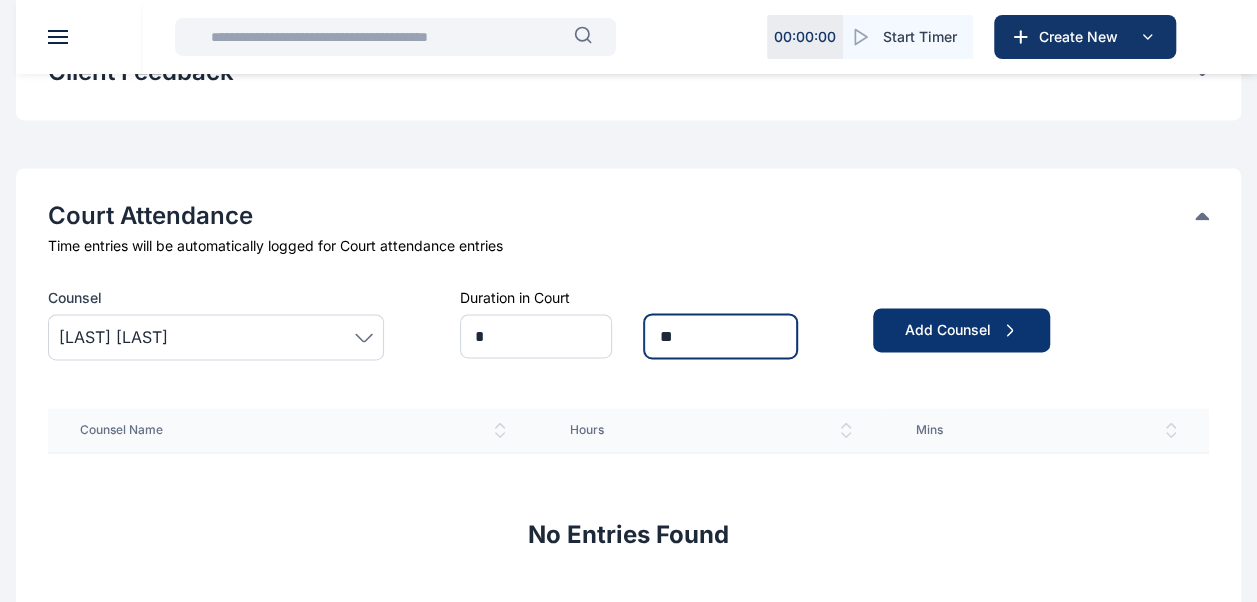 type on "**" 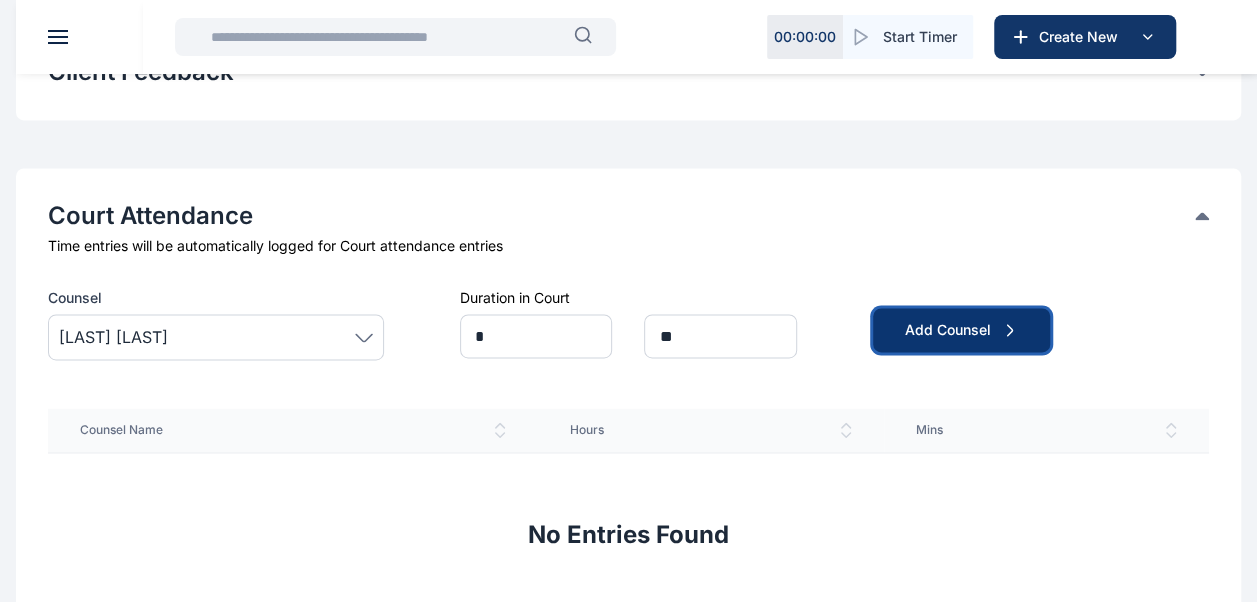 click on "Add Counsel" at bounding box center (961, 330) 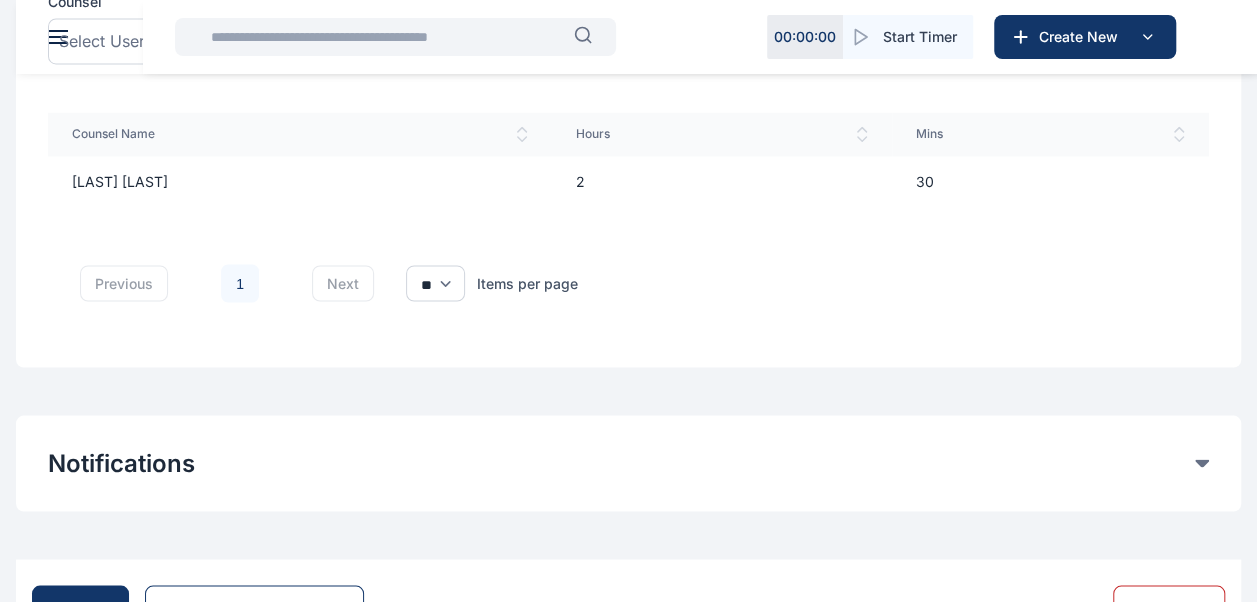 scroll, scrollTop: 1704, scrollLeft: 0, axis: vertical 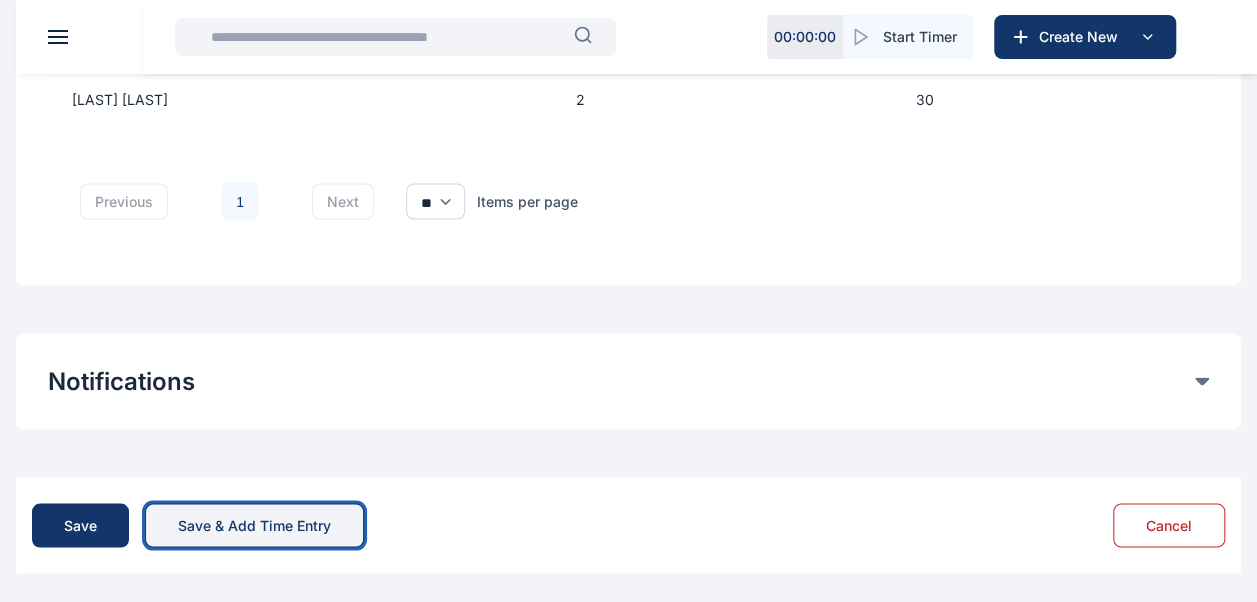 click on "Save & Add Time Entry" at bounding box center (254, 525) 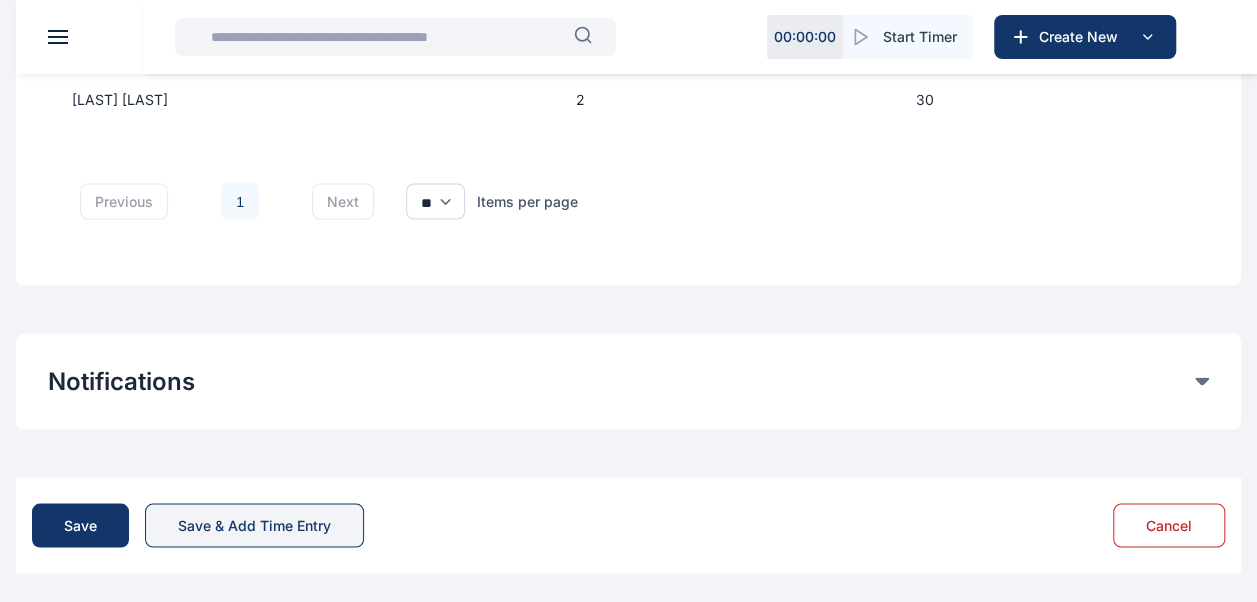 scroll, scrollTop: 0, scrollLeft: 0, axis: both 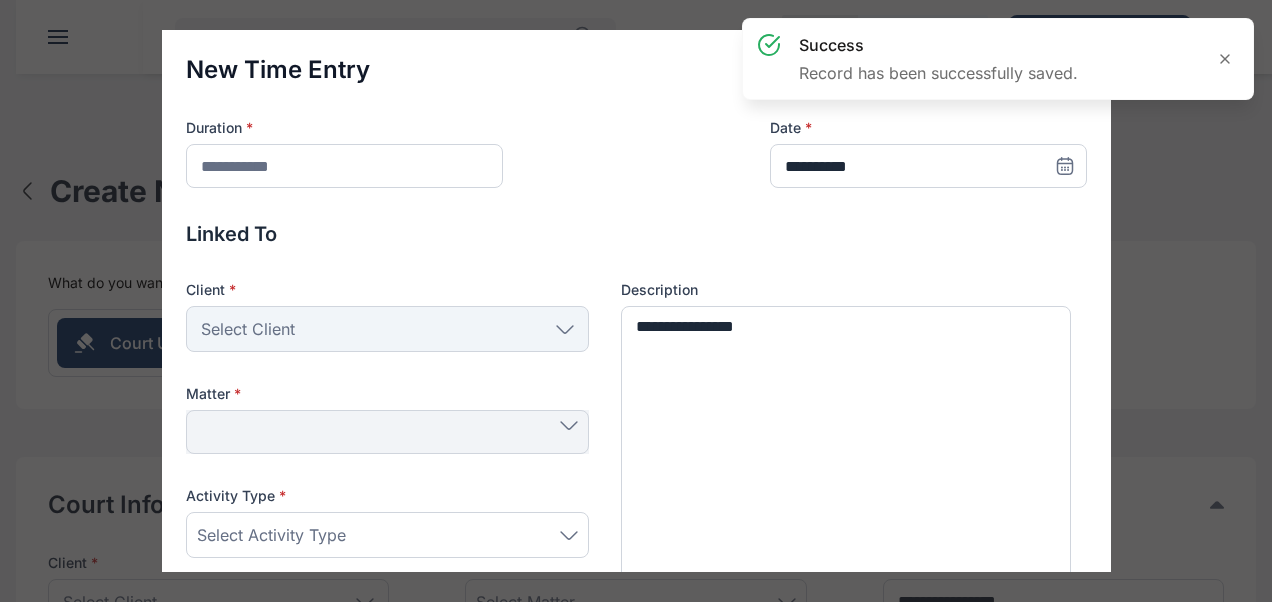 type 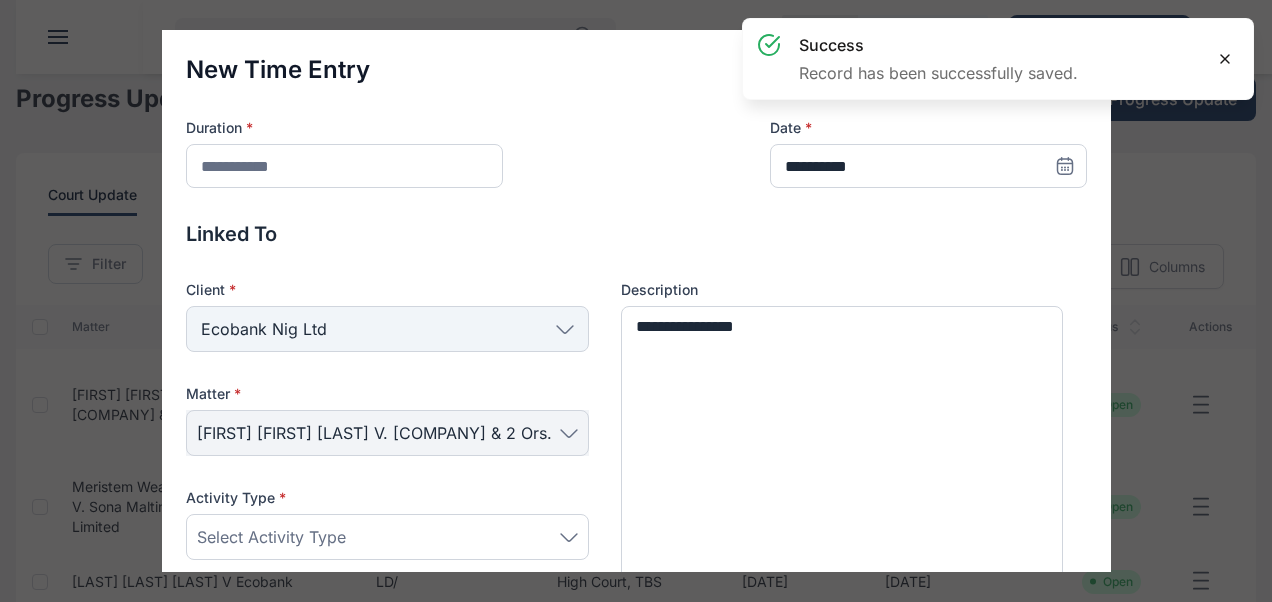 click 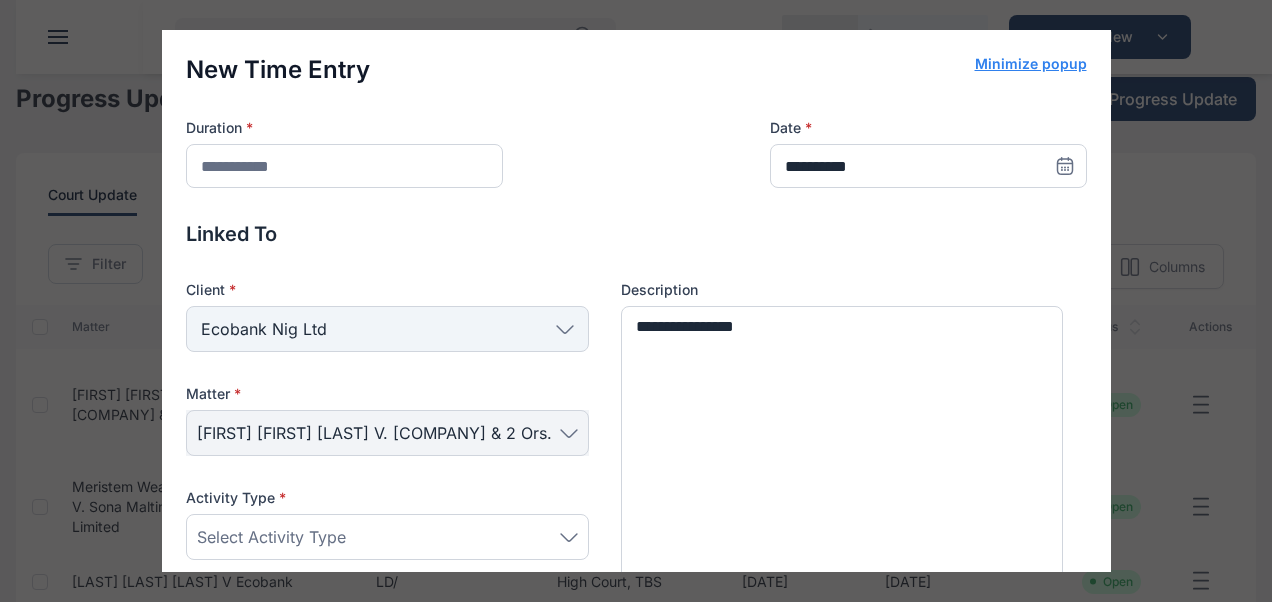 click on "Minimize popup" at bounding box center (1031, 64) 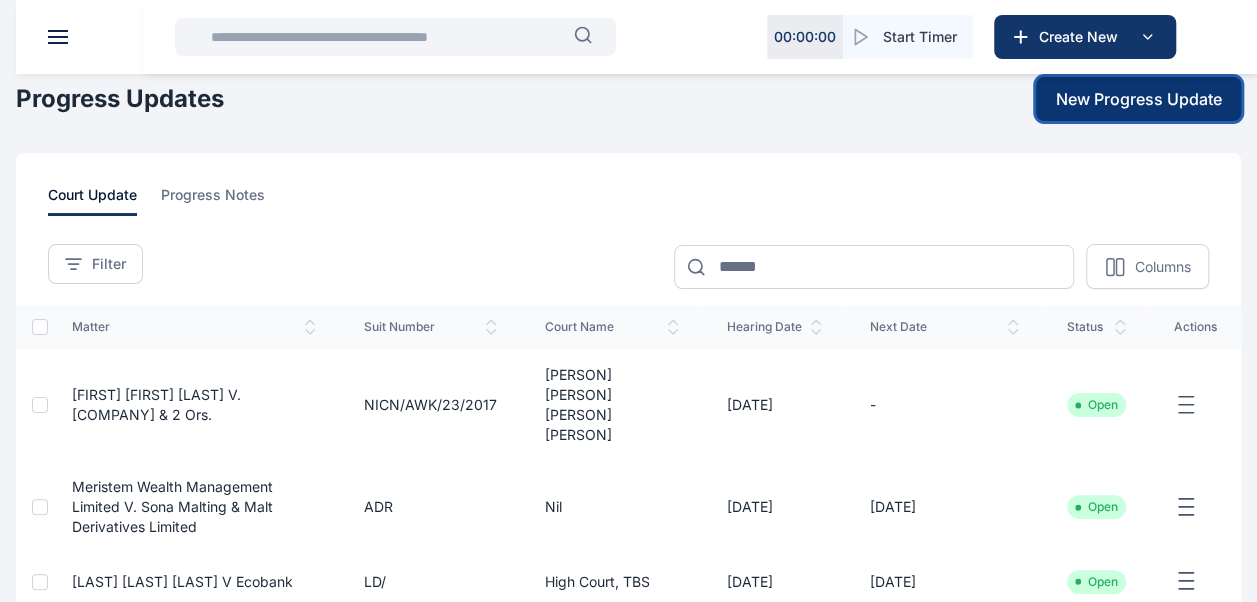 click on "New Progress Update" at bounding box center (1139, 99) 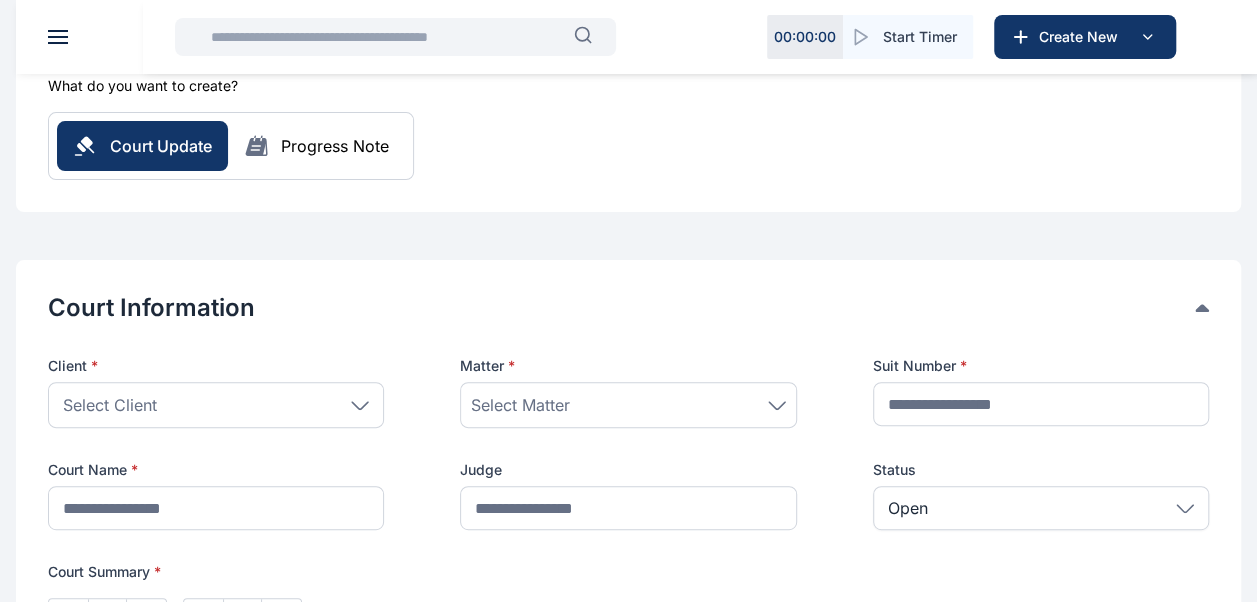 scroll, scrollTop: 200, scrollLeft: 0, axis: vertical 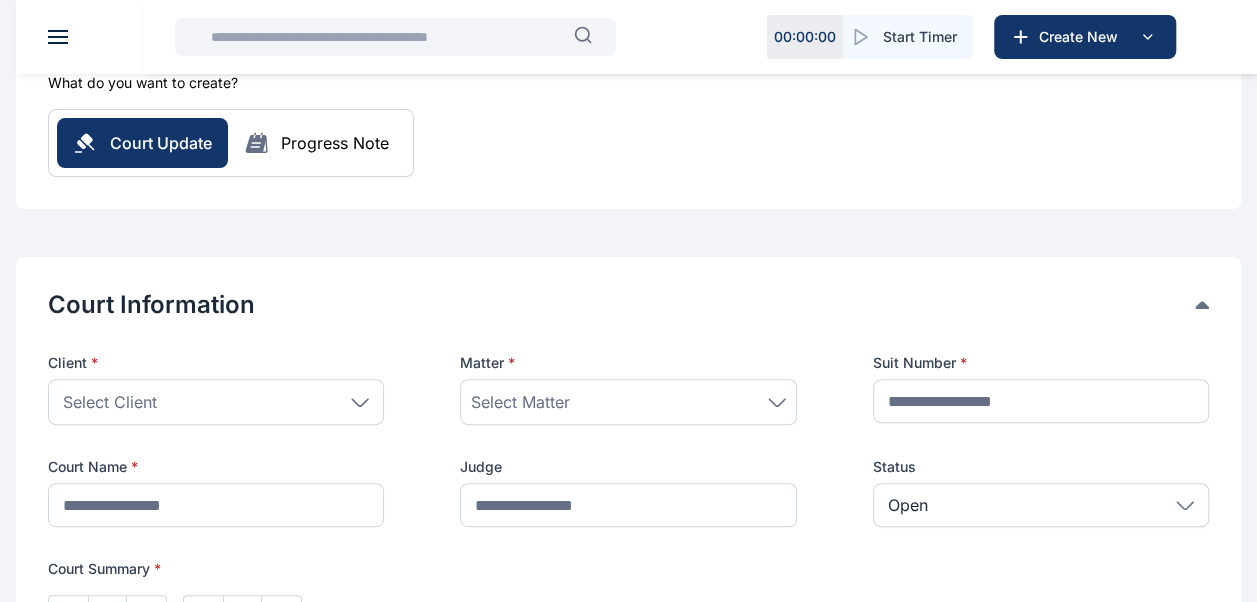 click on "Select Client" at bounding box center [216, 402] 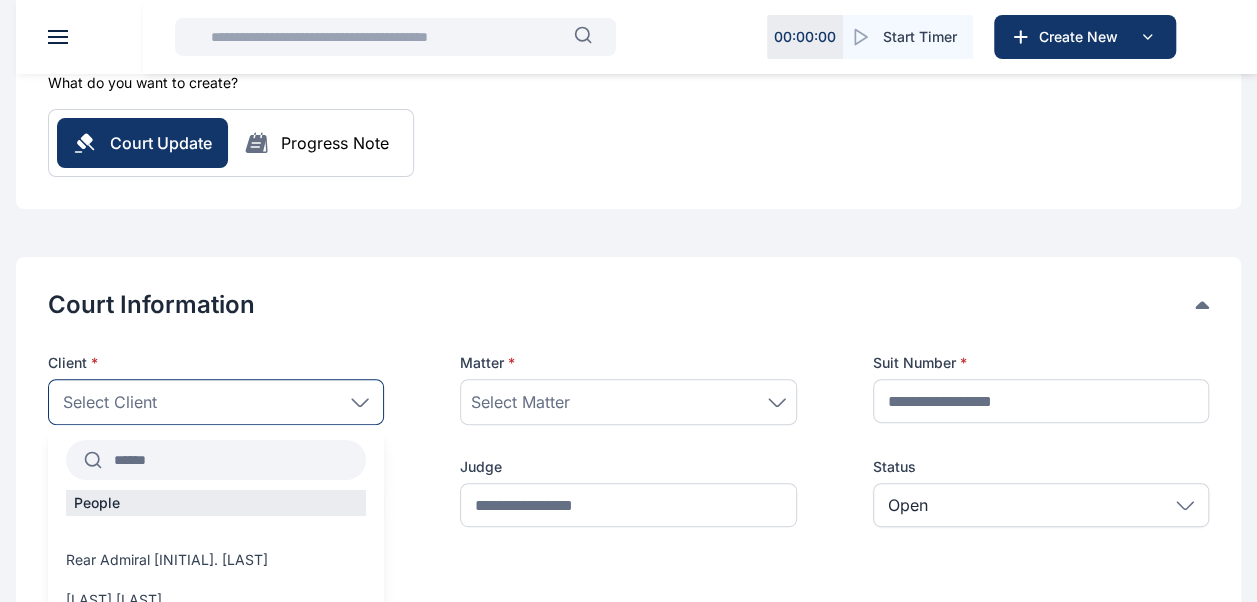 click at bounding box center (234, 460) 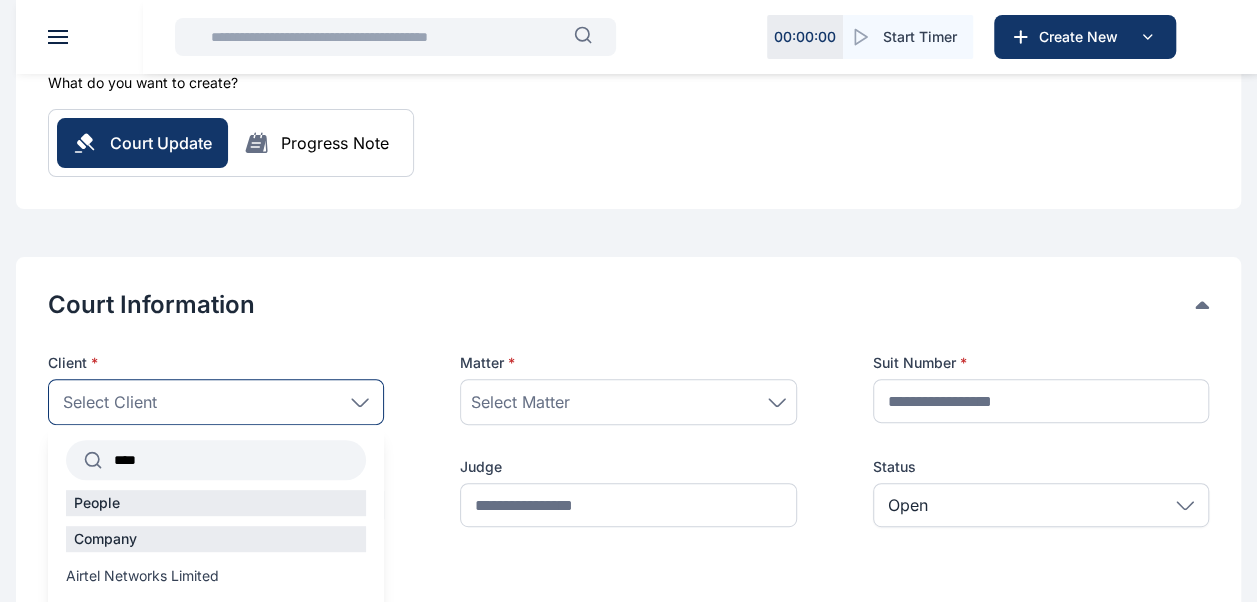 scroll, scrollTop: 324, scrollLeft: 0, axis: vertical 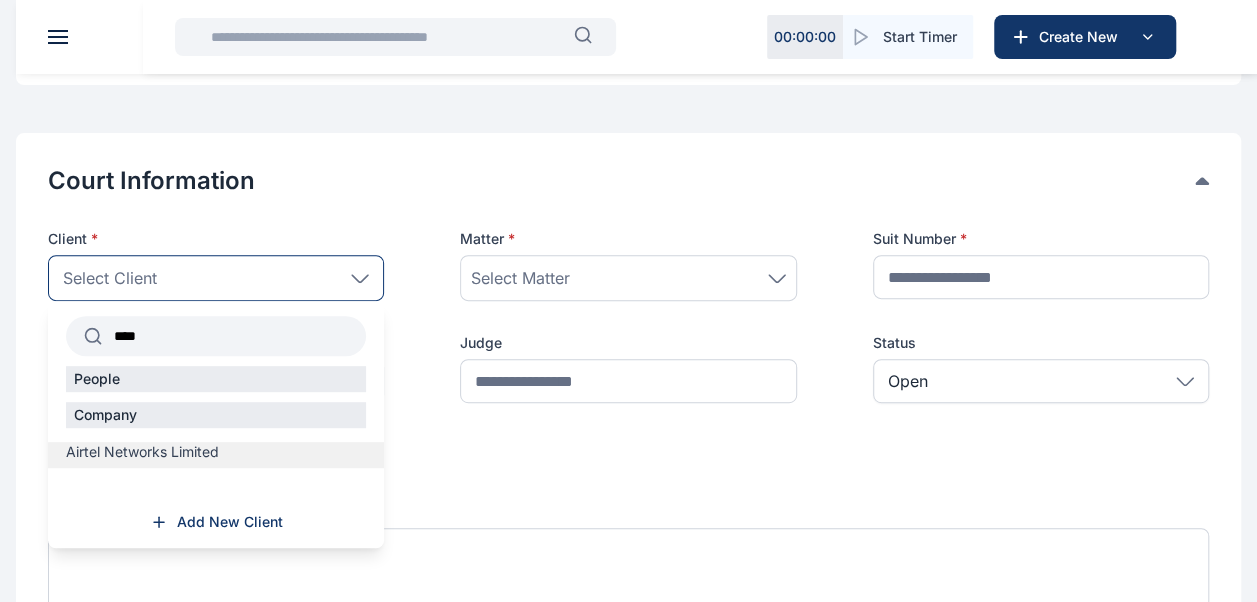 type on "****" 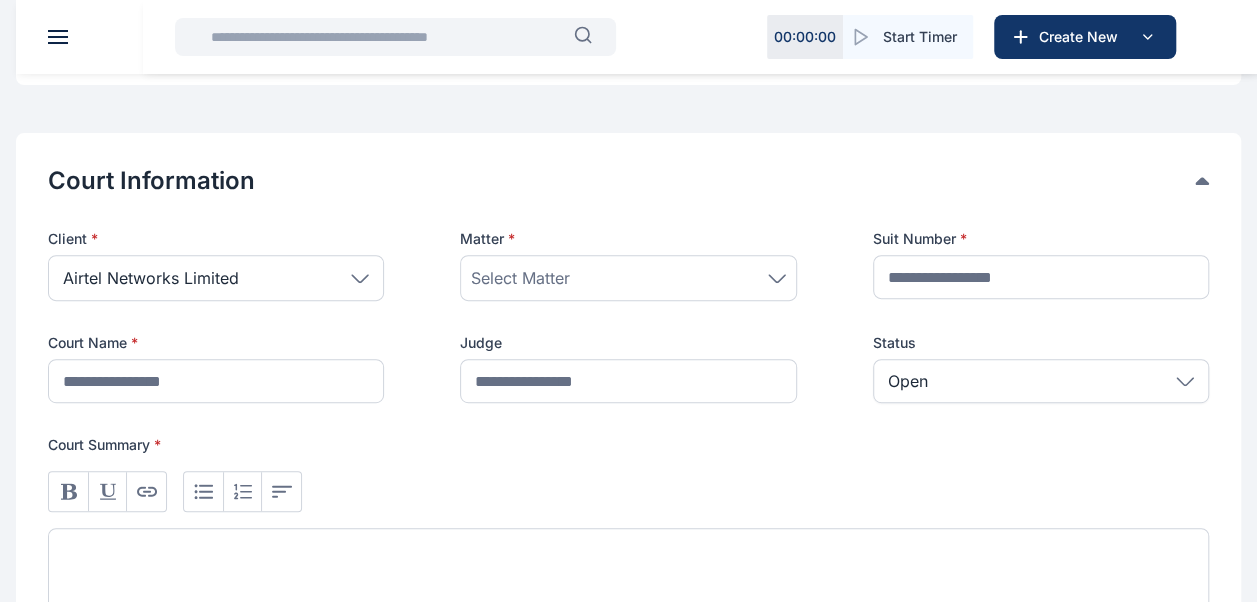 click on "Select Matter" at bounding box center [520, 278] 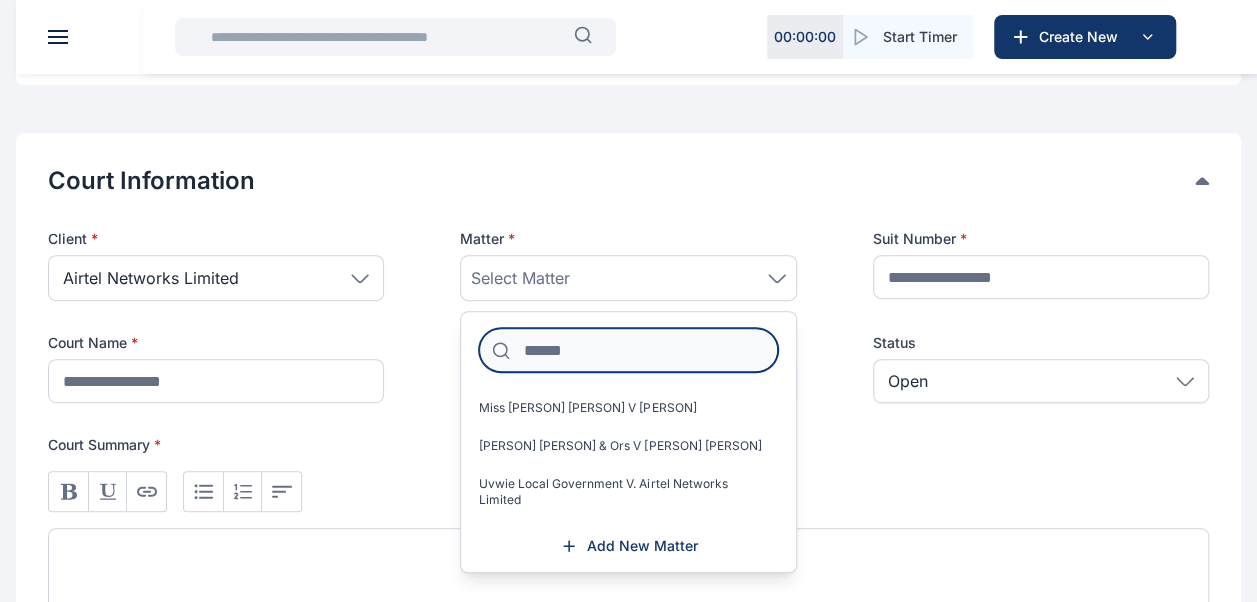 click at bounding box center [628, 350] 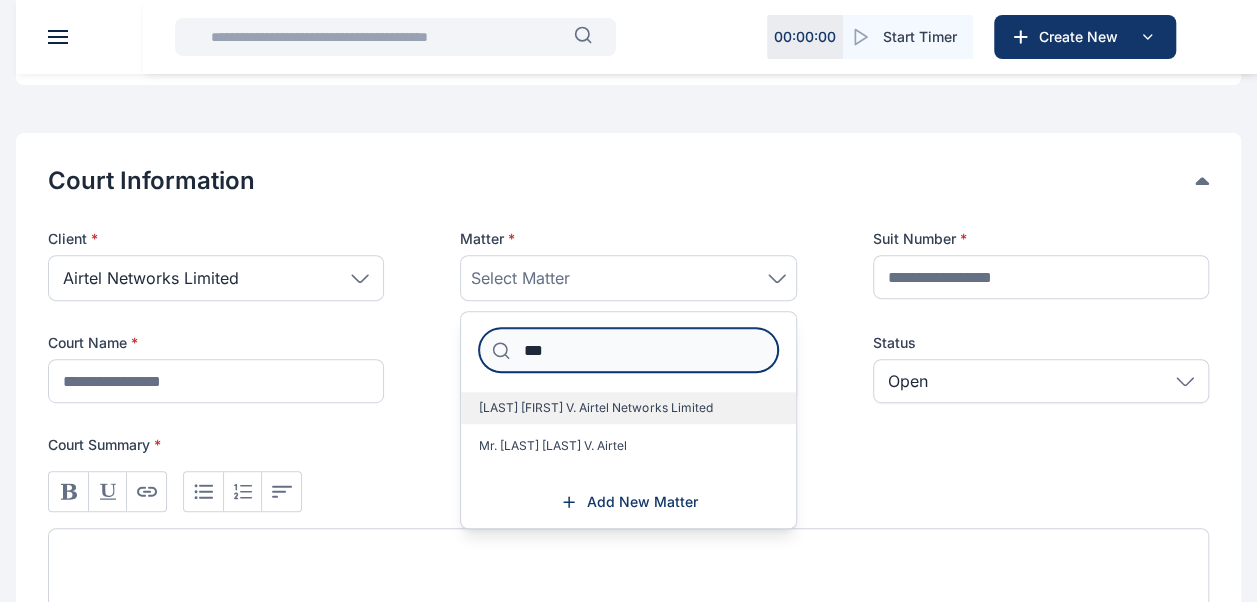 type on "***" 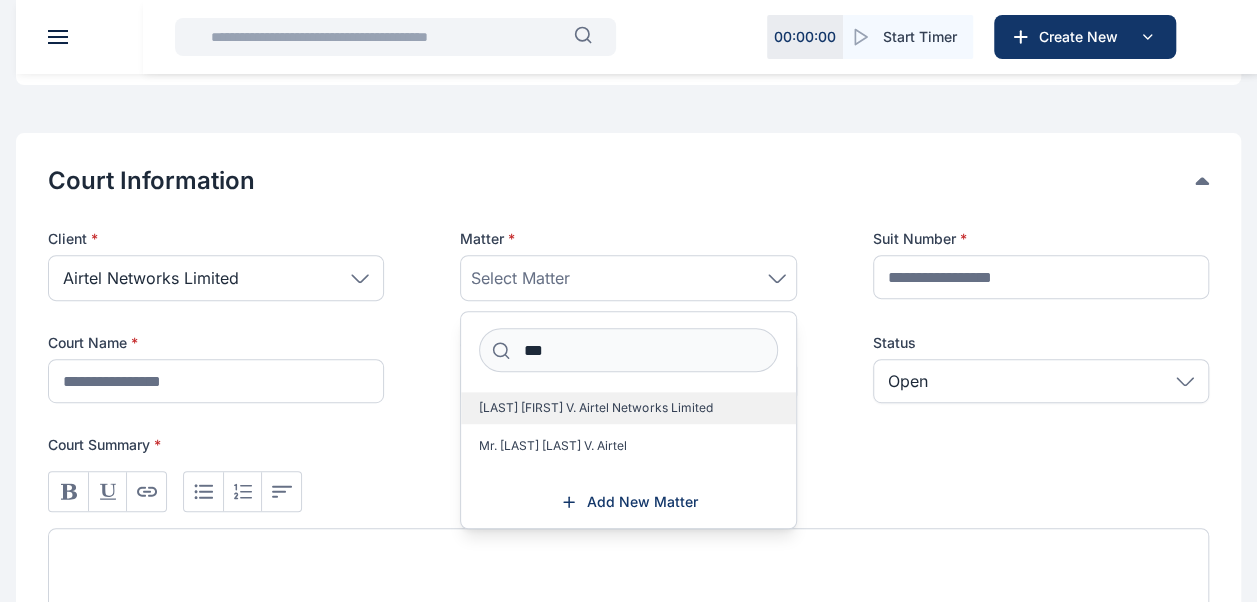 click on "[LAST] [FIRST] V. Airtel Networks Limited" at bounding box center [595, 408] 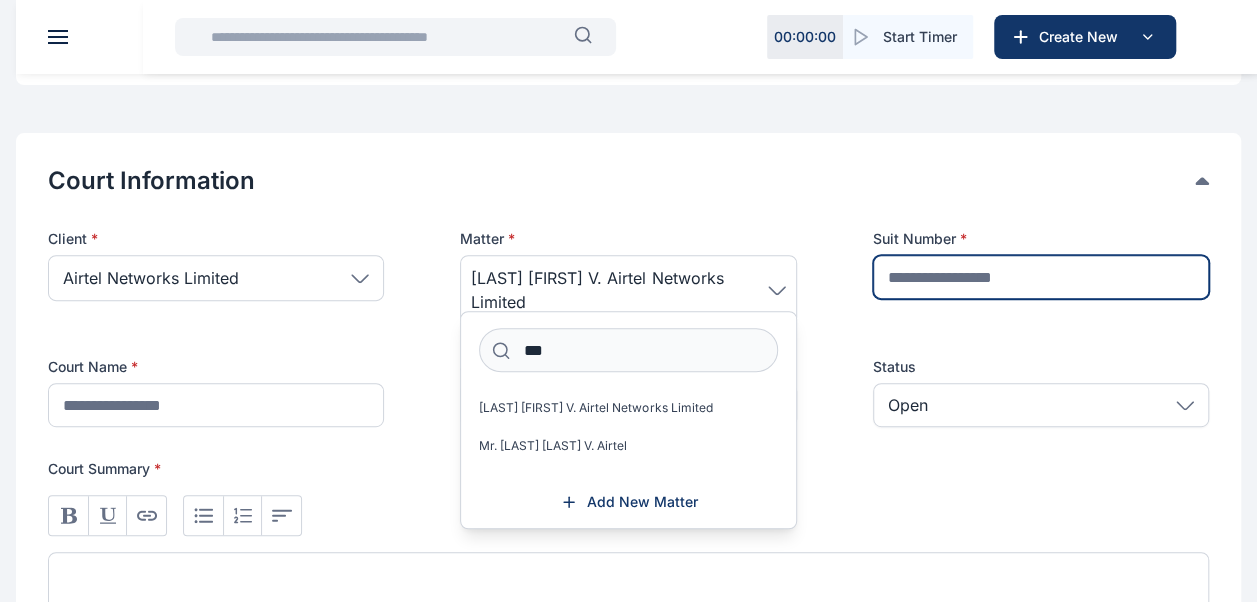 click at bounding box center [1041, 277] 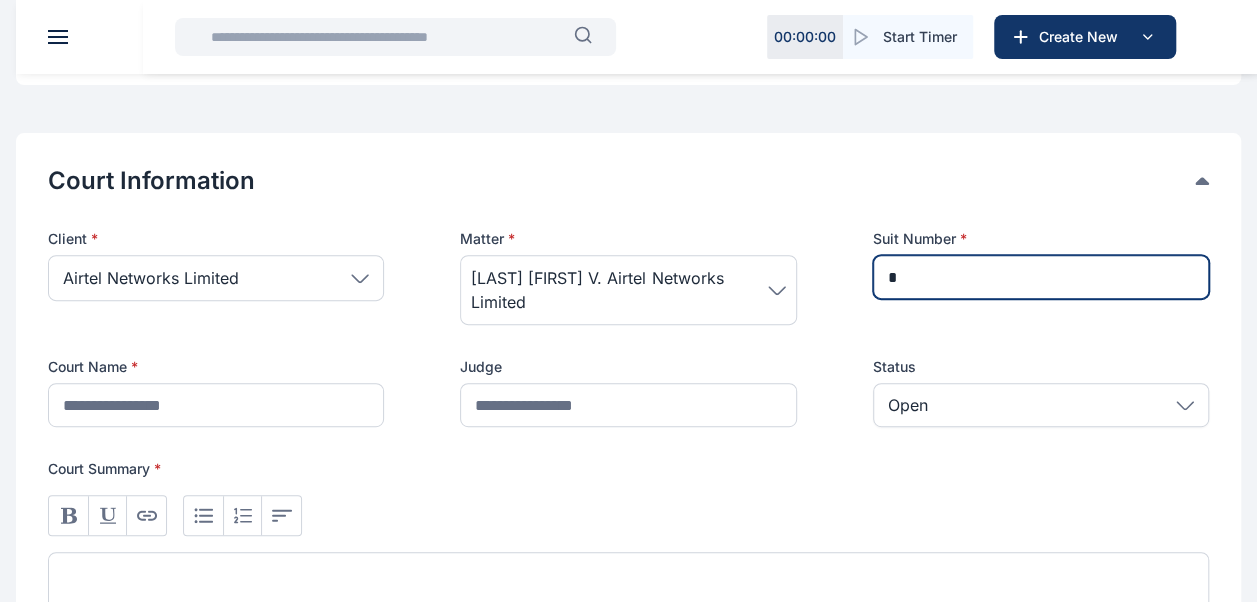 type on "**********" 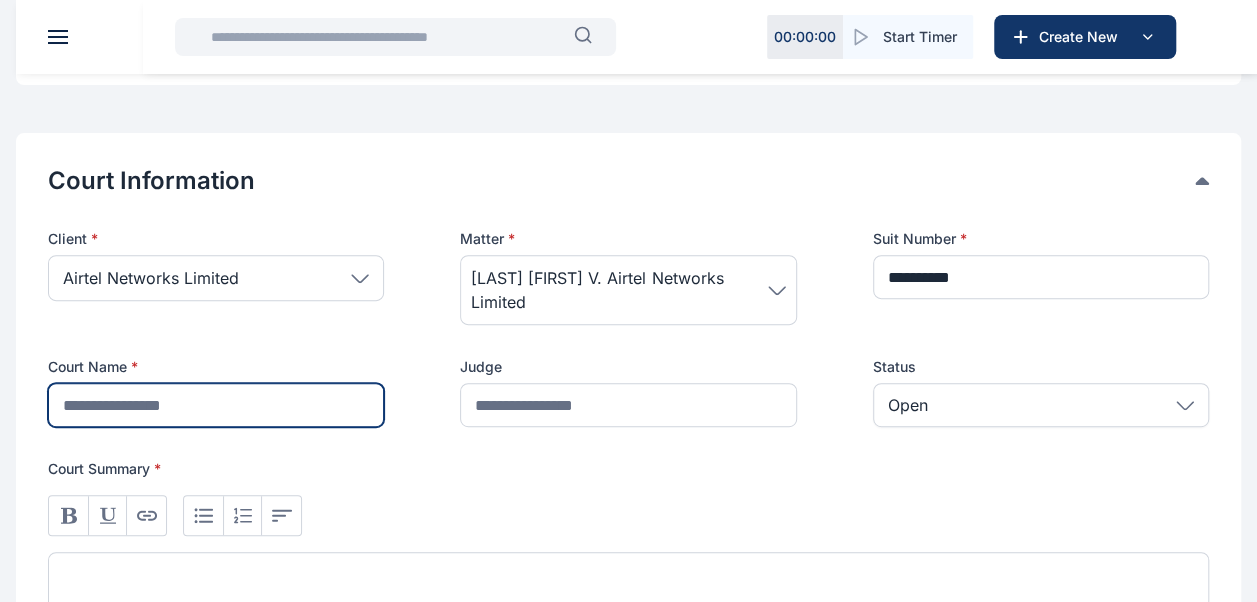 click at bounding box center [216, 405] 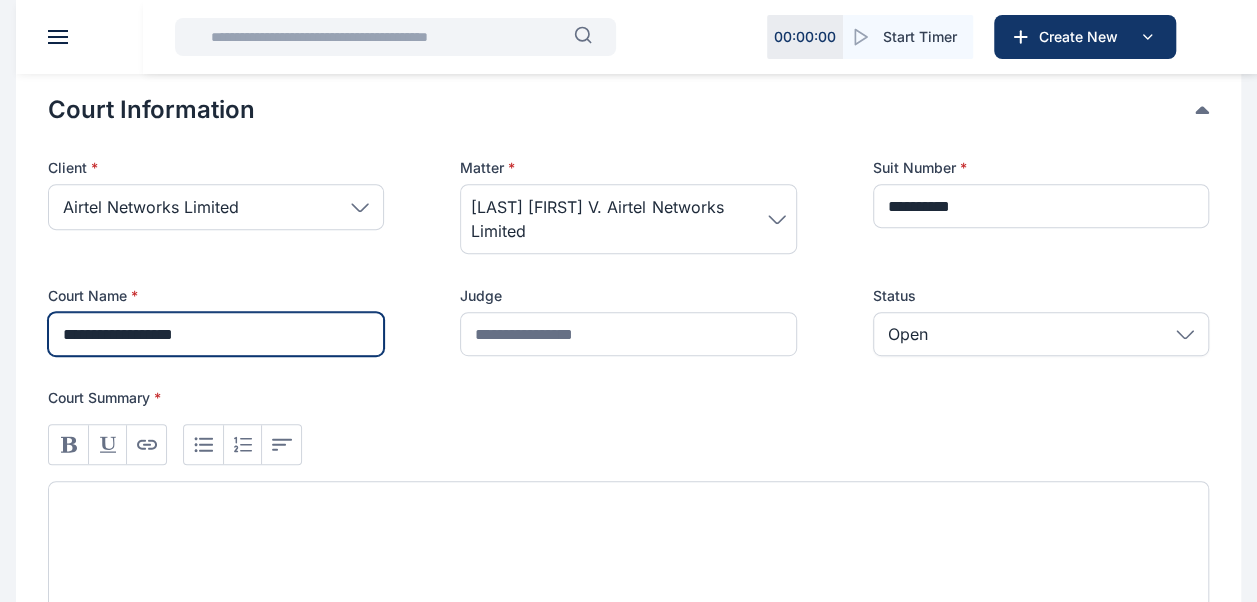 scroll, scrollTop: 426, scrollLeft: 0, axis: vertical 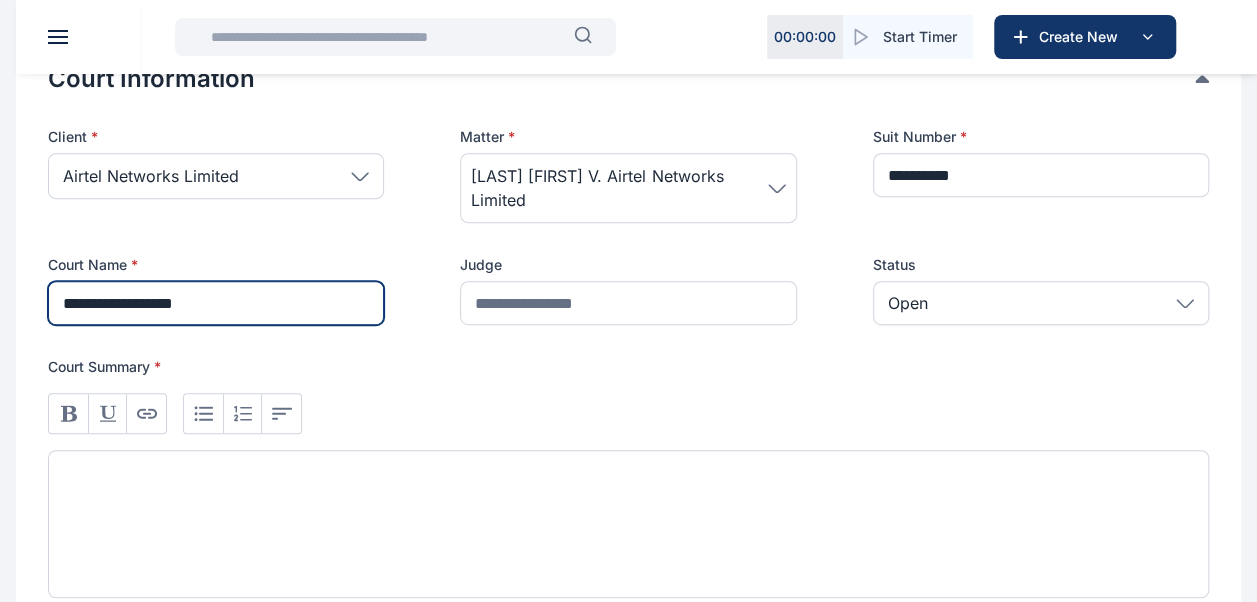 type on "**********" 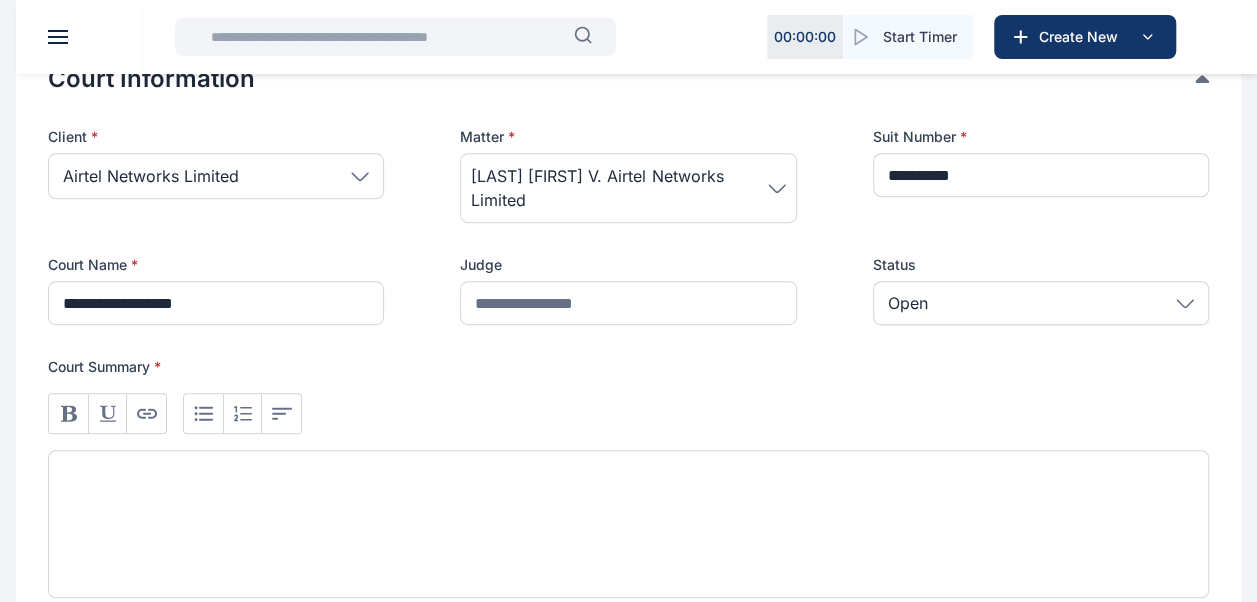 click at bounding box center (628, 524) 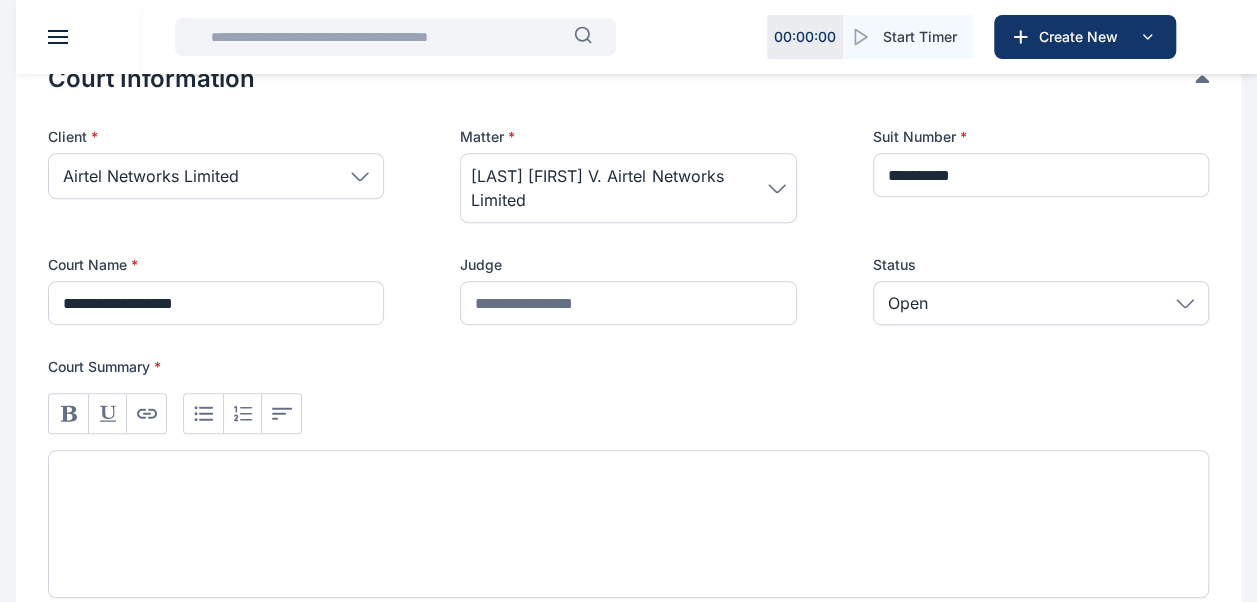 type 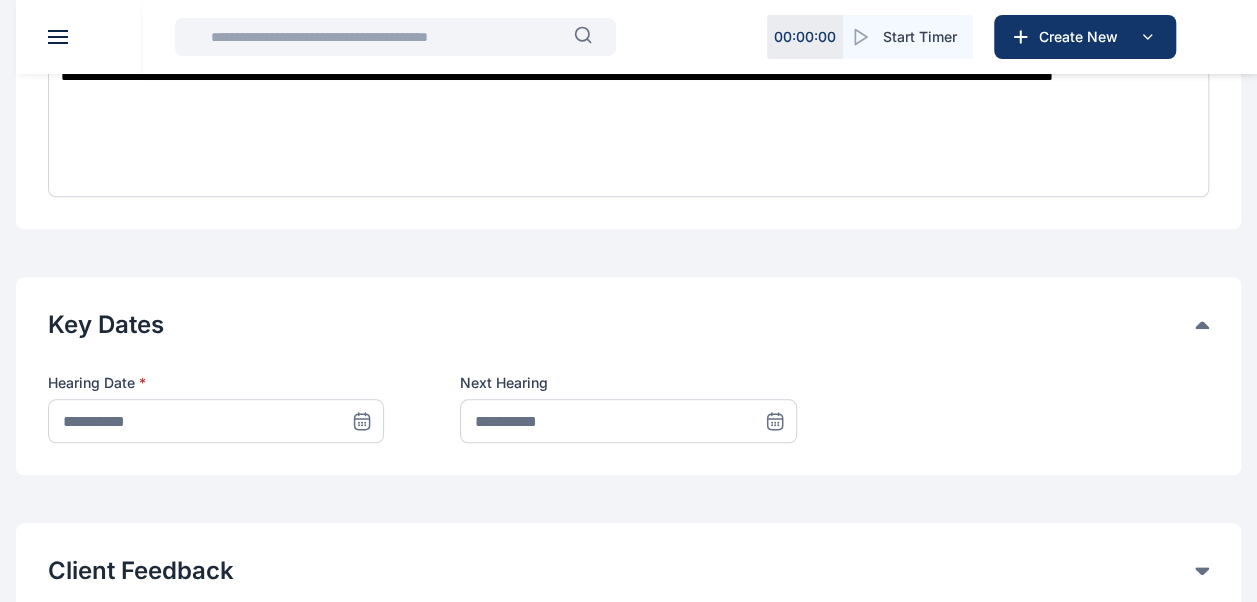 scroll, scrollTop: 828, scrollLeft: 0, axis: vertical 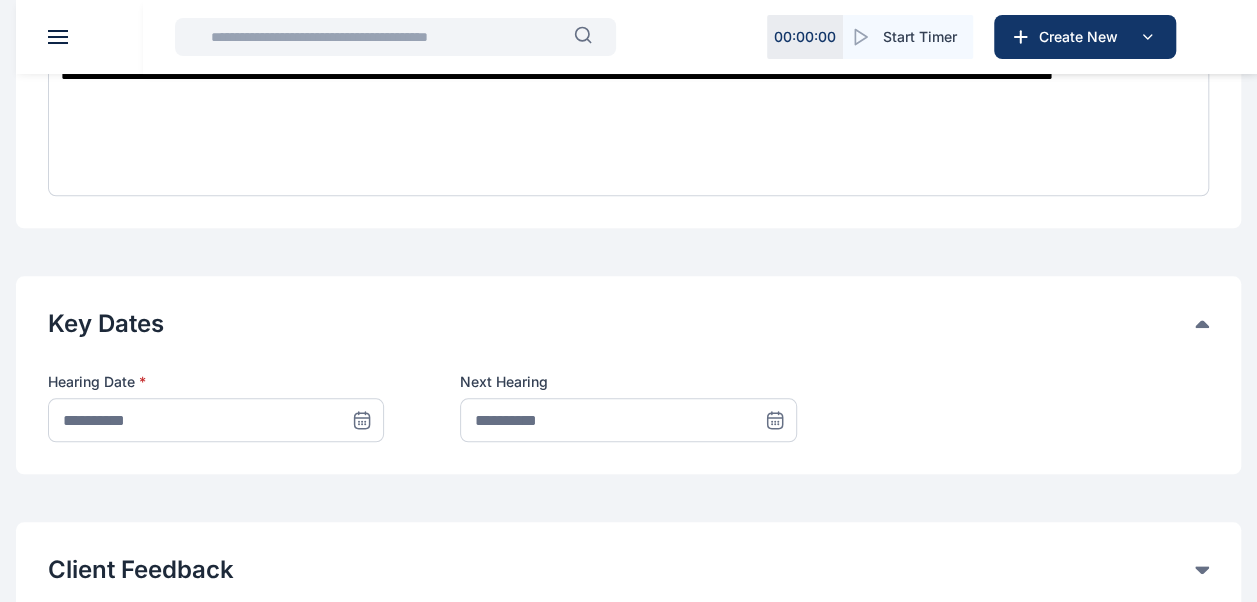 click 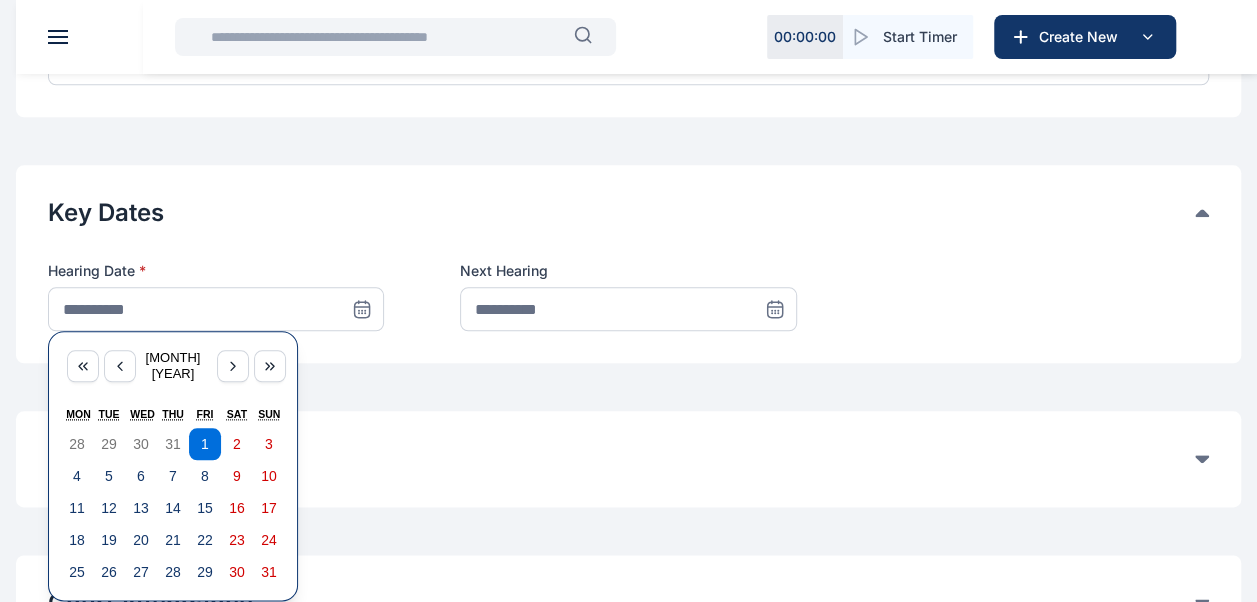 scroll, scrollTop: 975, scrollLeft: 0, axis: vertical 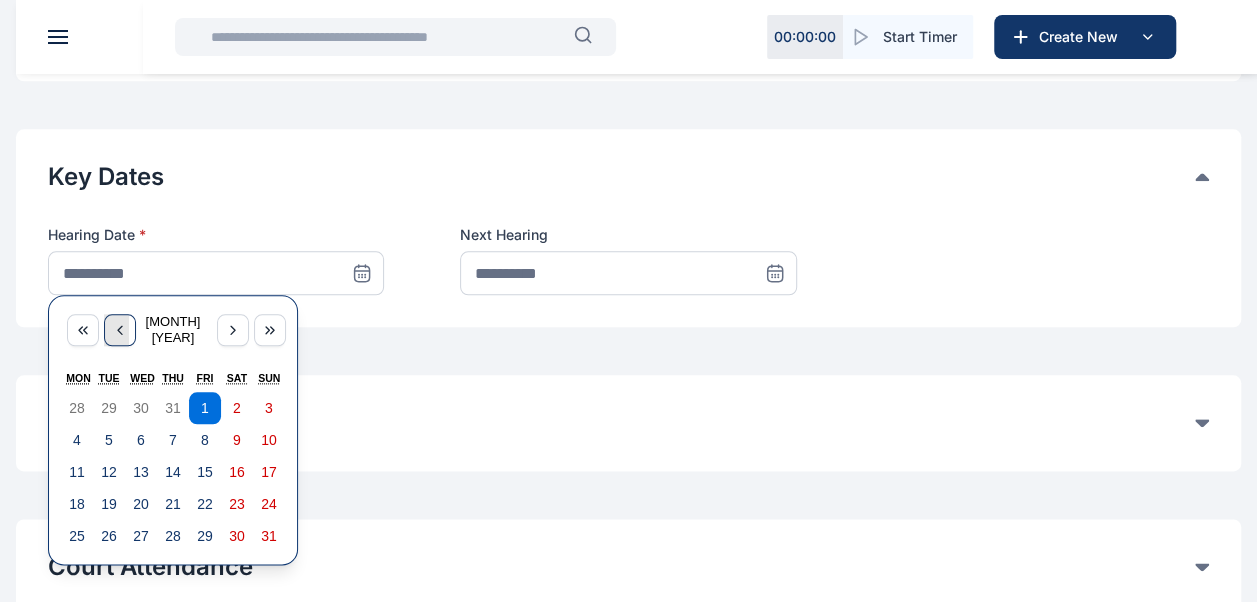 click 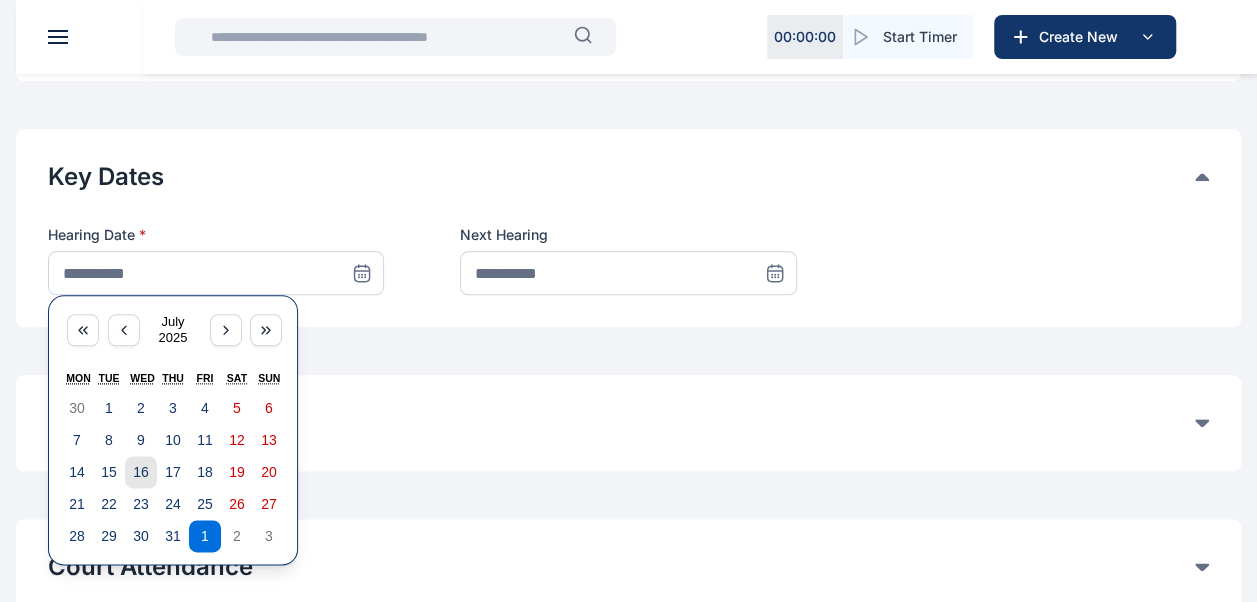 click on "16" at bounding box center (141, 472) 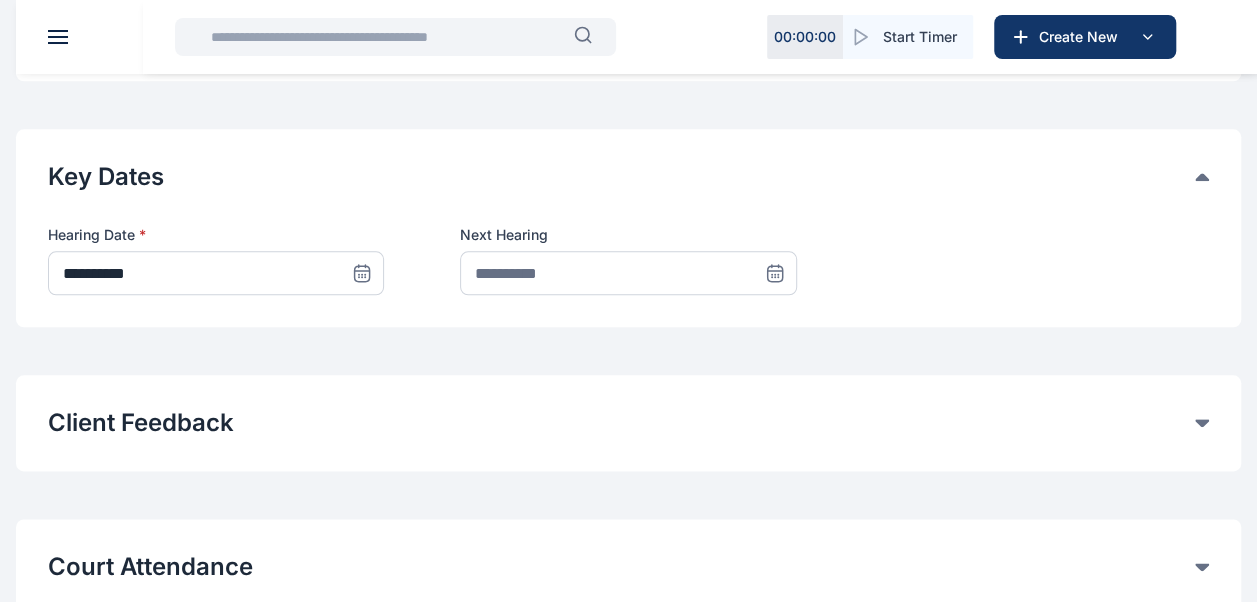 click 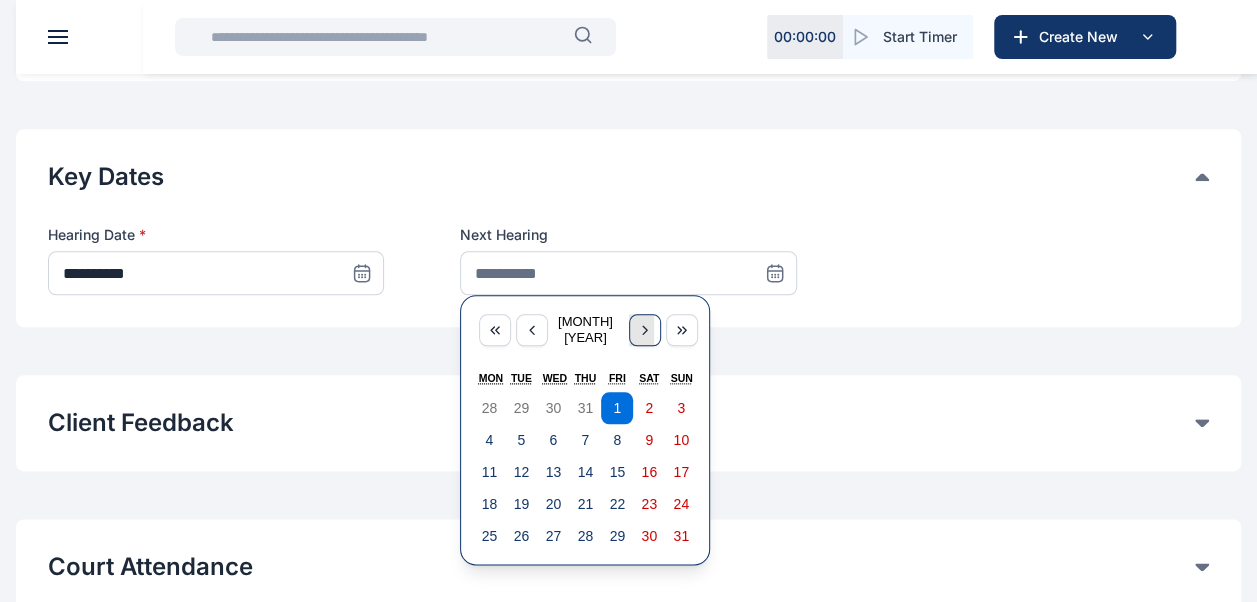 click 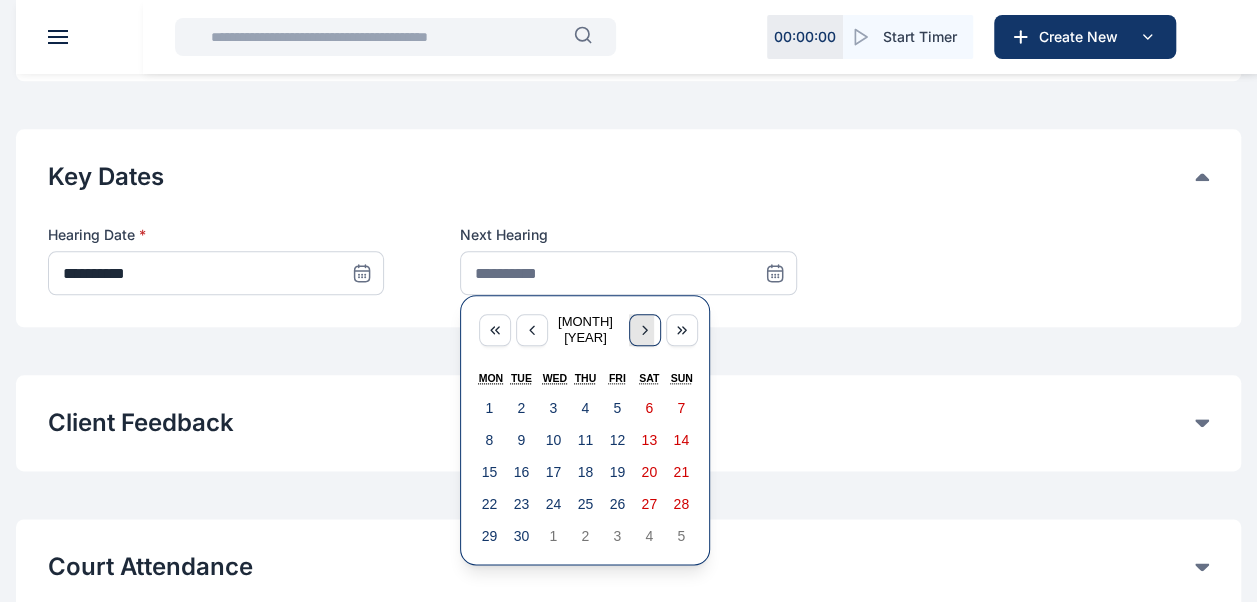 click 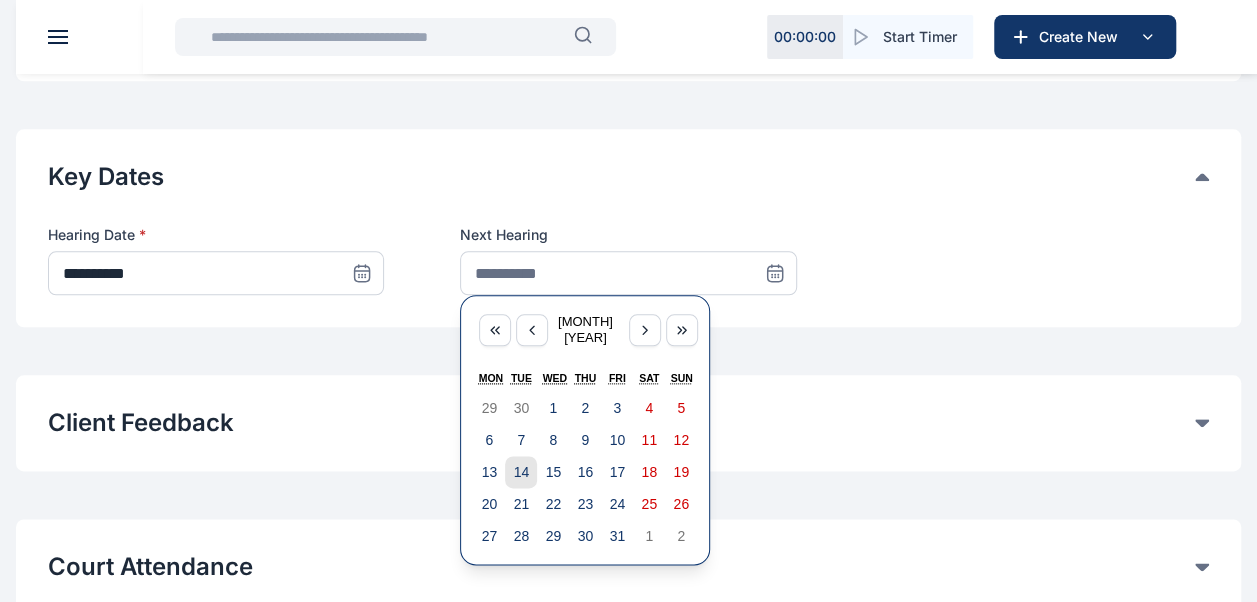 click on "14" at bounding box center (521, 472) 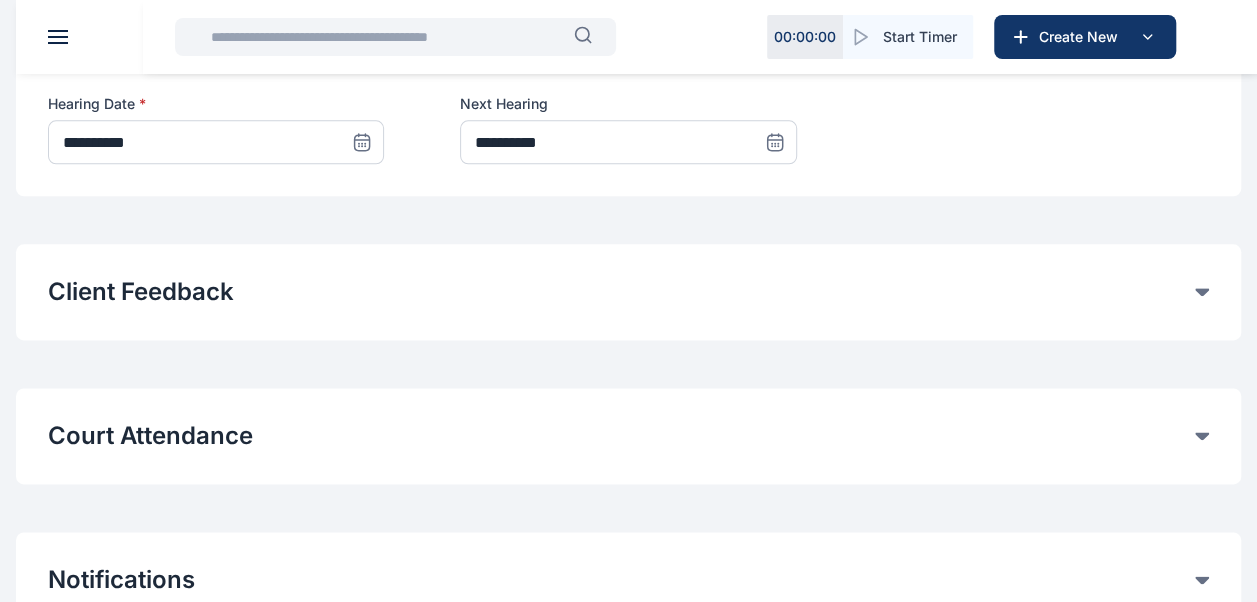 scroll, scrollTop: 1107, scrollLeft: 0, axis: vertical 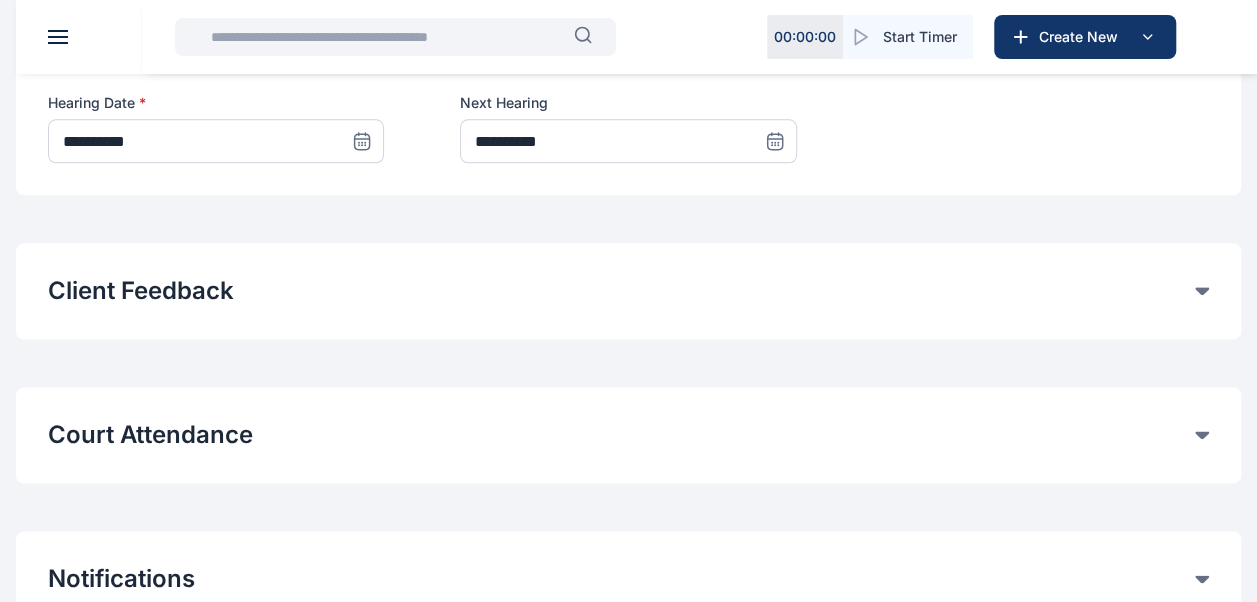 click on "Court Attendance" at bounding box center (621, -602) 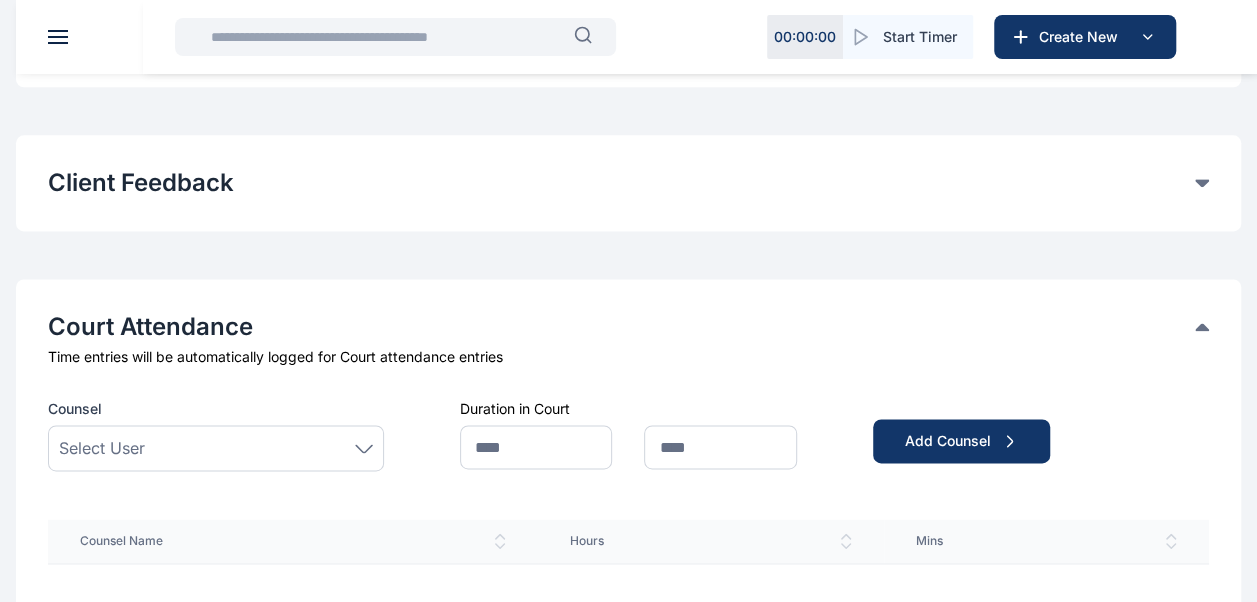scroll, scrollTop: 1217, scrollLeft: 0, axis: vertical 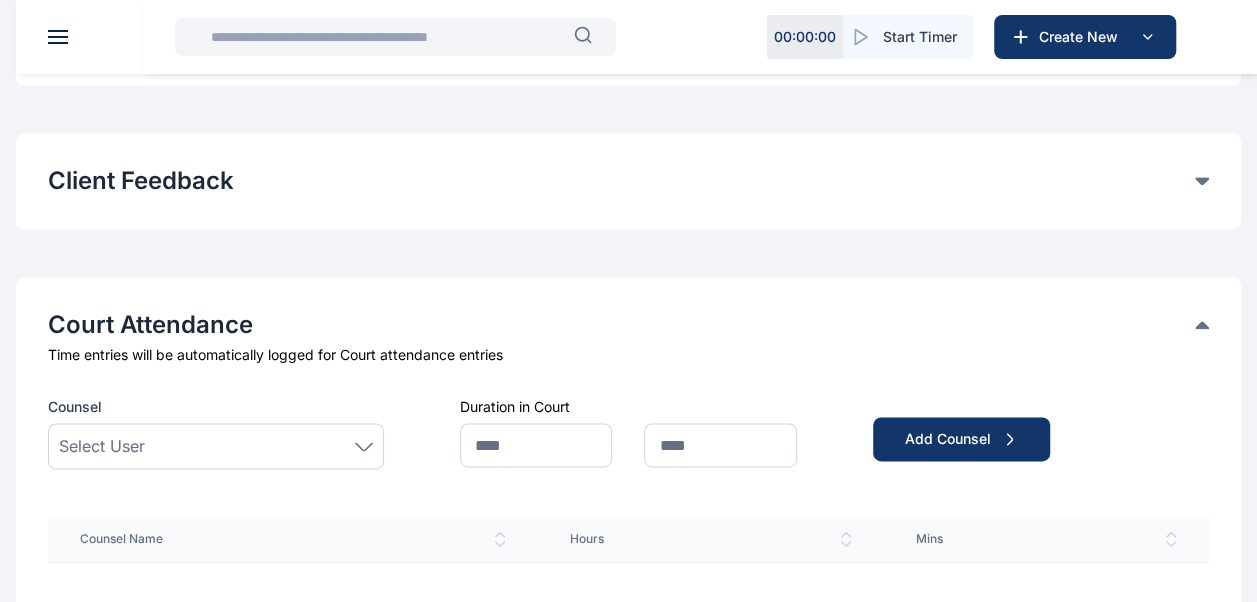 click 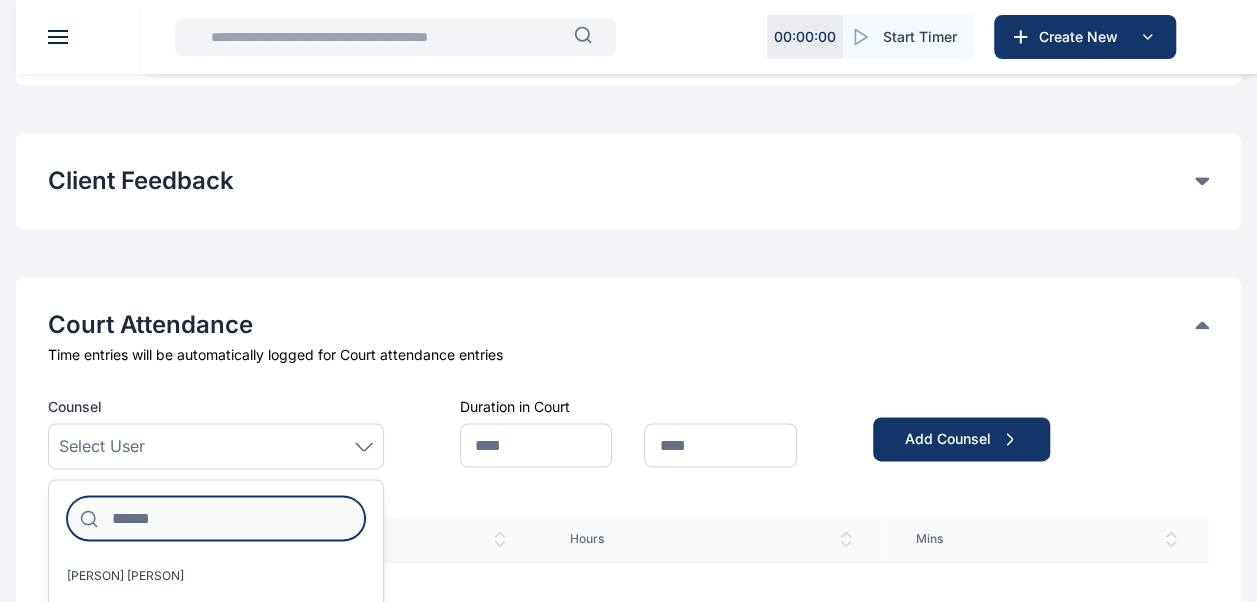 click at bounding box center (216, 518) 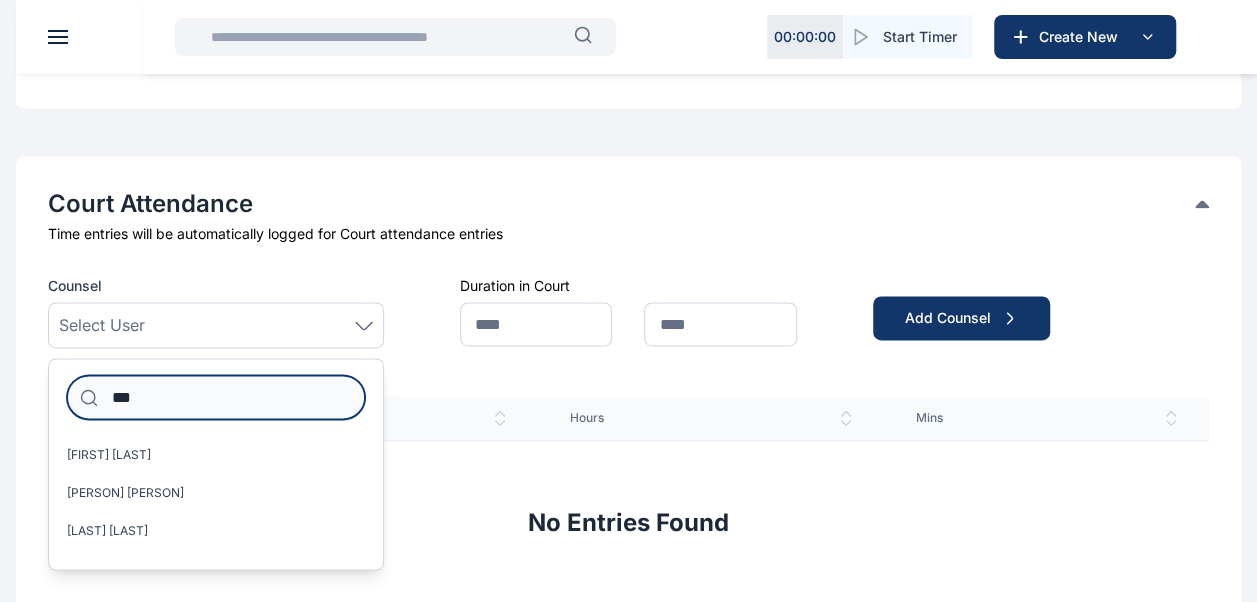 scroll, scrollTop: 1339, scrollLeft: 0, axis: vertical 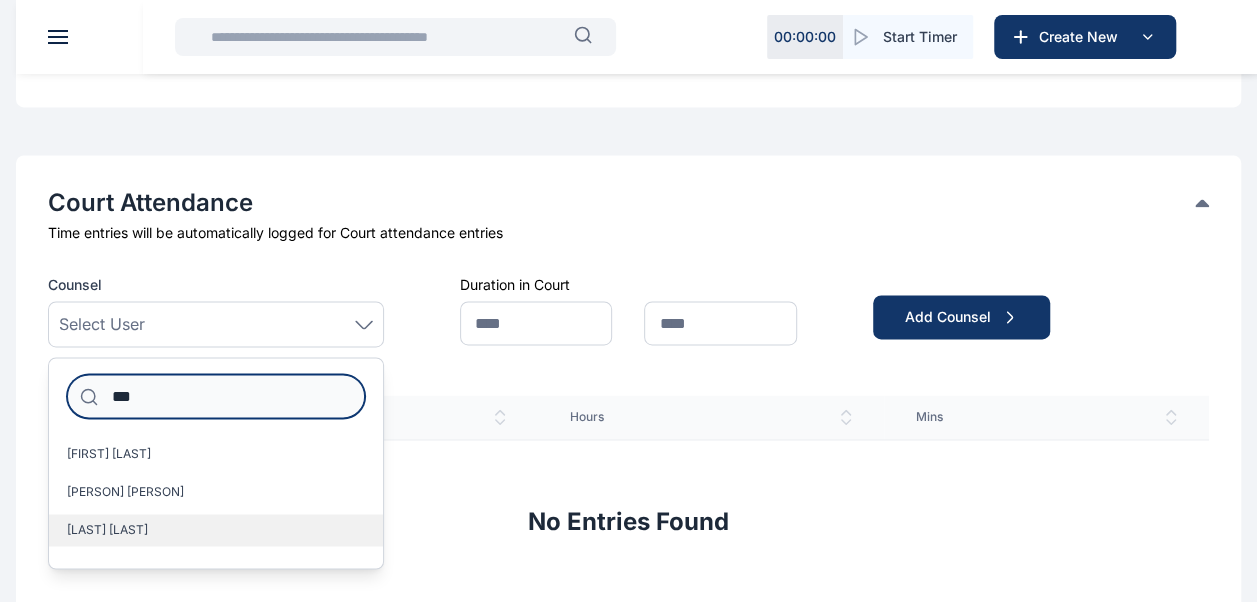type on "***" 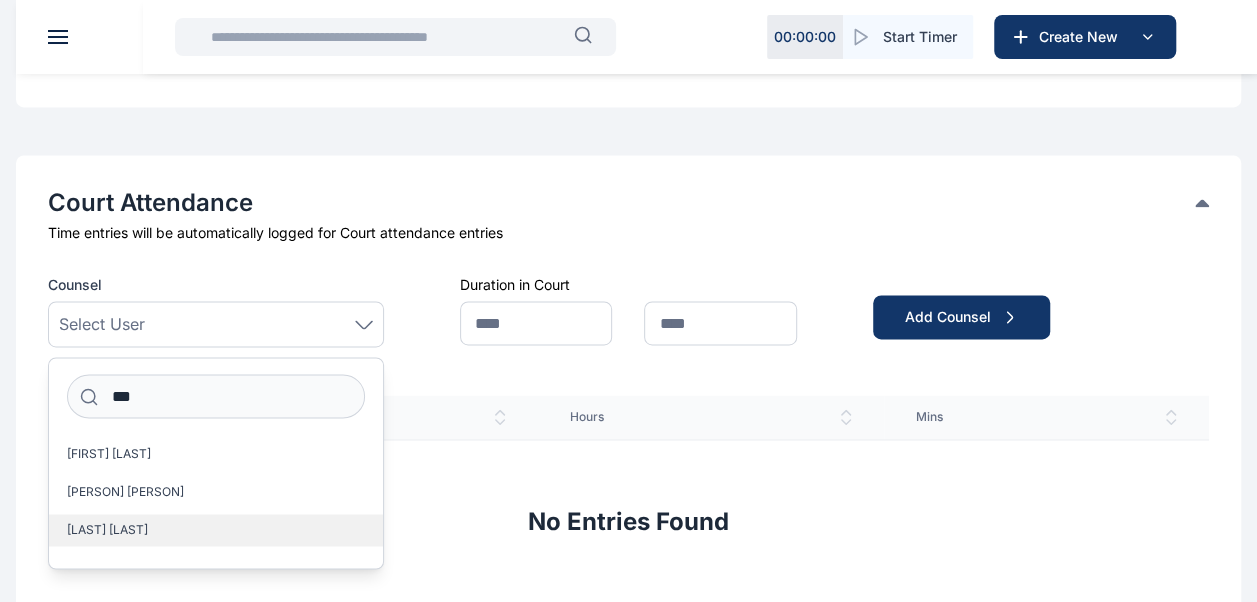 click on "[LAST] [LAST]" at bounding box center (107, 530) 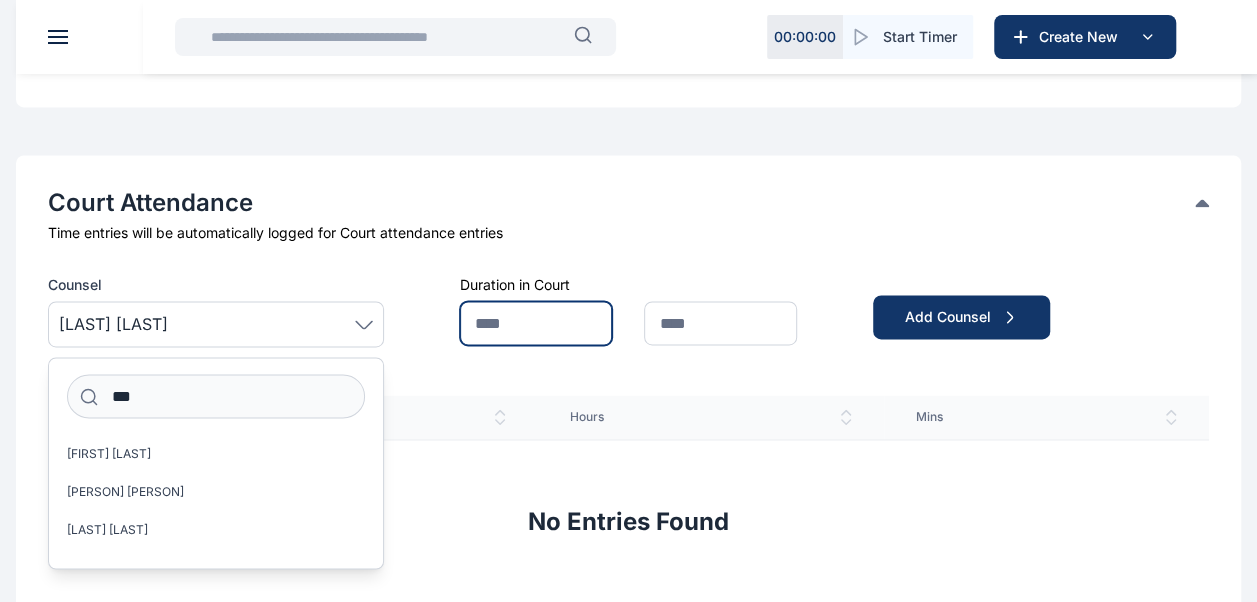 click at bounding box center (536, 323) 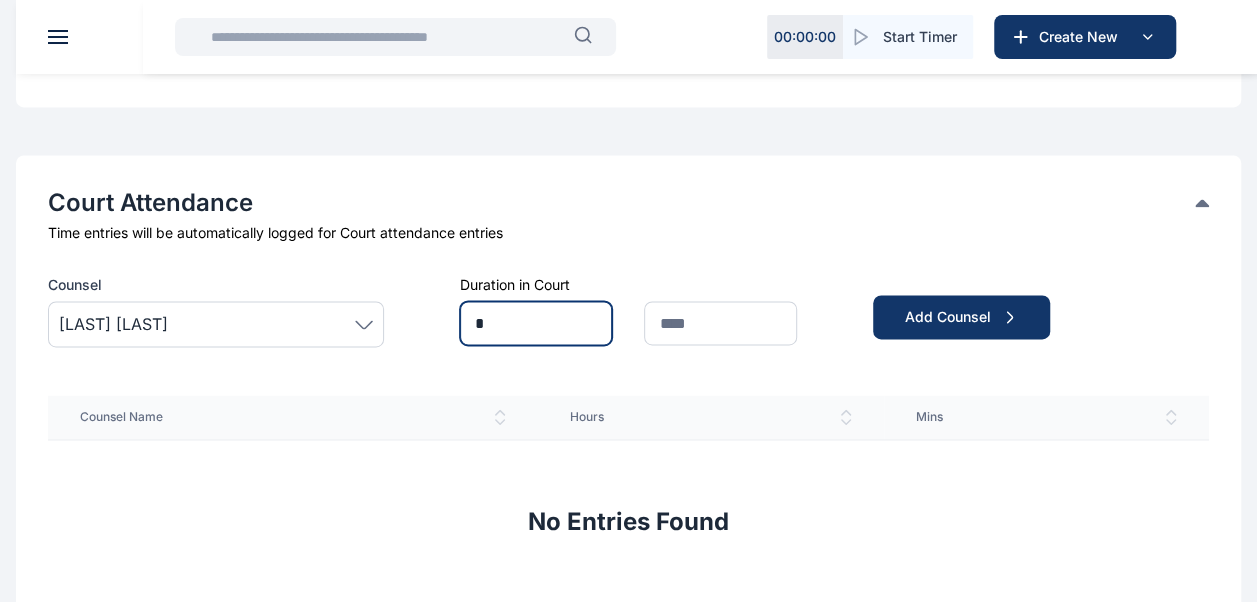 type on "*" 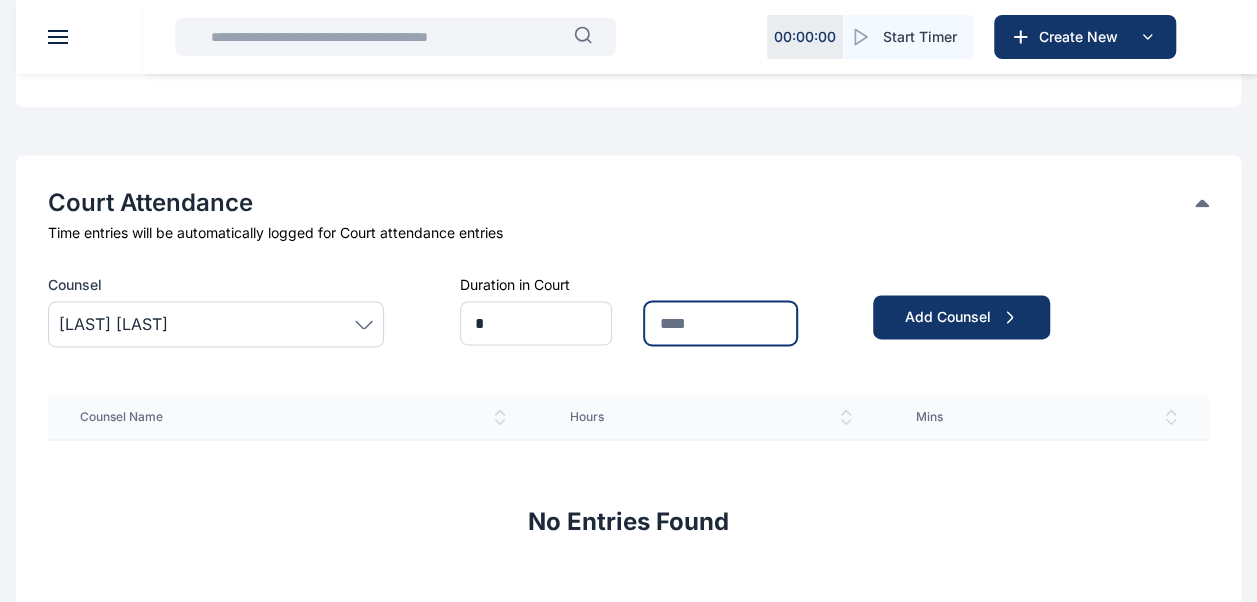 click at bounding box center (720, 323) 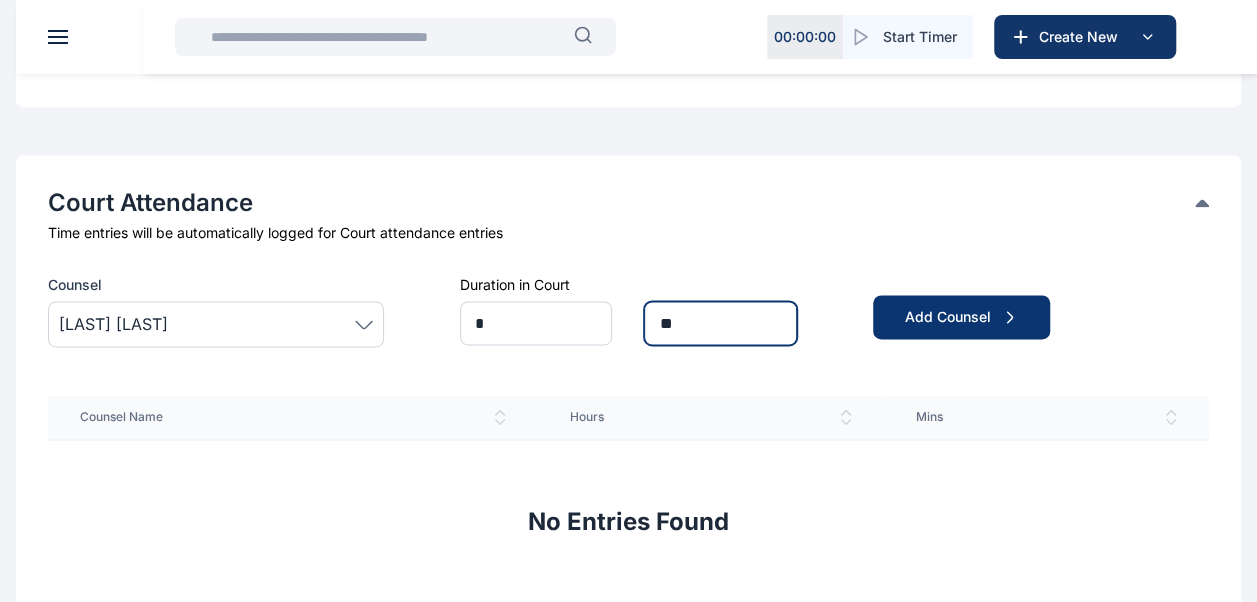 type on "**" 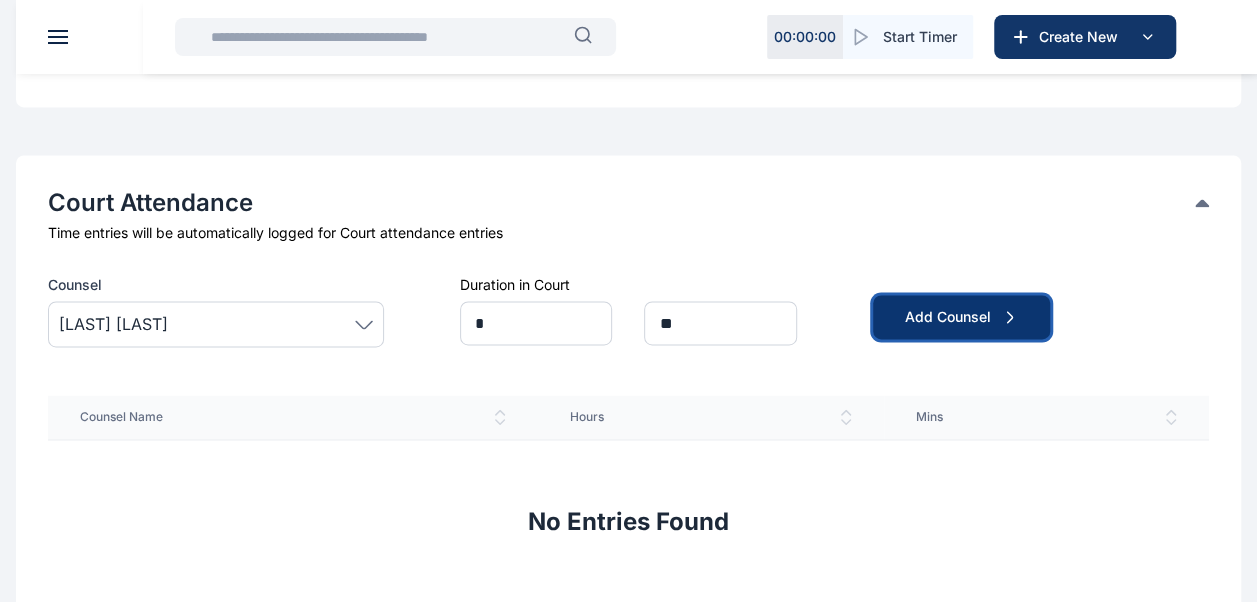 click on "Add Counsel" at bounding box center [961, 317] 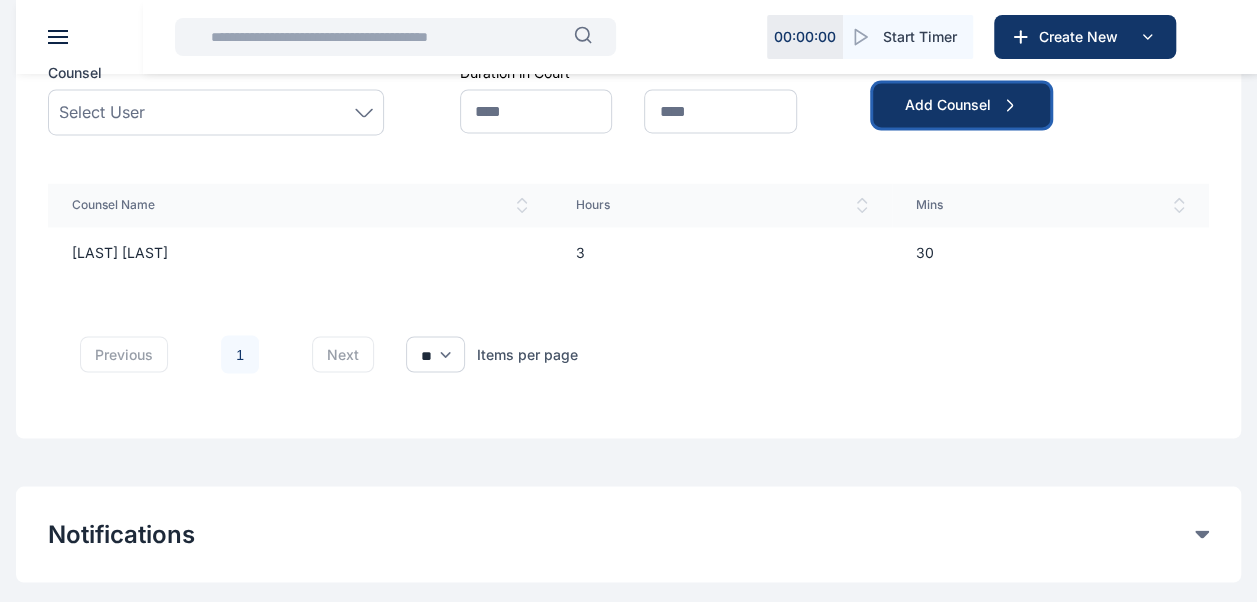 scroll, scrollTop: 1704, scrollLeft: 0, axis: vertical 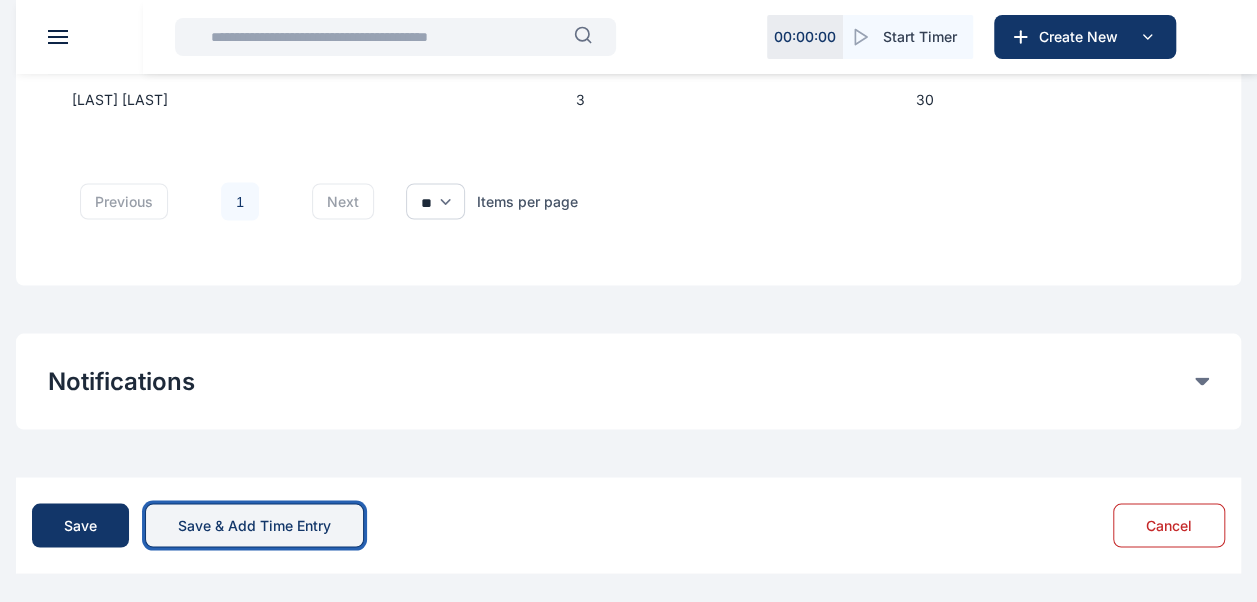 click on "Save & Add Time Entry" at bounding box center [254, 525] 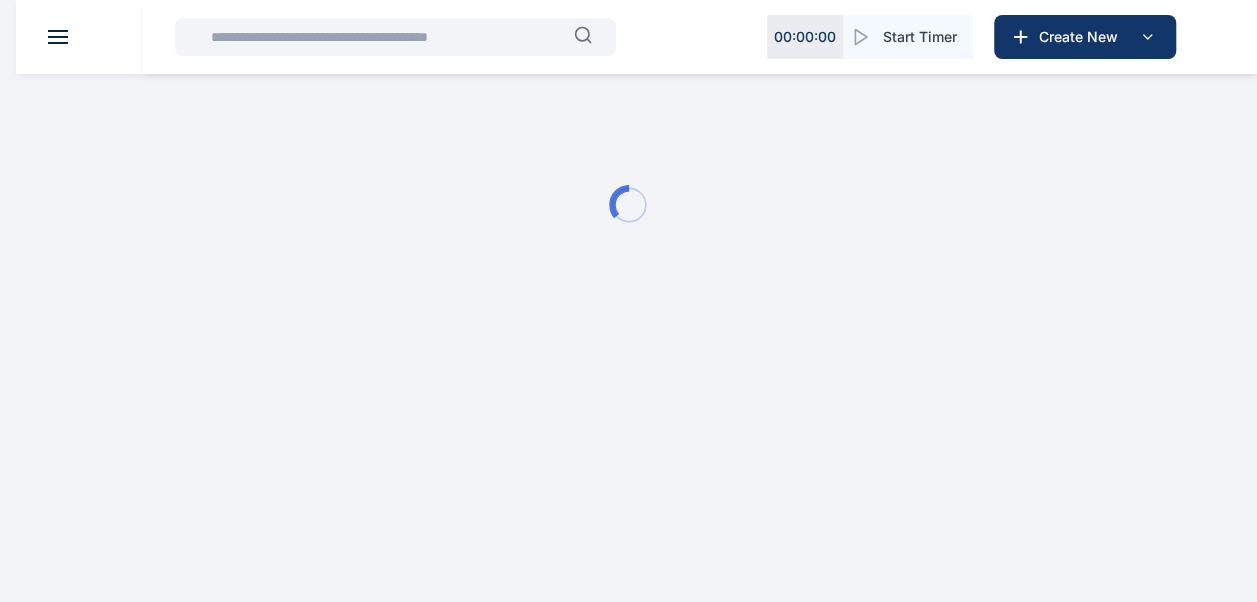 scroll, scrollTop: 0, scrollLeft: 0, axis: both 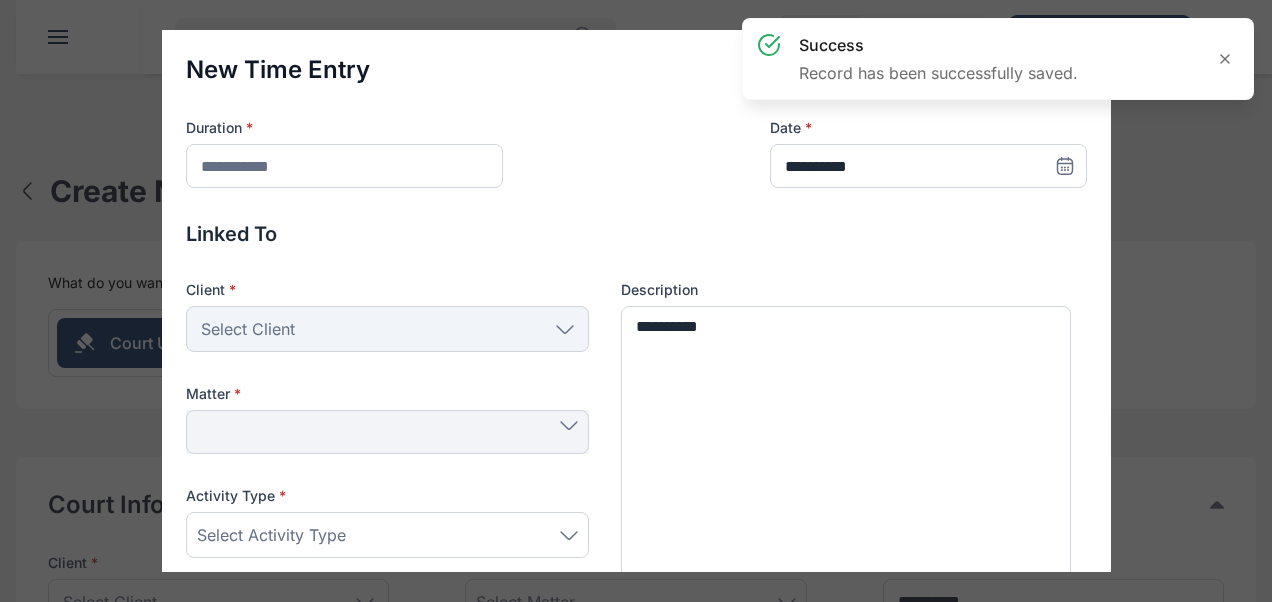type 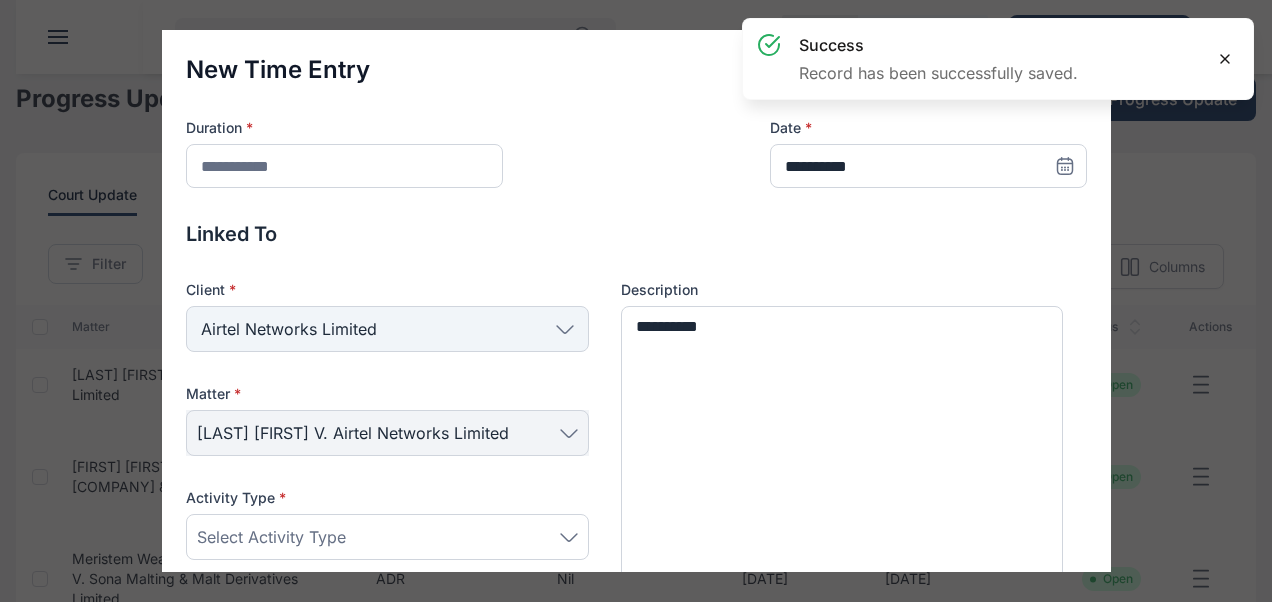 click 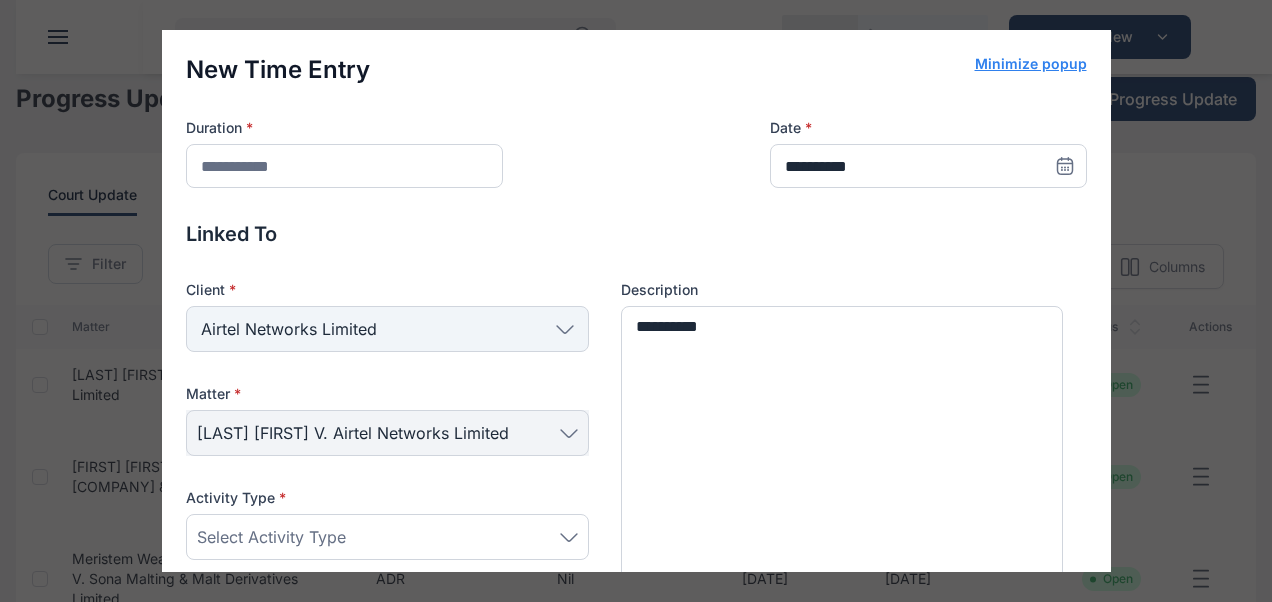 click on "Minimize popup" at bounding box center [1031, 64] 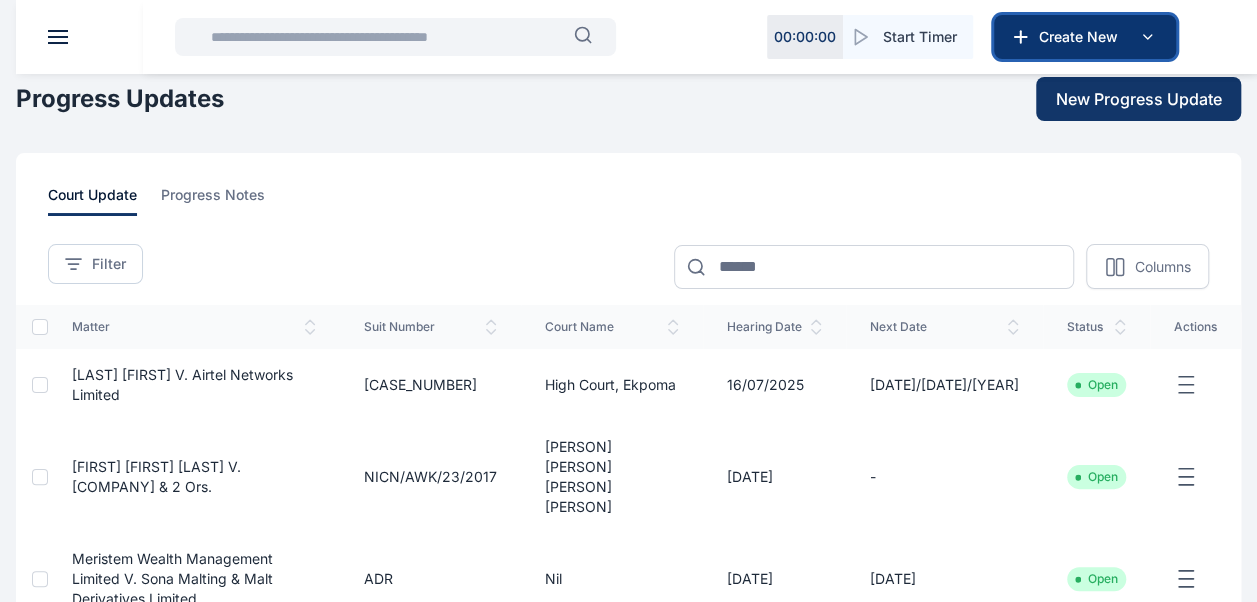 click on "Create New" at bounding box center (1085, 37) 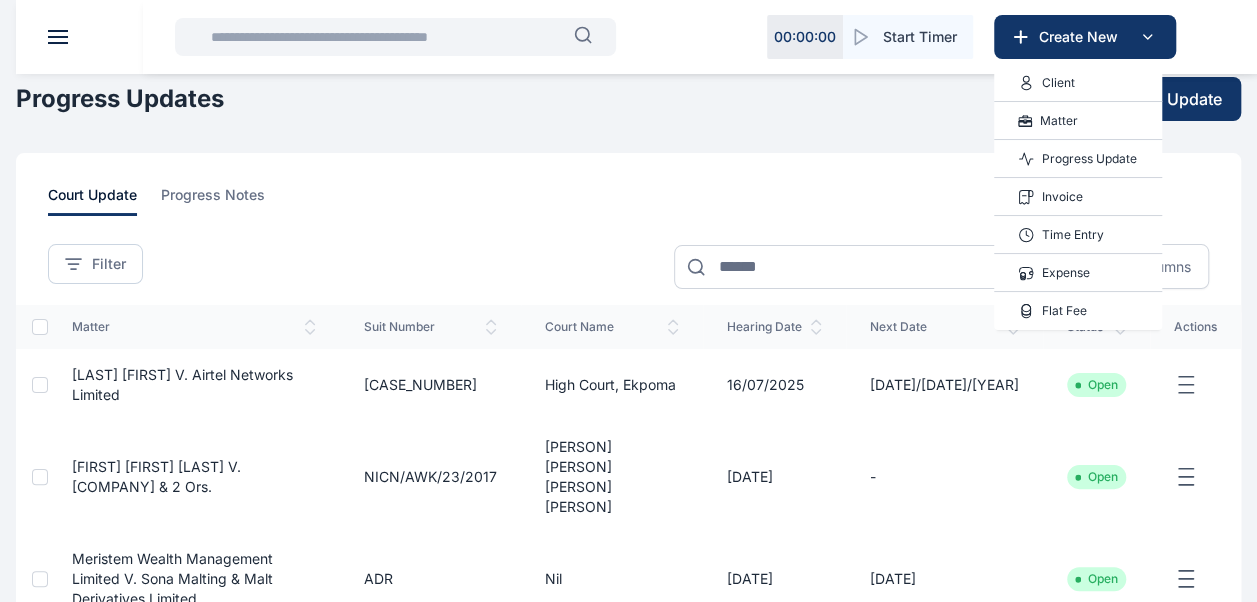 click on "Client" at bounding box center [1078, 83] 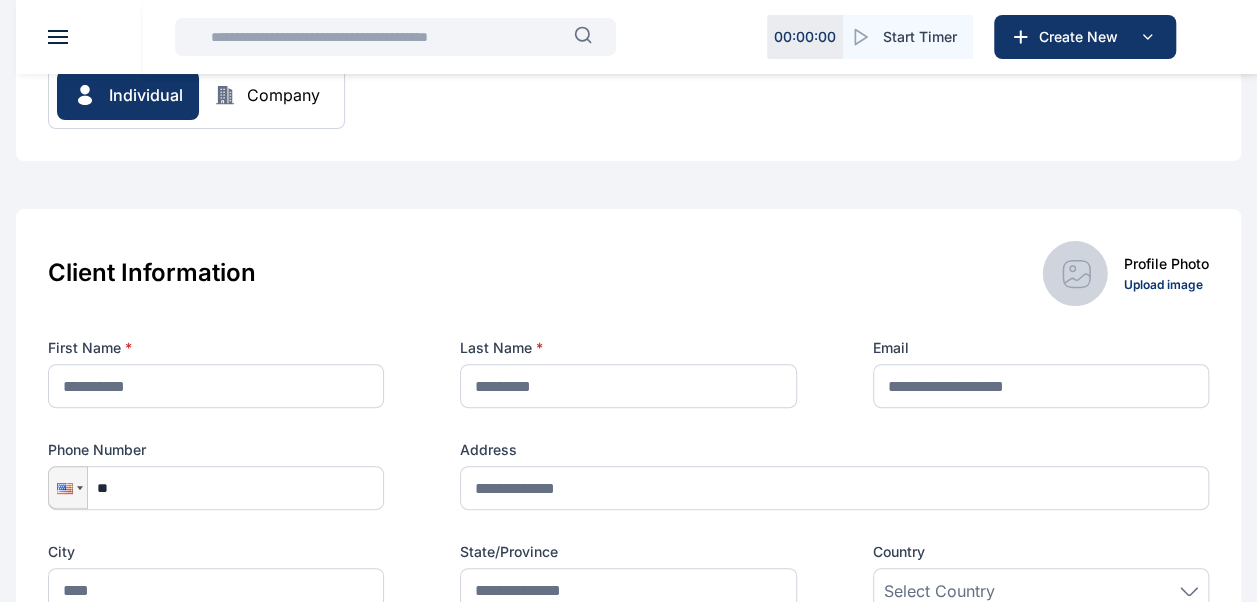 scroll, scrollTop: 159, scrollLeft: 0, axis: vertical 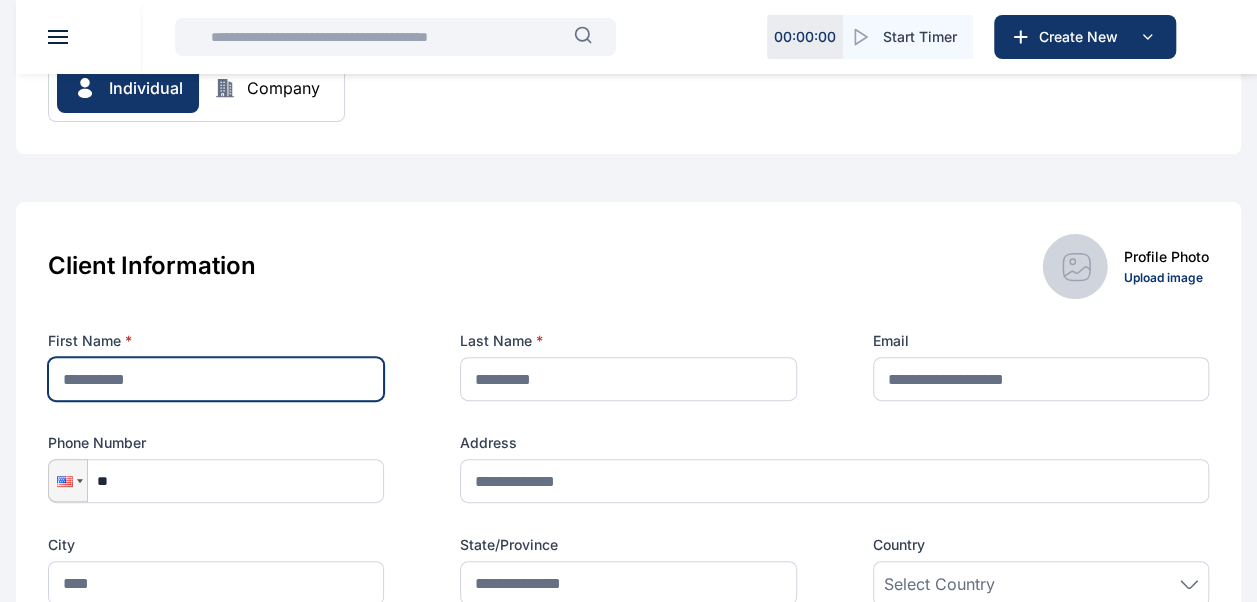 click at bounding box center (216, 379) 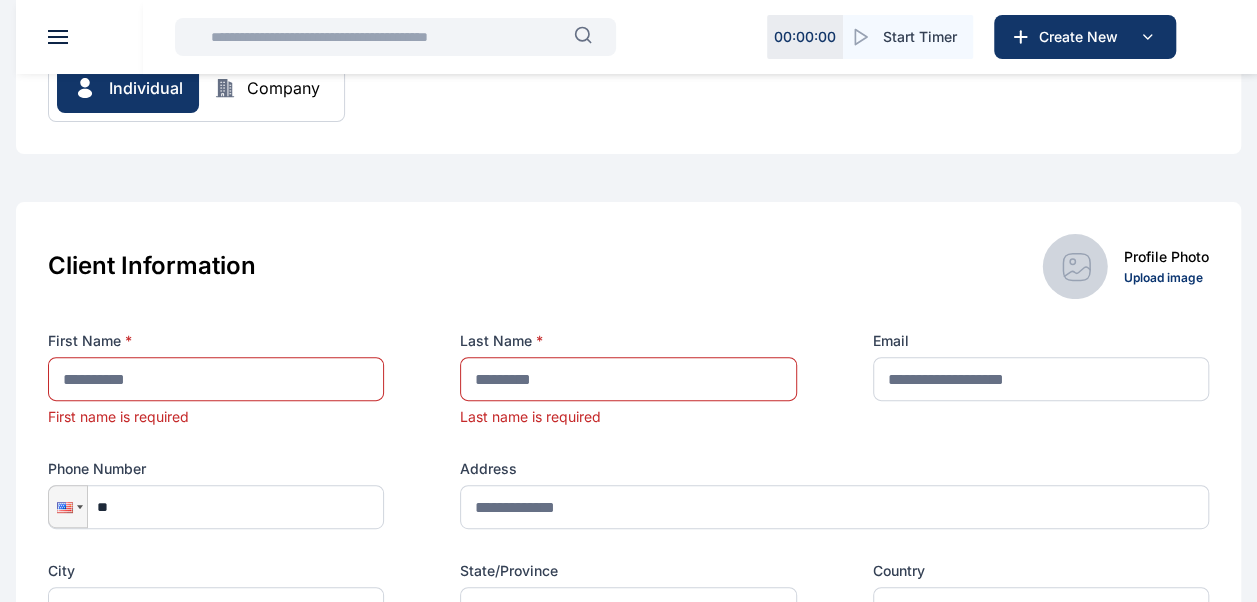 click on "Client Information Profile Photo Upload image" at bounding box center (628, 266) 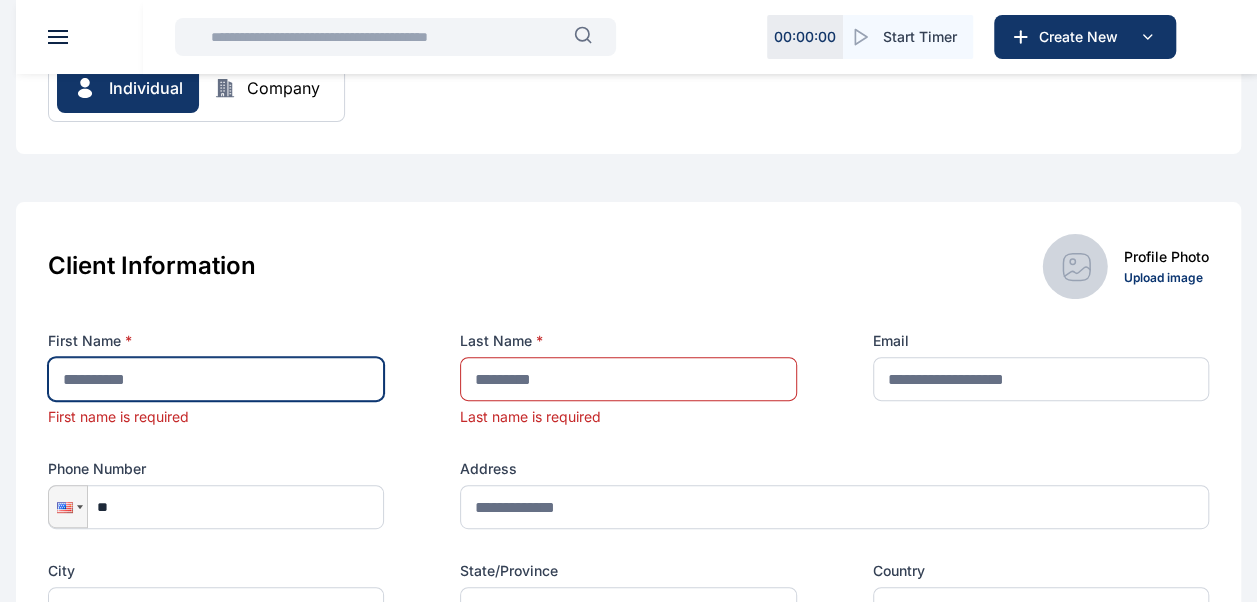 click at bounding box center [216, 379] 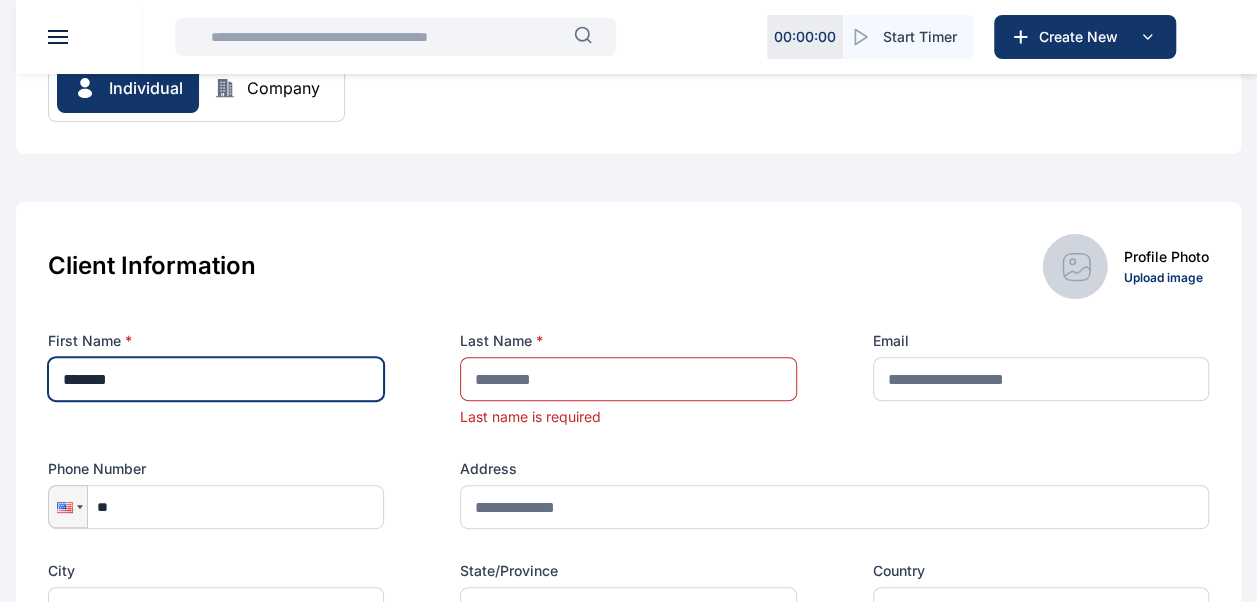 type on "*******" 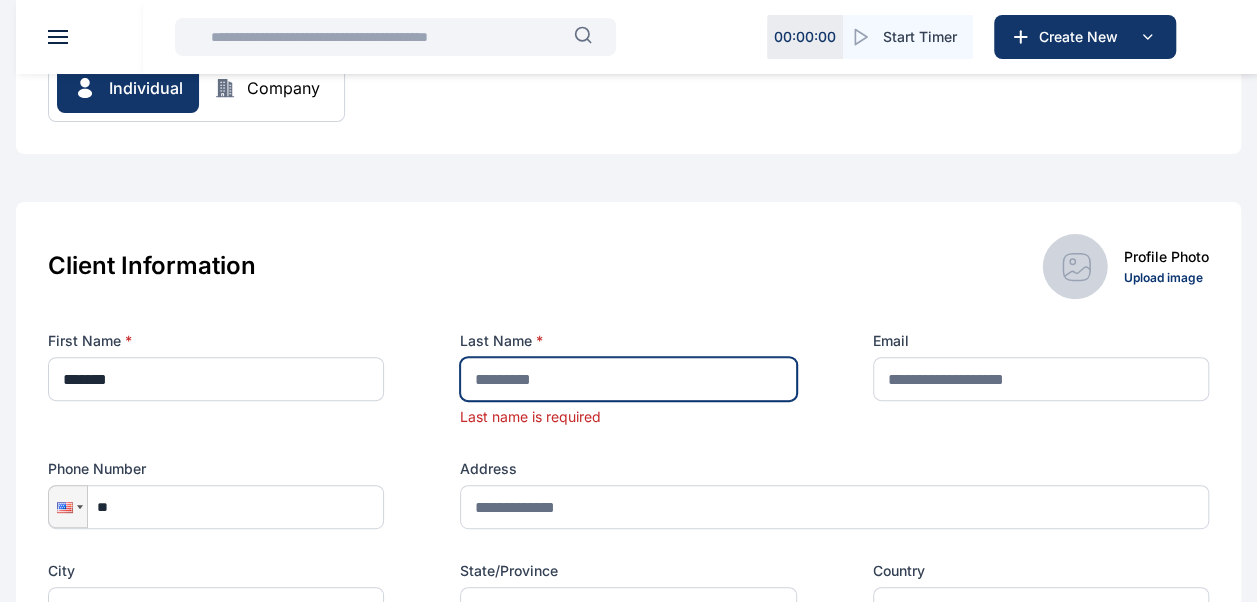 click at bounding box center (628, 379) 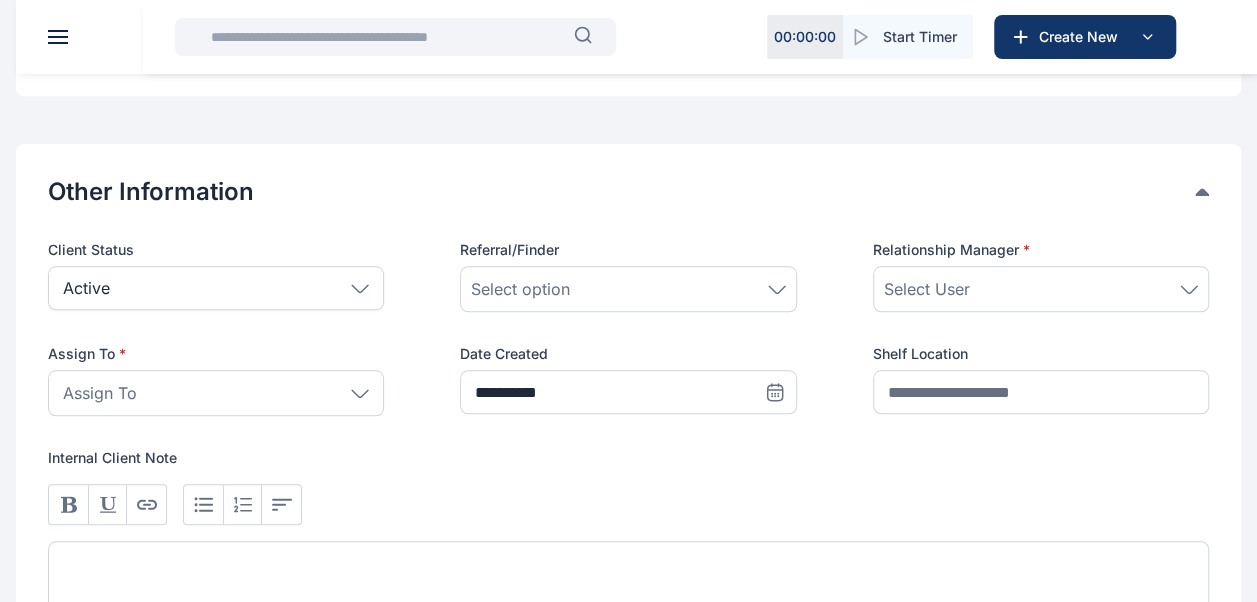 scroll, scrollTop: 846, scrollLeft: 0, axis: vertical 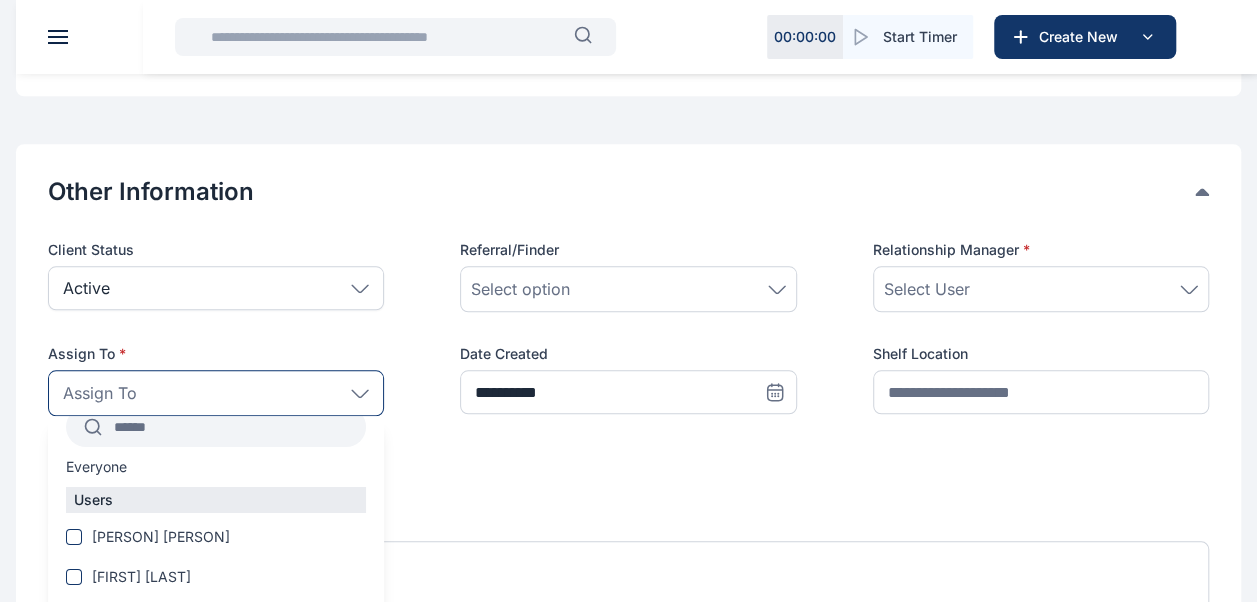 click at bounding box center [234, 427] 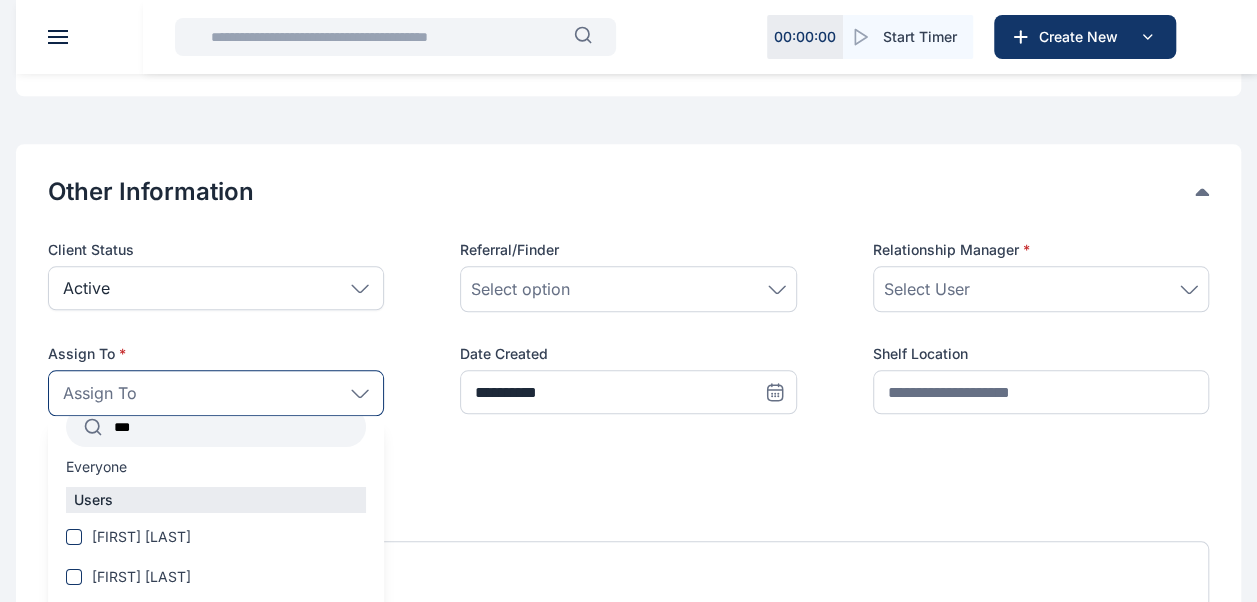 scroll, scrollTop: 0, scrollLeft: 0, axis: both 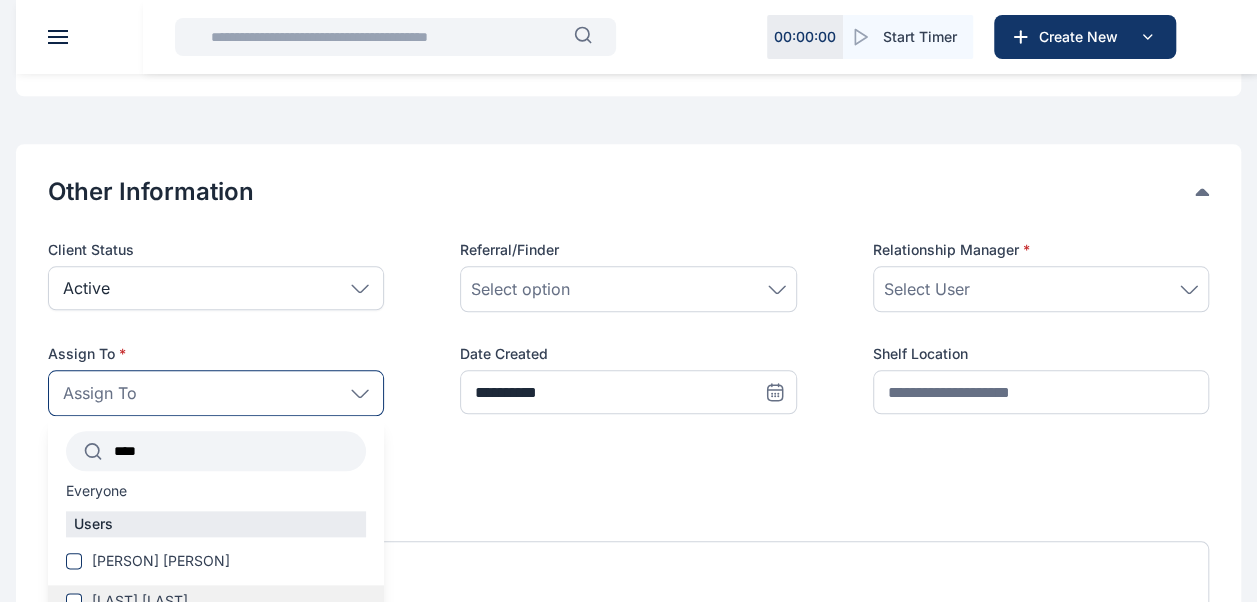 type on "****" 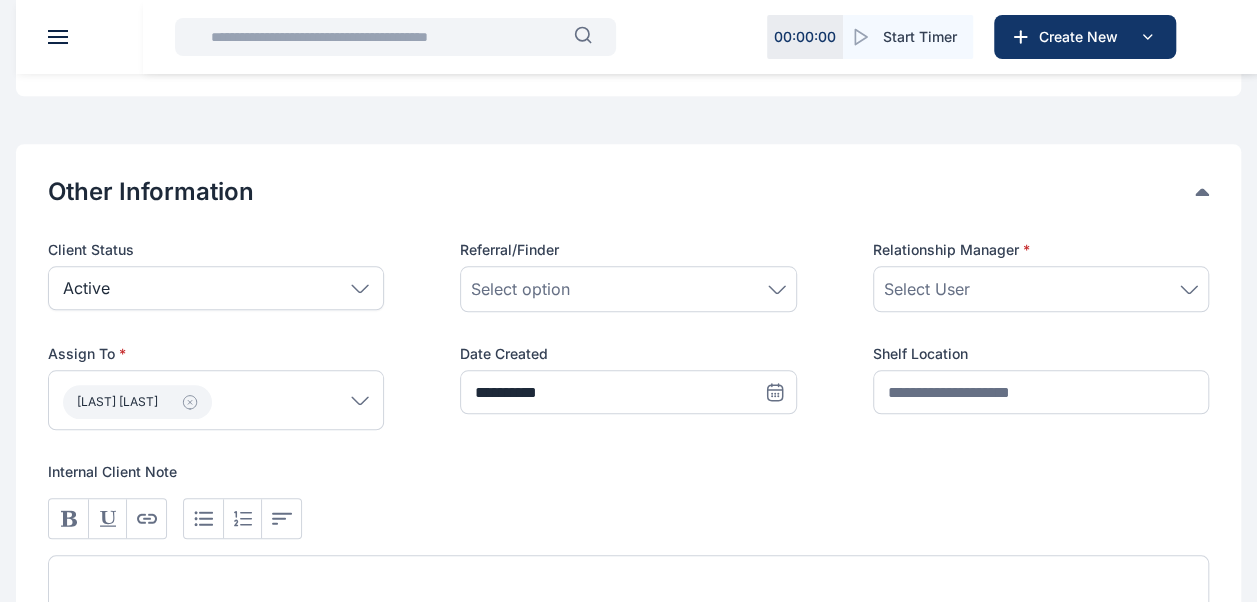 click on "Select User" at bounding box center (1041, 289) 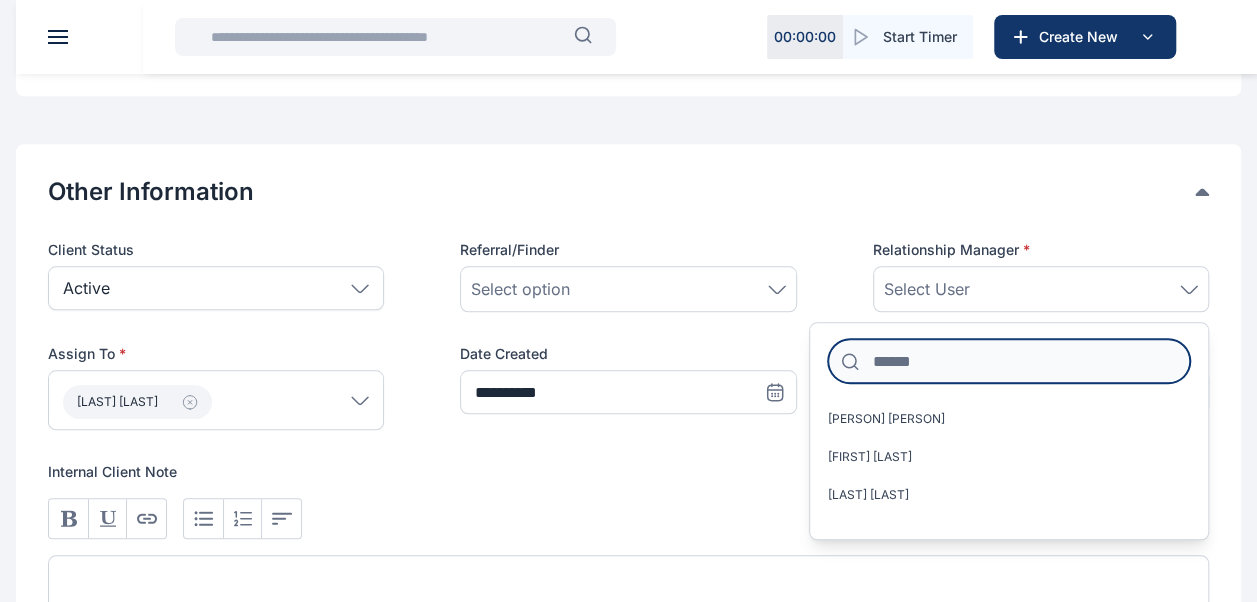 click at bounding box center [1009, 361] 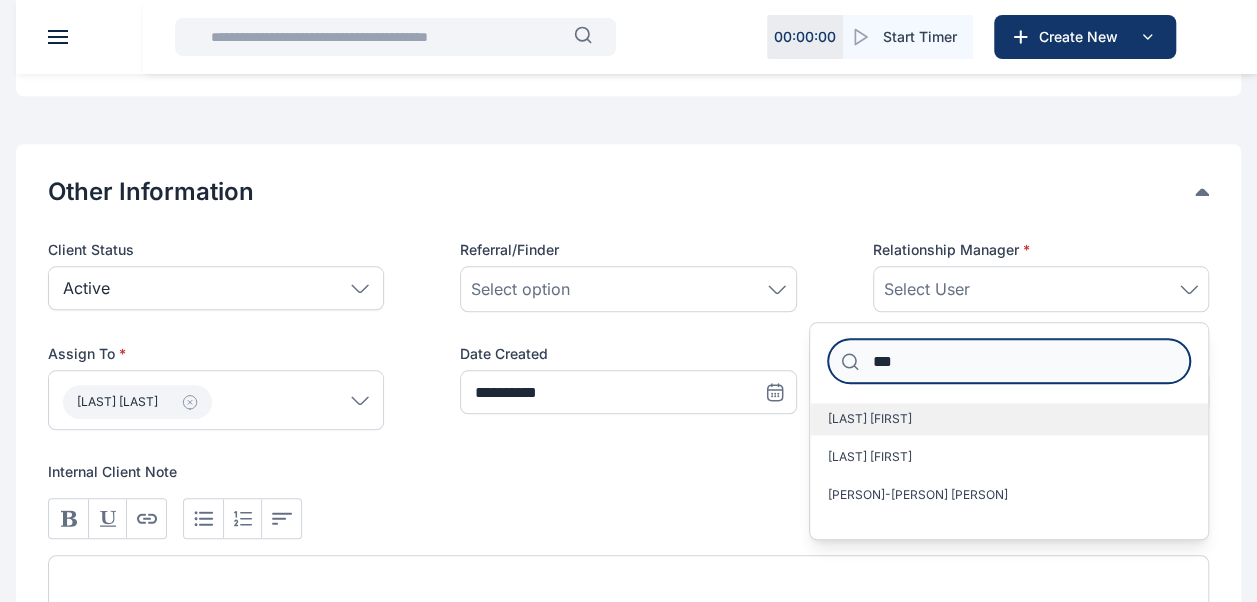 type on "***" 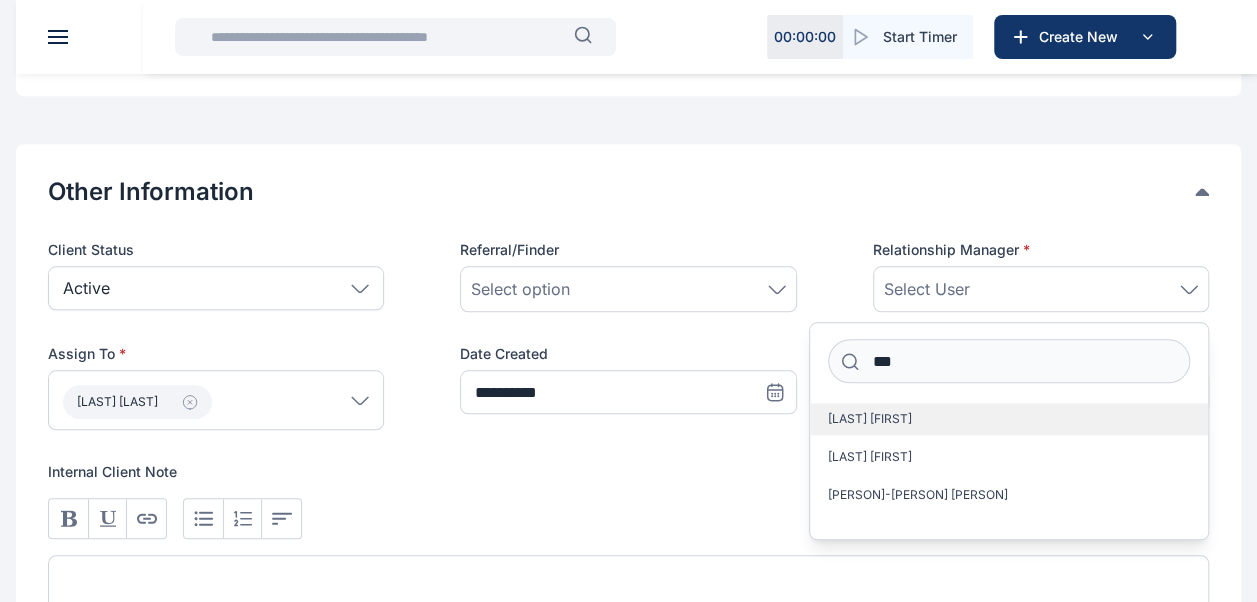 click on "[LAST] [FIRST]" at bounding box center [870, 419] 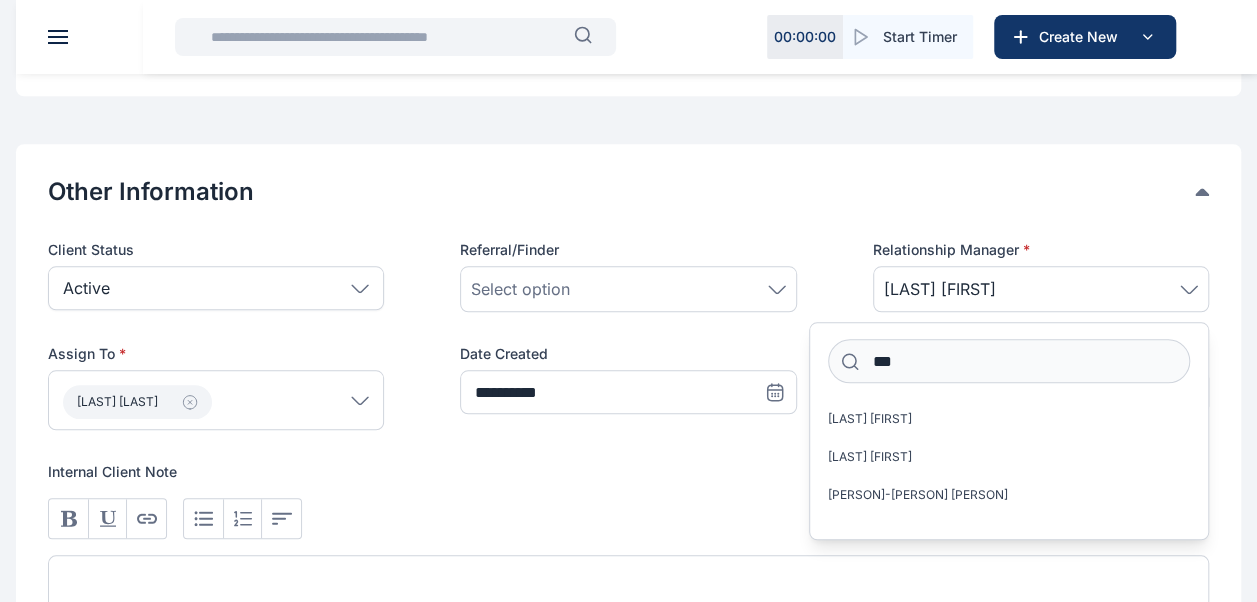 click at bounding box center [628, 592] 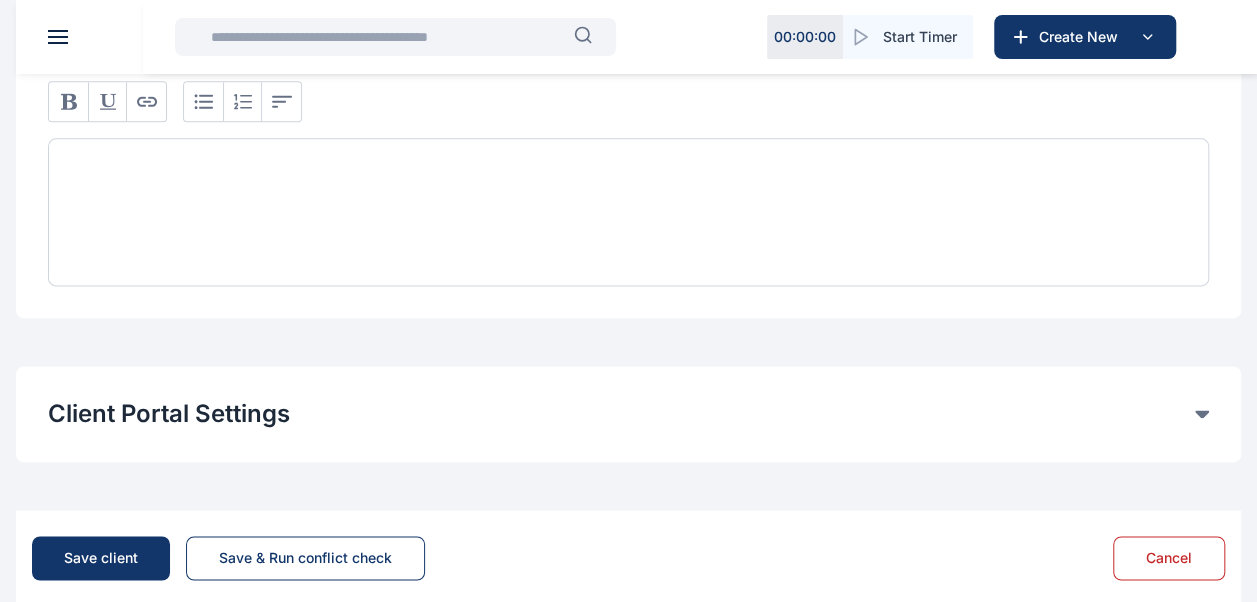scroll, scrollTop: 1296, scrollLeft: 0, axis: vertical 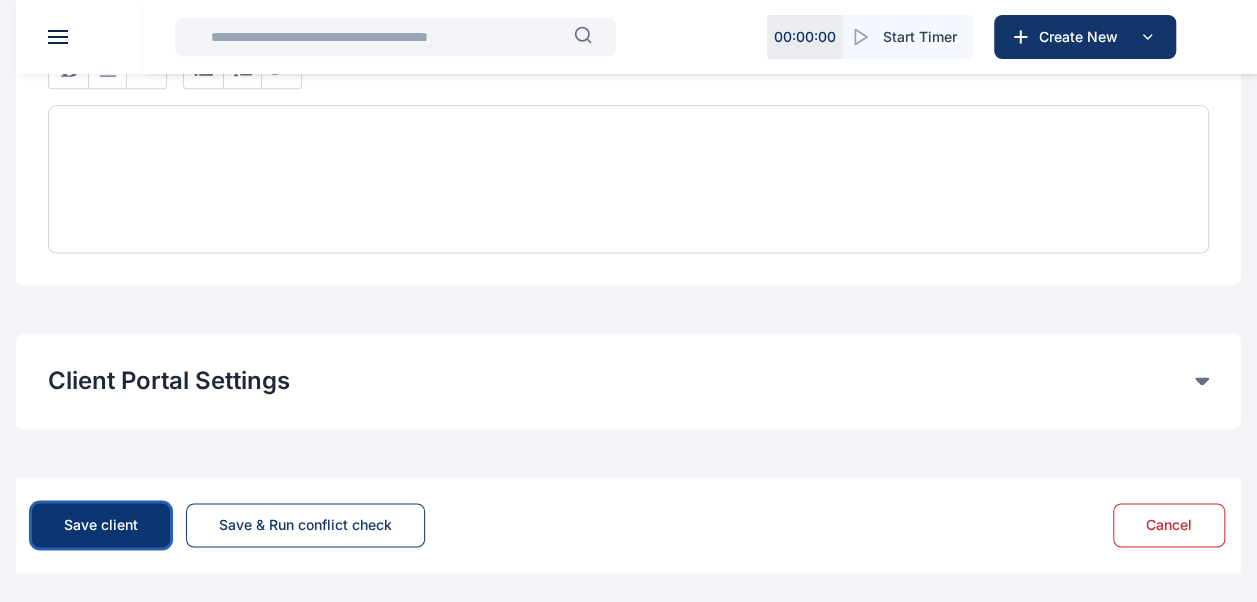 click on "Save client" at bounding box center (101, 525) 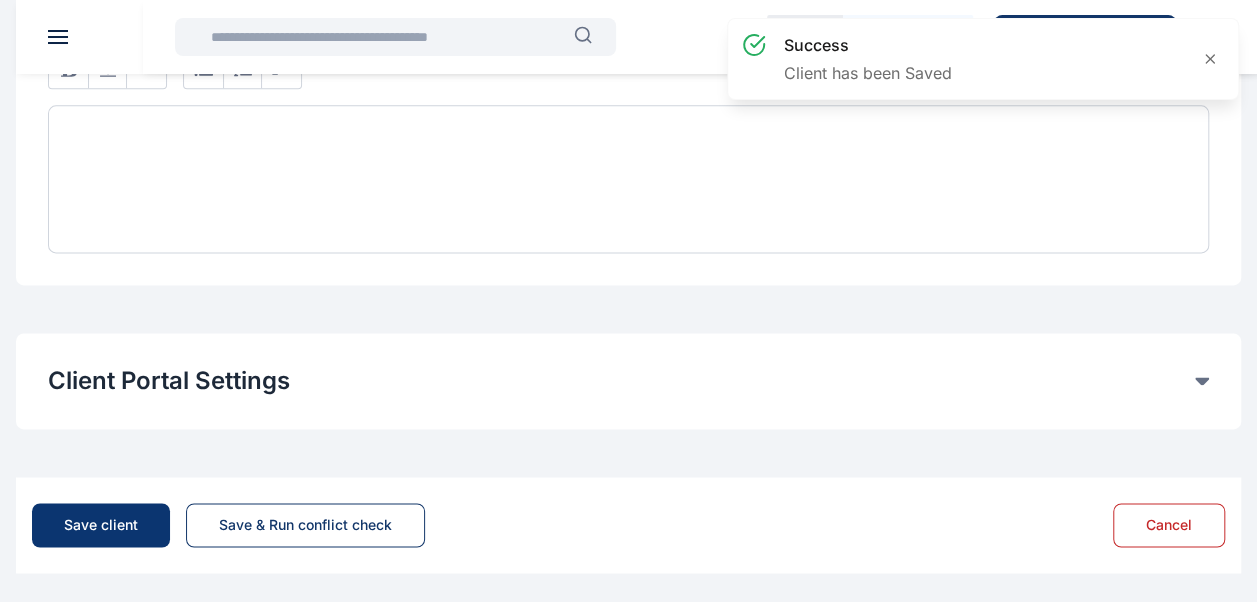 scroll, scrollTop: 0, scrollLeft: 0, axis: both 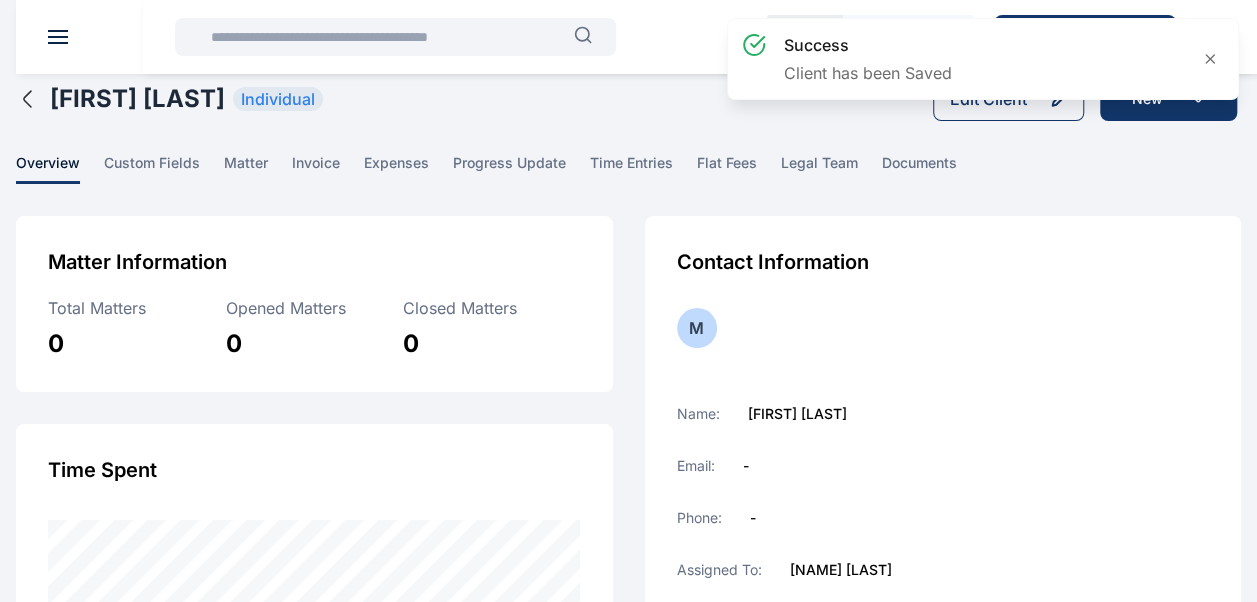click on "success Client has been Saved" at bounding box center (983, 59) 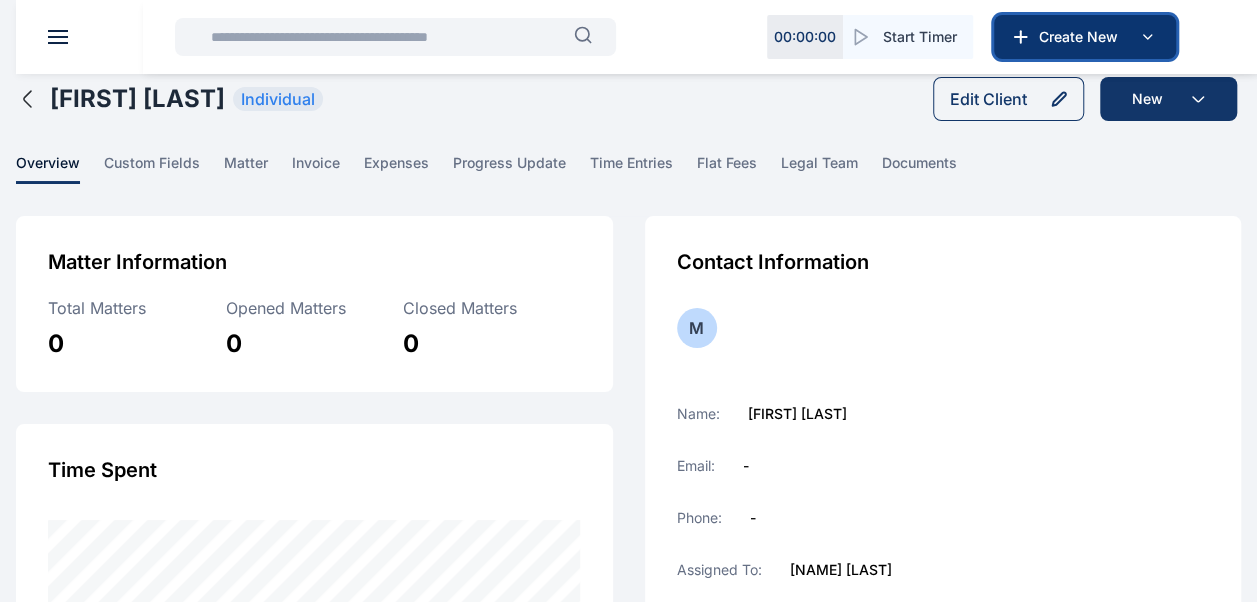 click 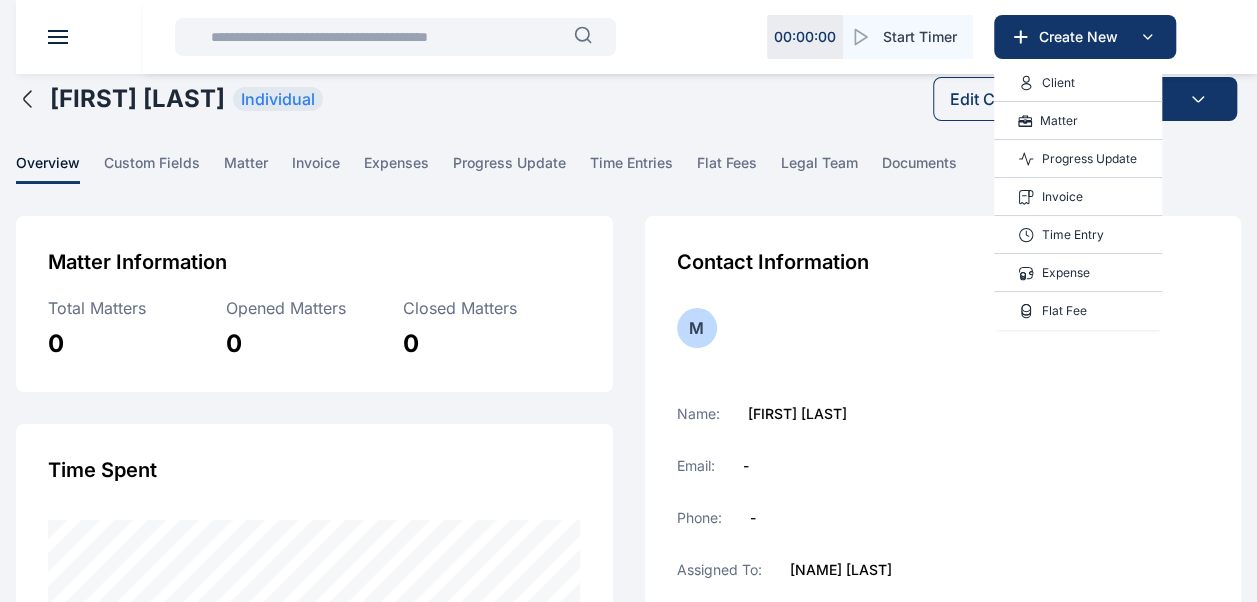 click on "Matter" at bounding box center (1078, 121) 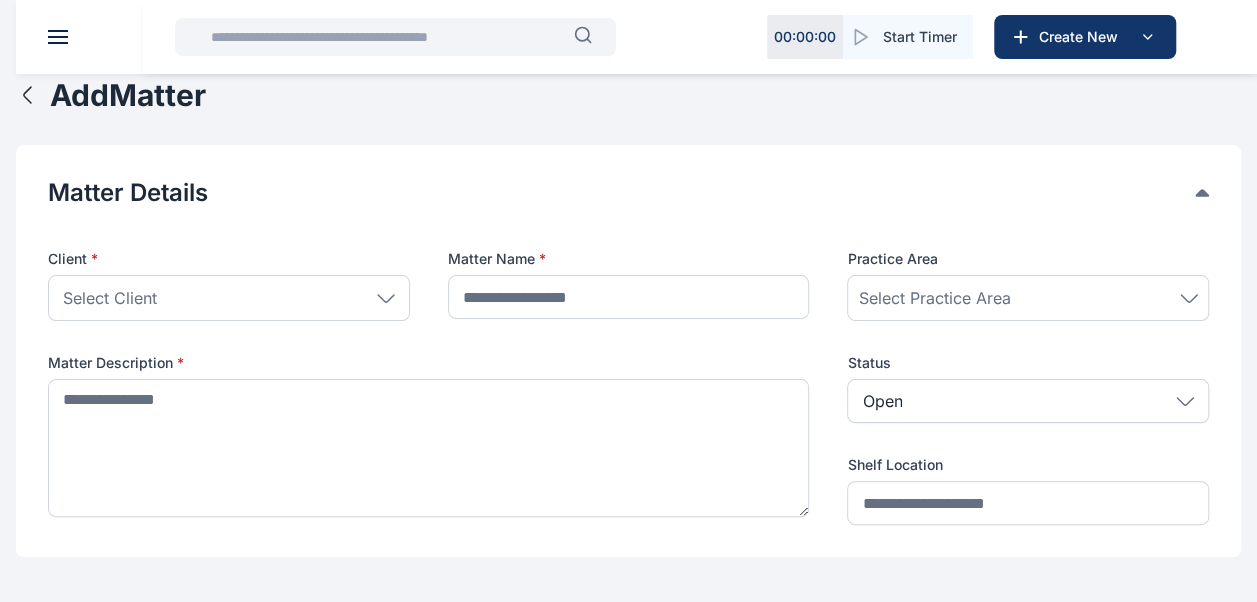 click 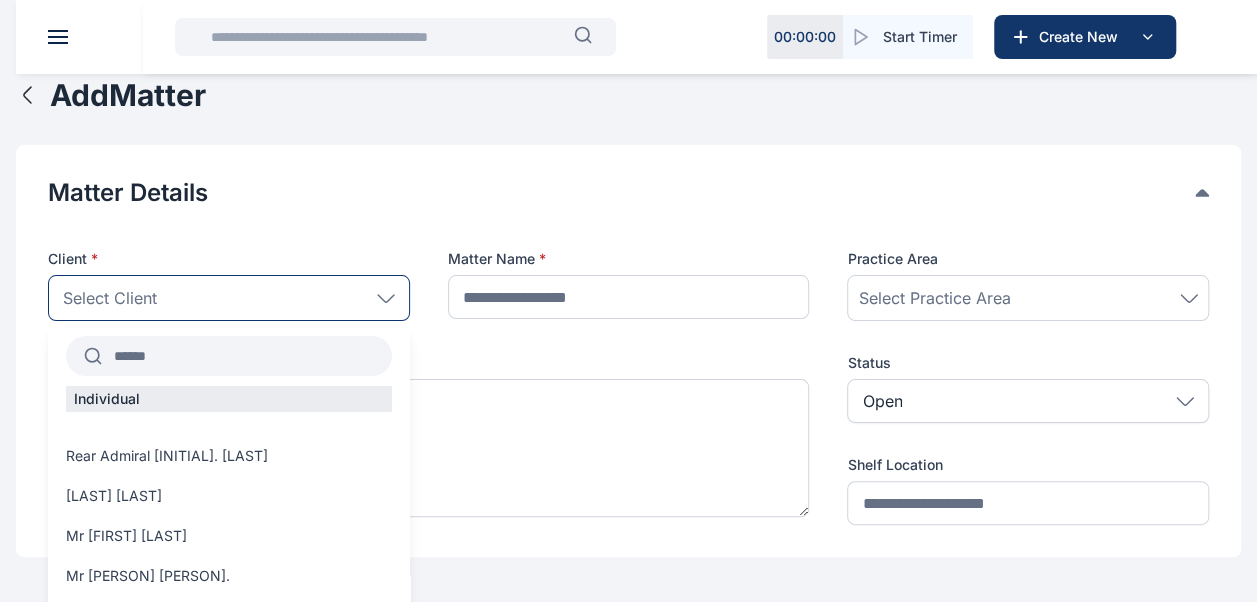 click at bounding box center (247, 356) 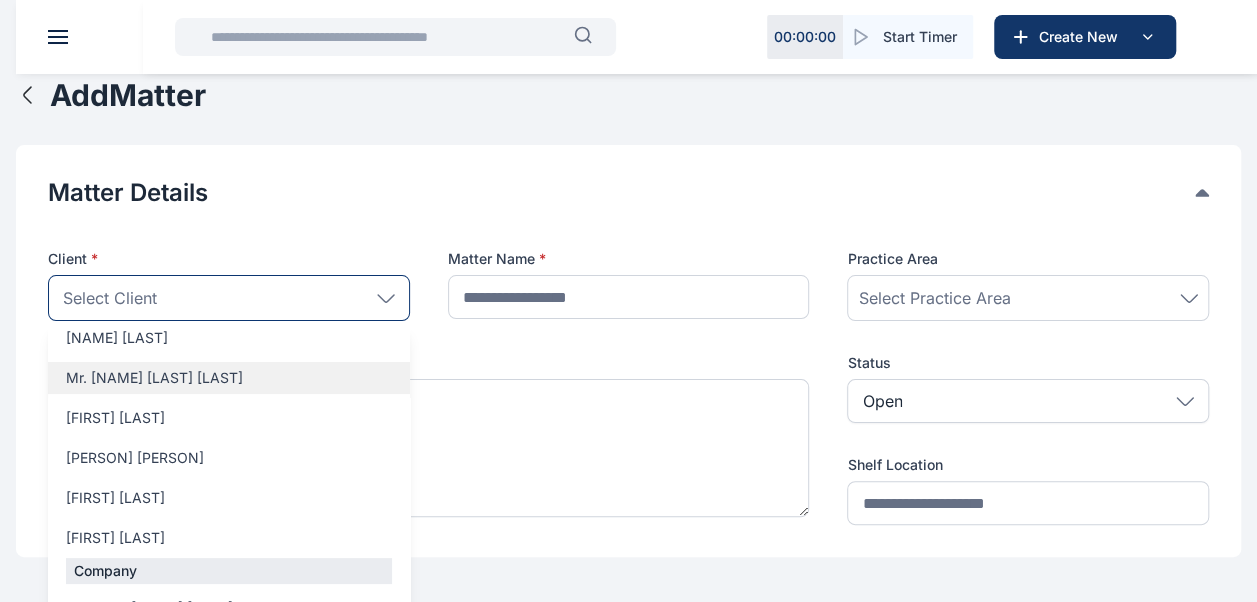 scroll, scrollTop: 180, scrollLeft: 0, axis: vertical 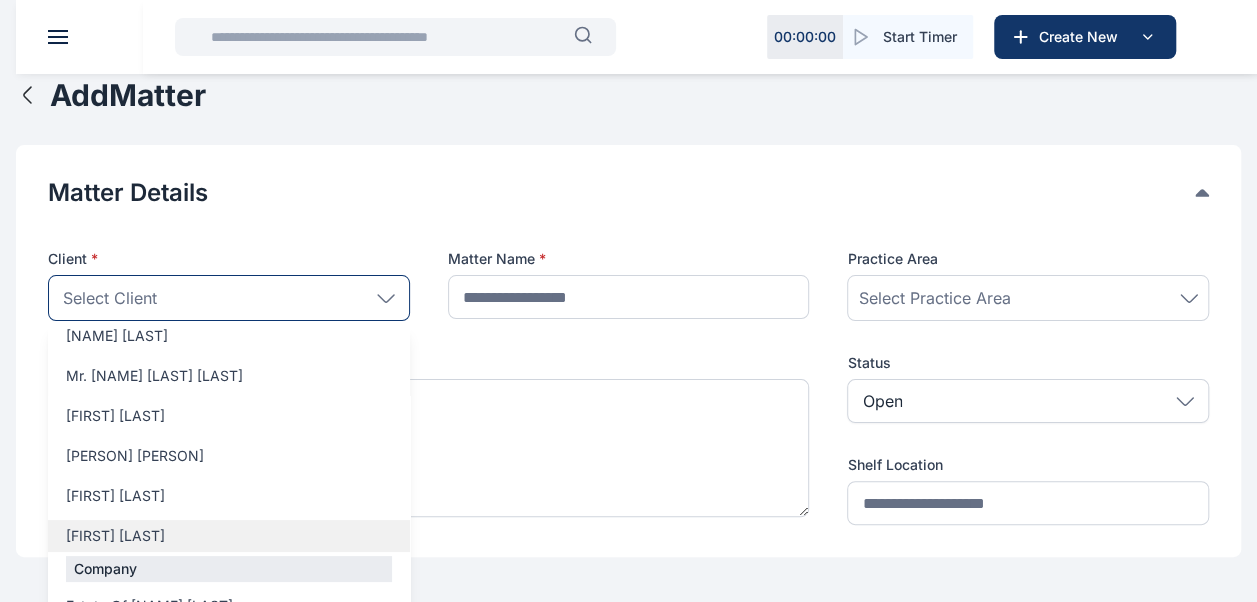 type on "****" 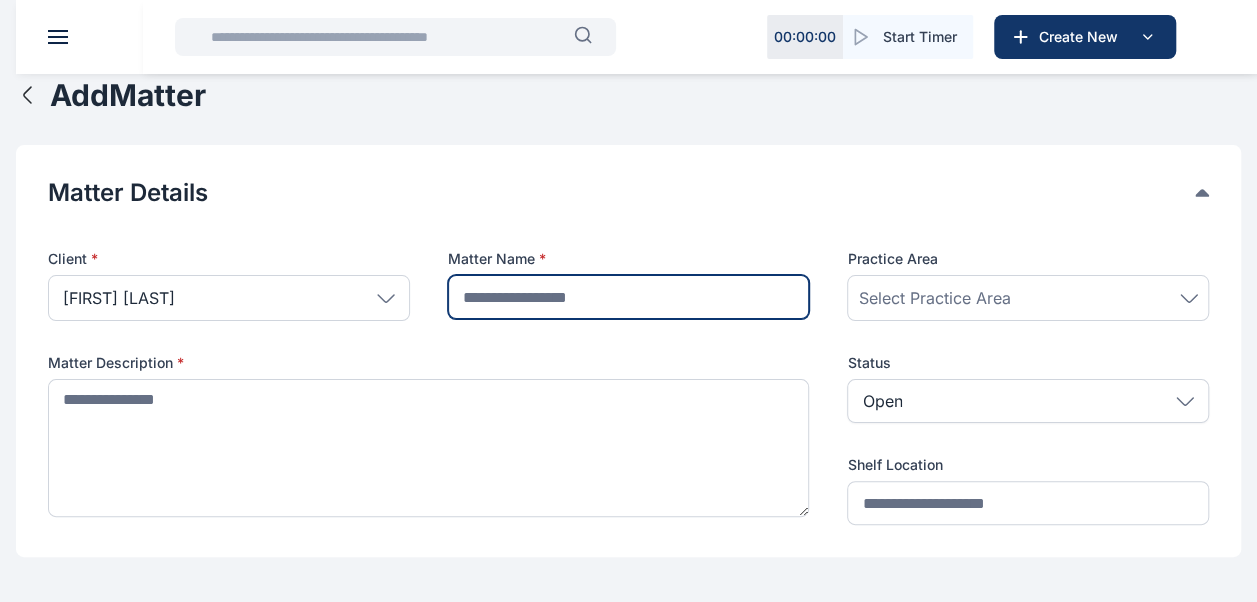 click at bounding box center (629, 297) 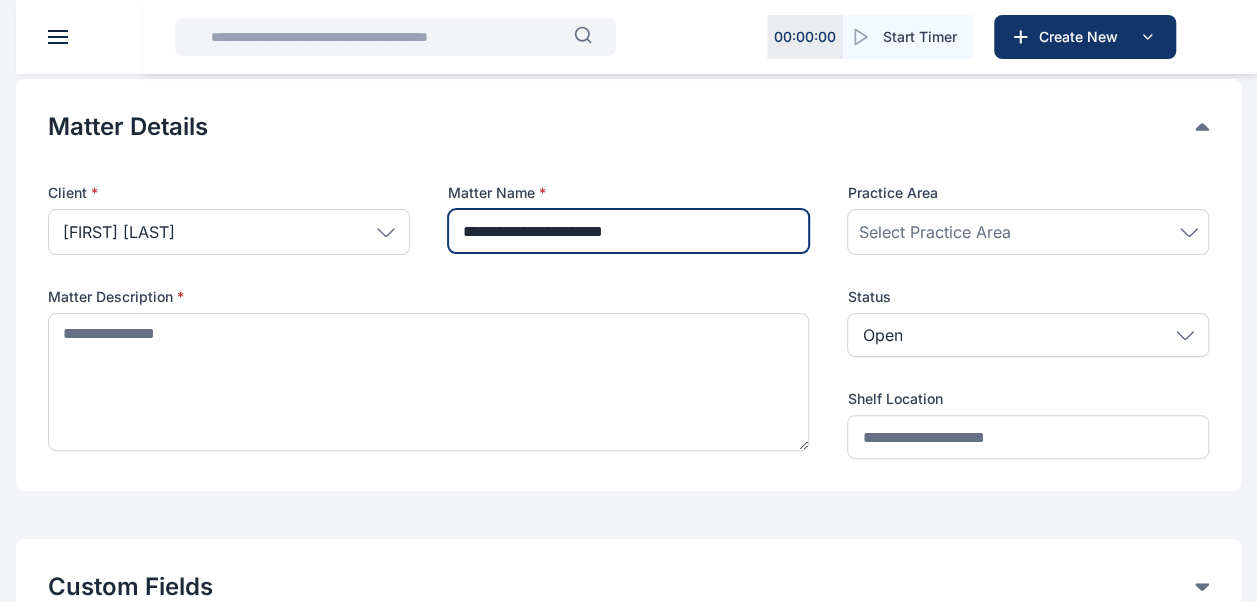 scroll, scrollTop: 72, scrollLeft: 0, axis: vertical 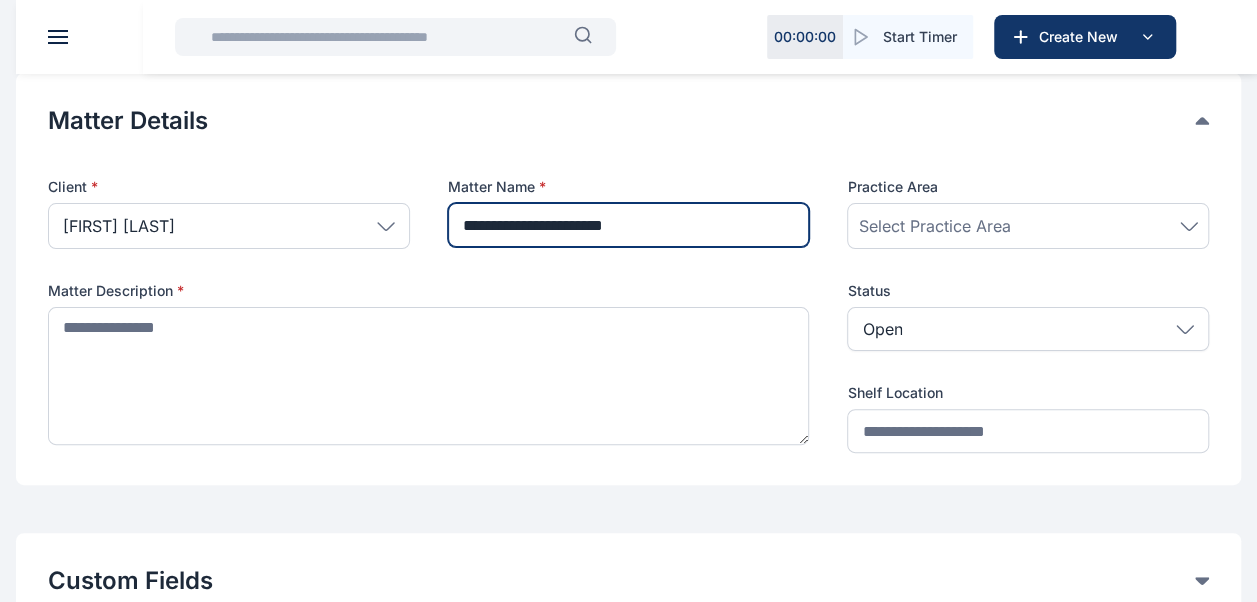 type on "**********" 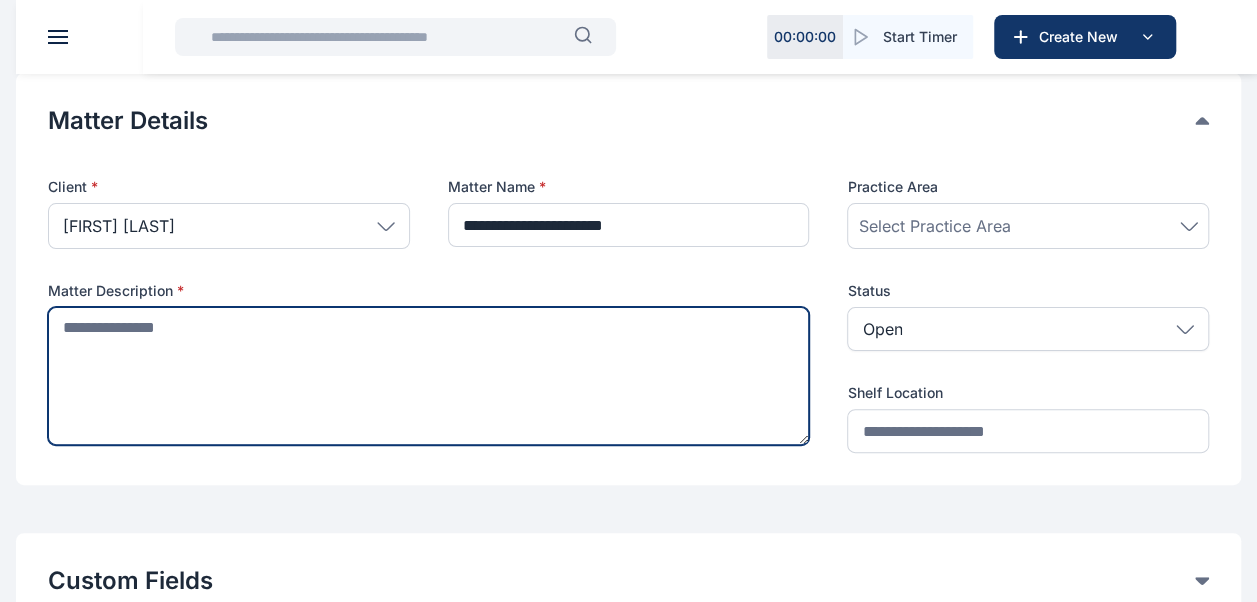 click at bounding box center [428, 376] 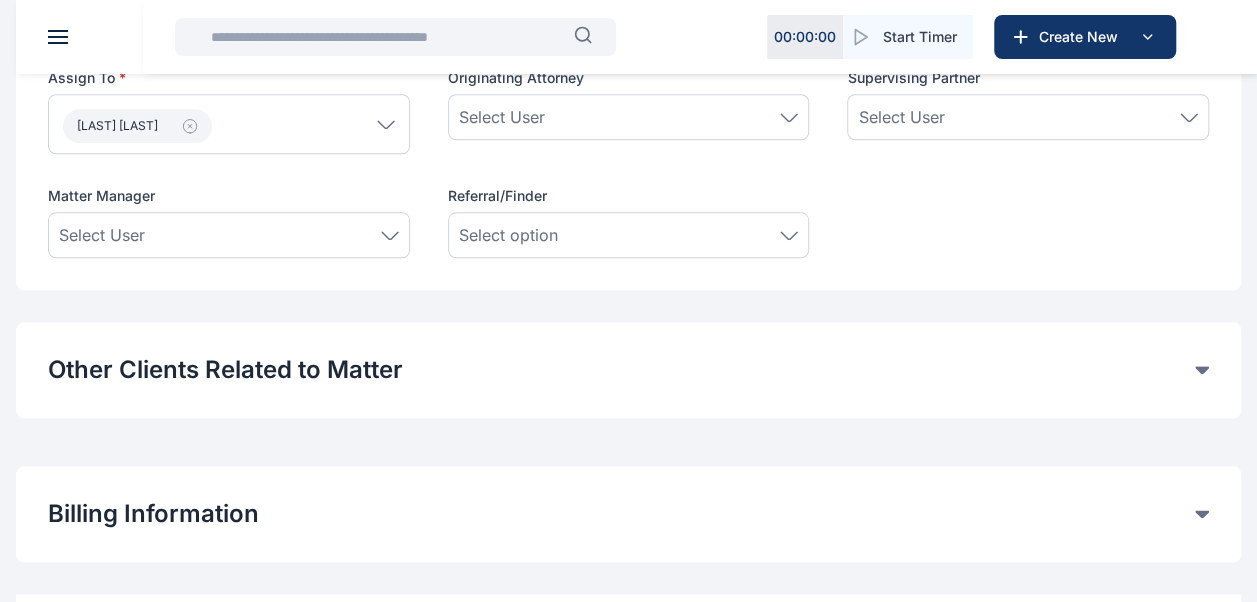 scroll, scrollTop: 1023, scrollLeft: 0, axis: vertical 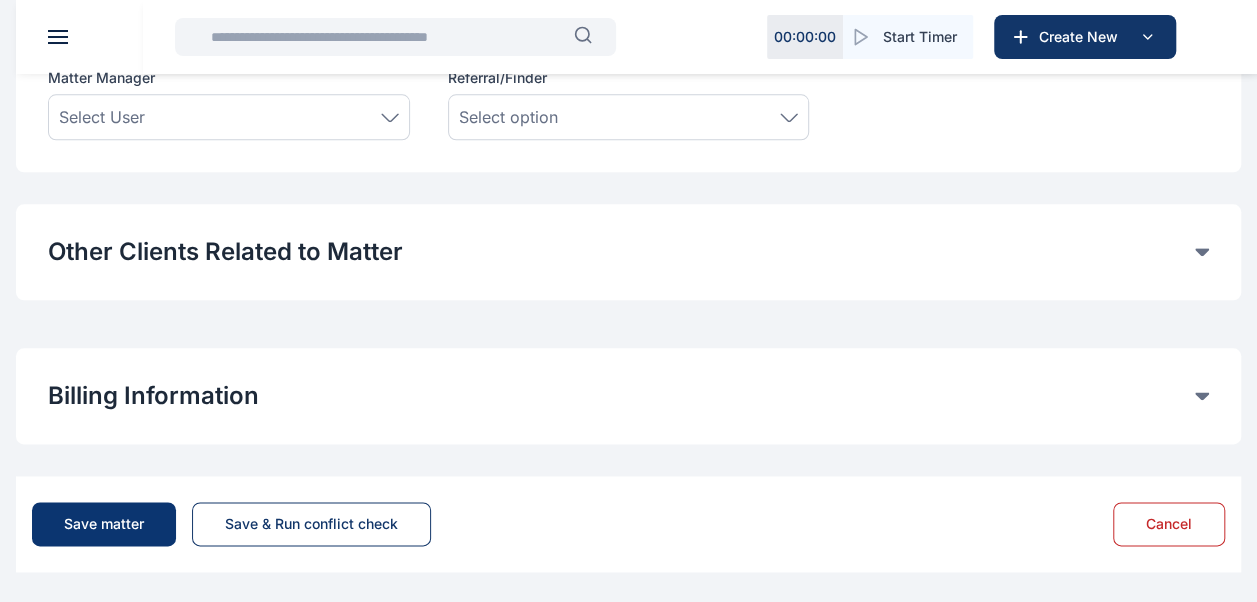 type on "**********" 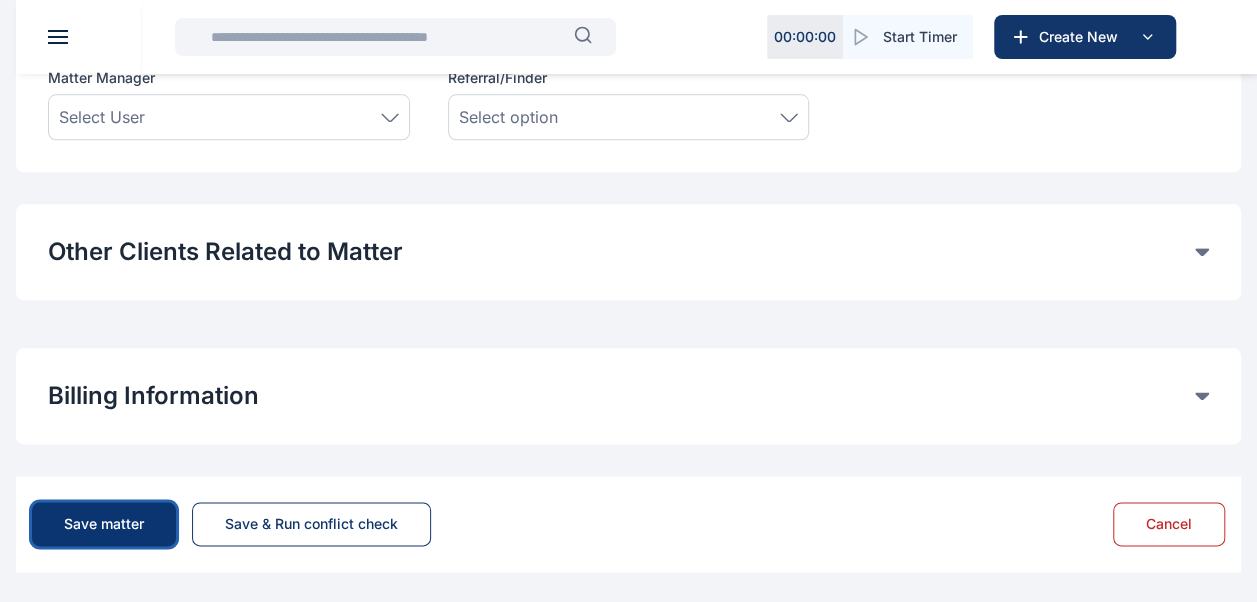 click on "Save matter" at bounding box center (104, 524) 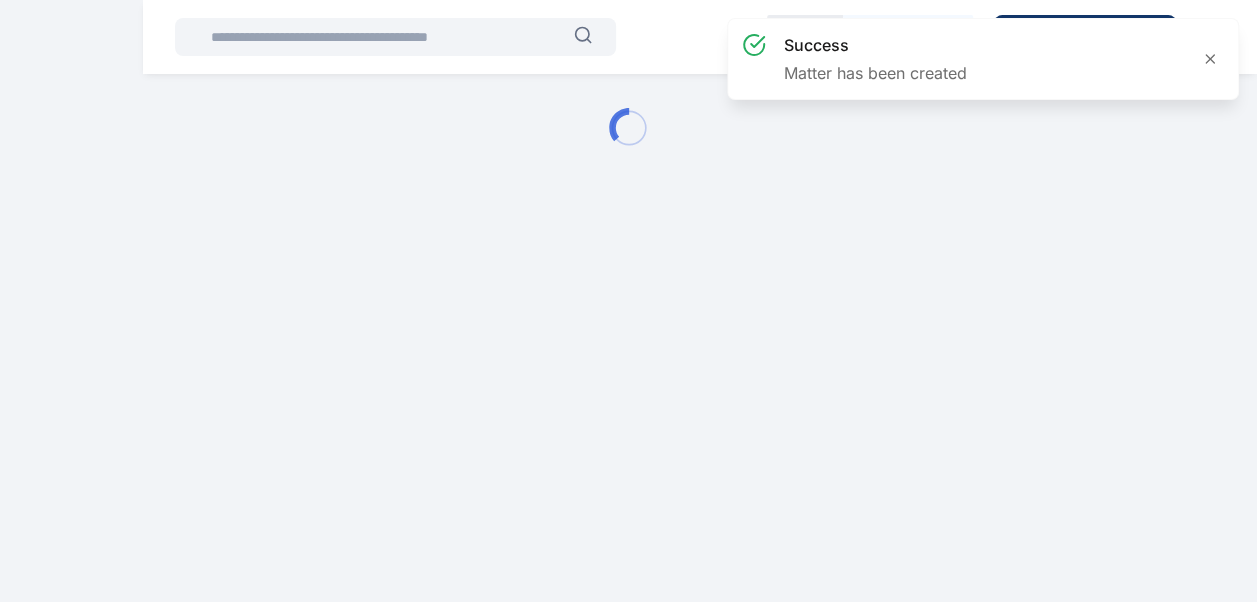 scroll, scrollTop: 0, scrollLeft: 0, axis: both 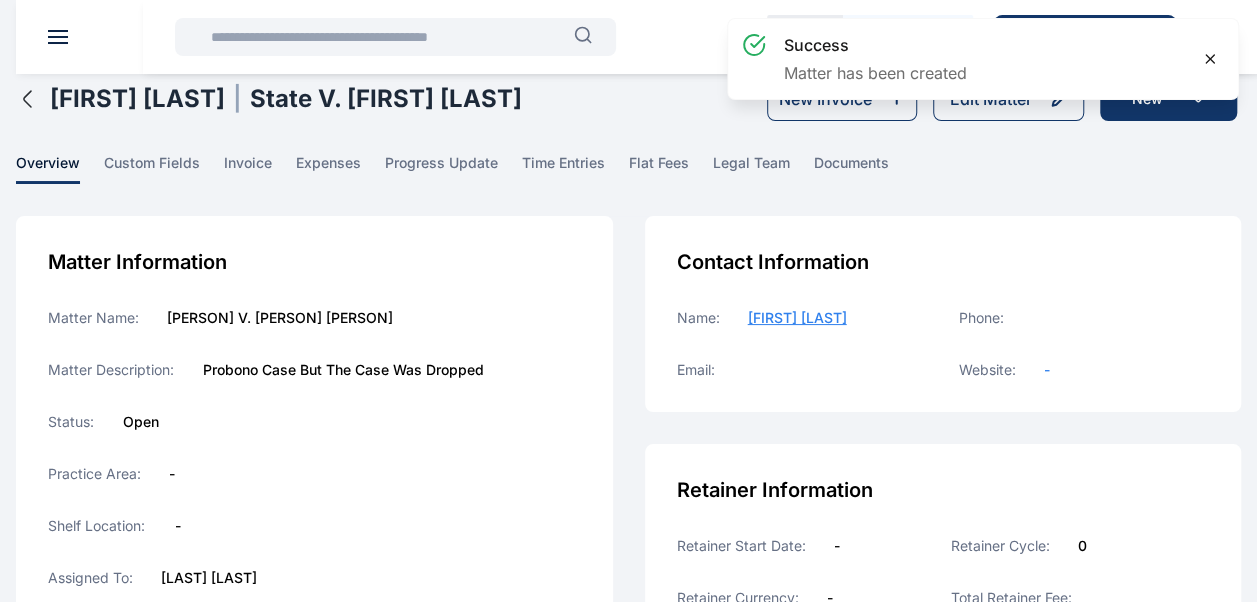 click 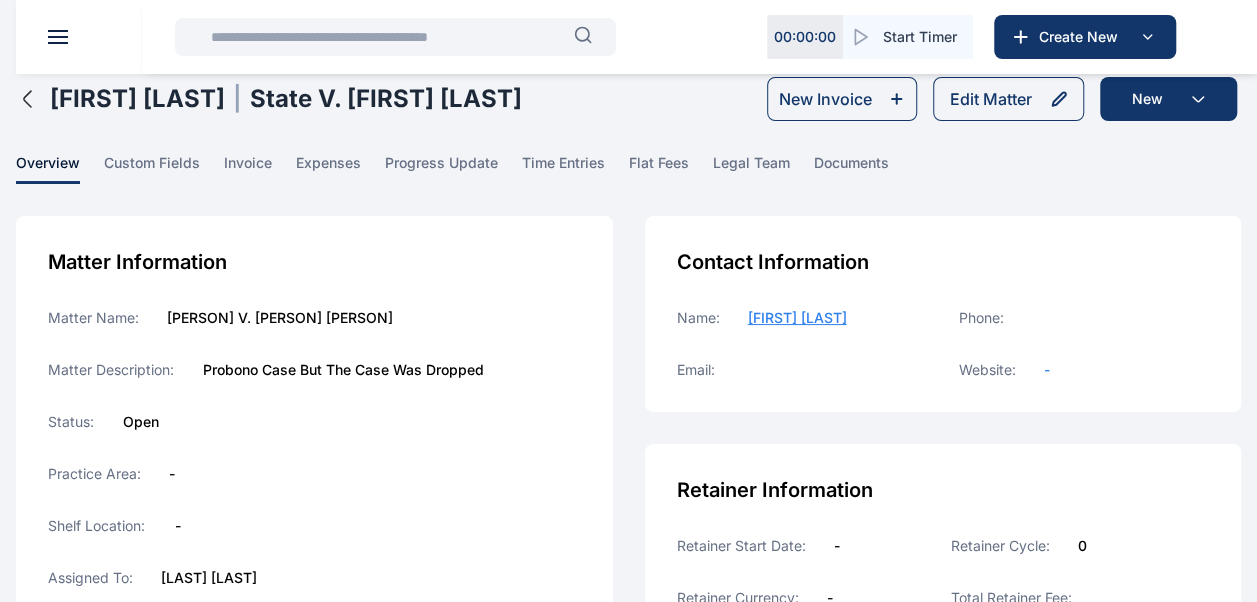 click at bounding box center [58, 37] 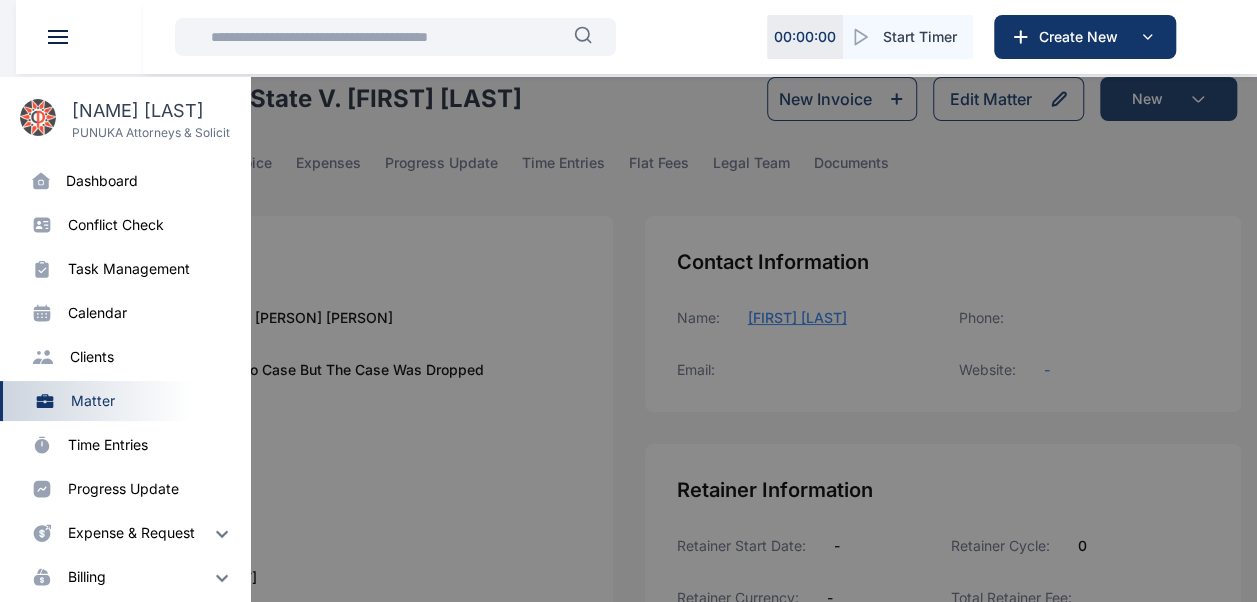 click on "Dashboard dashboard" at bounding box center [125, 181] 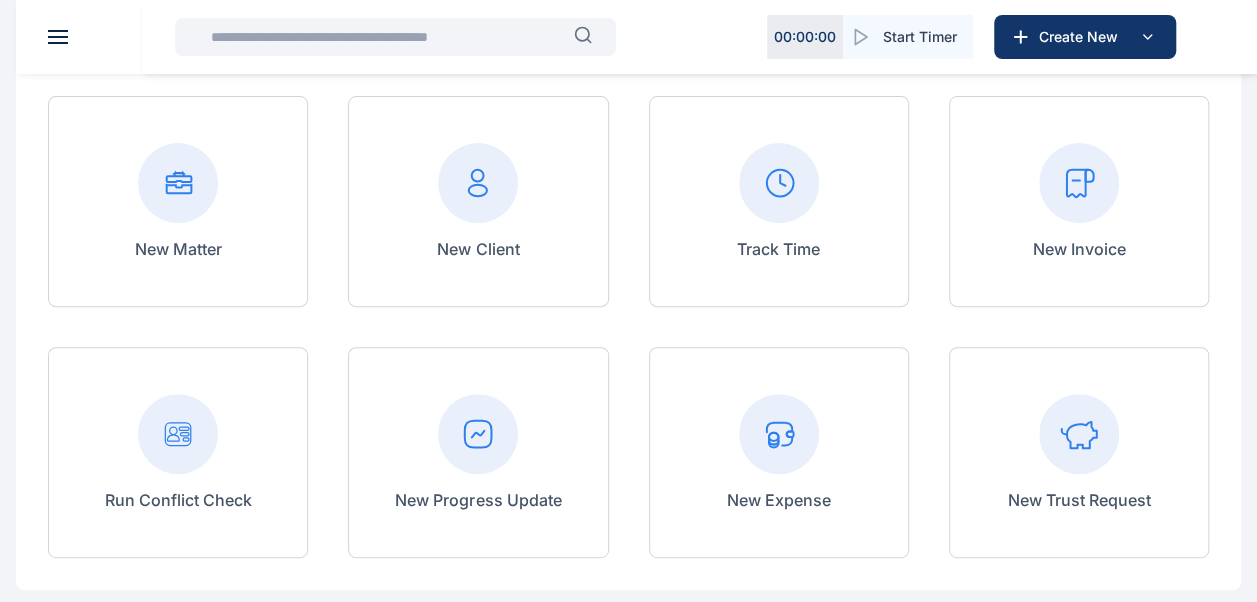 scroll, scrollTop: 174, scrollLeft: 0, axis: vertical 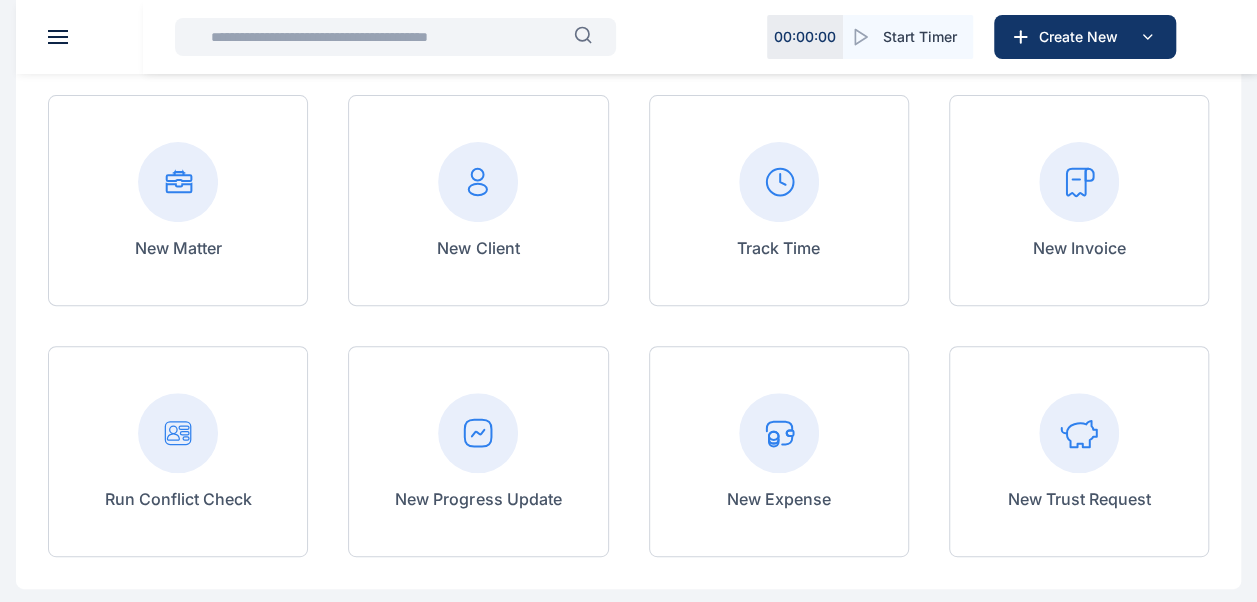 click on "New Progress Update" at bounding box center (478, 452) 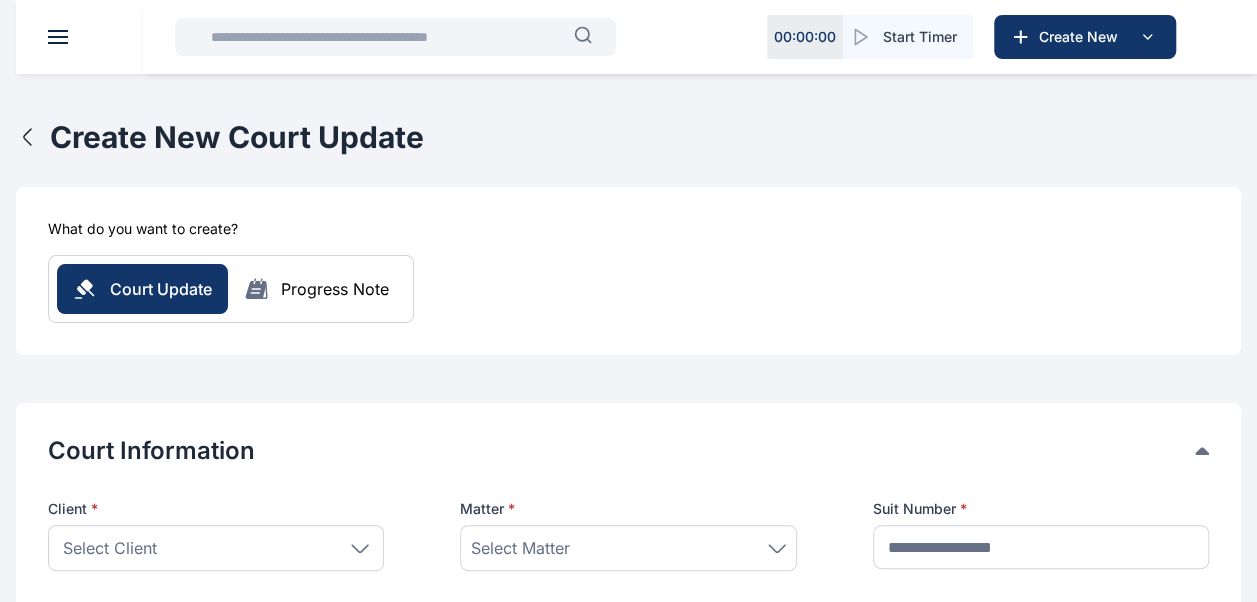 scroll, scrollTop: 187, scrollLeft: 0, axis: vertical 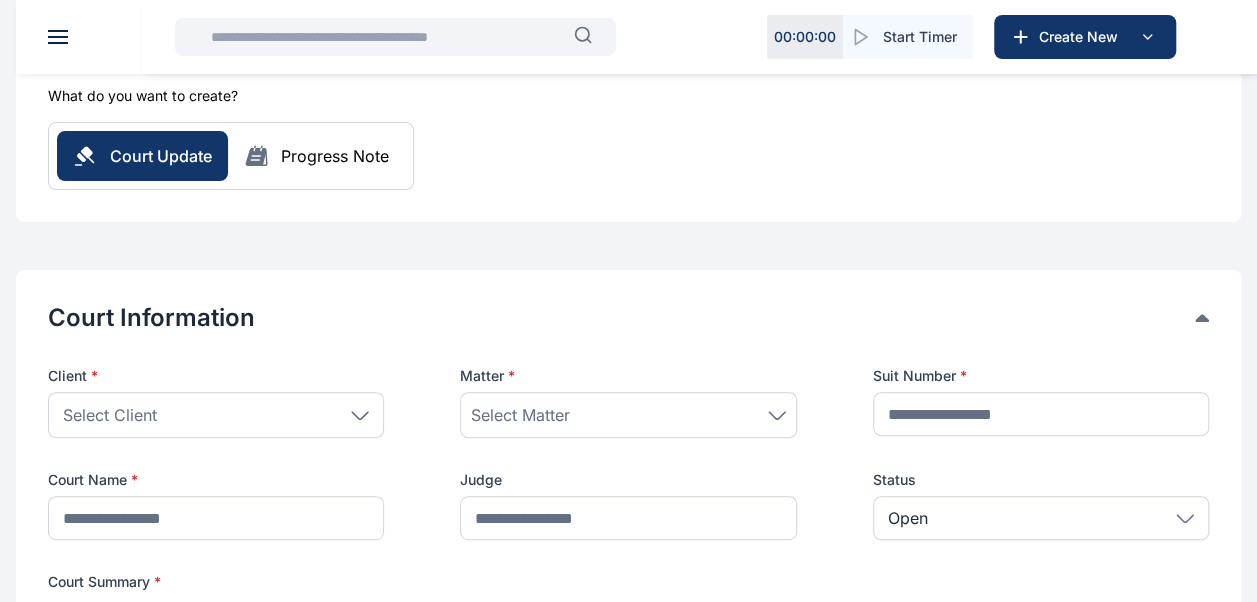click 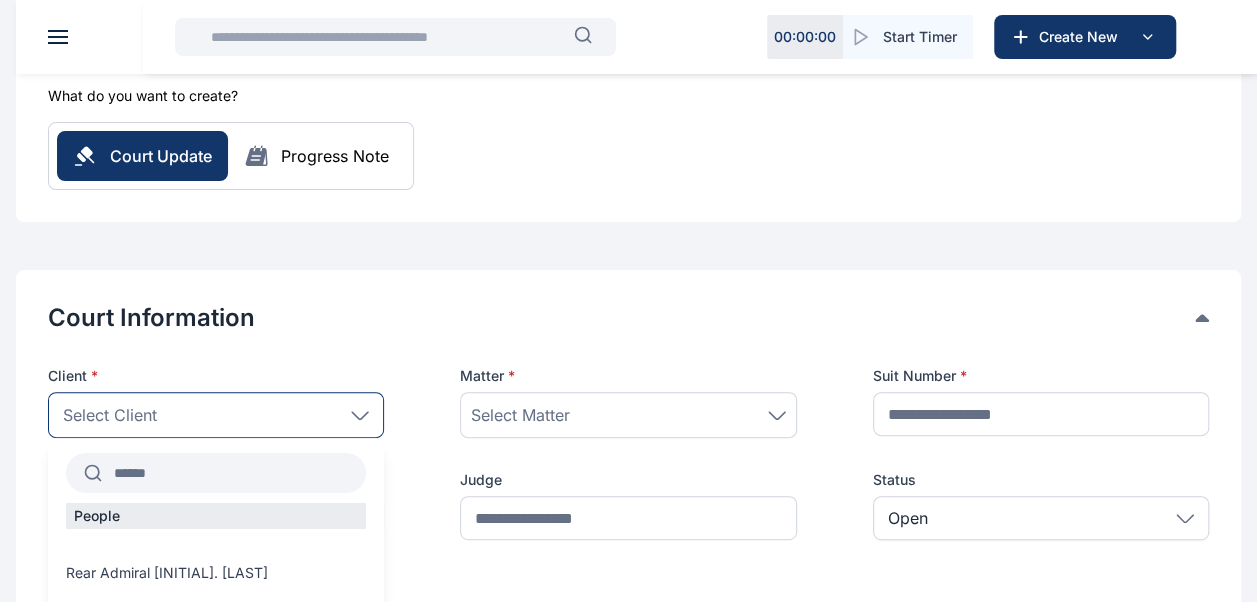 click at bounding box center (234, 473) 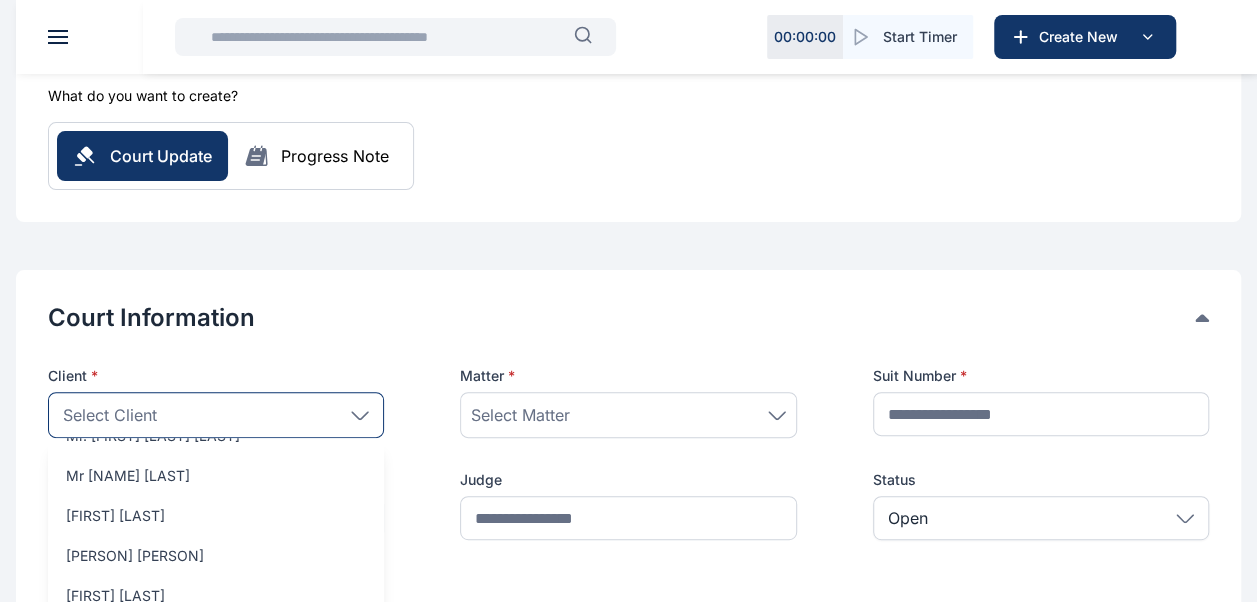 scroll, scrollTop: 146, scrollLeft: 0, axis: vertical 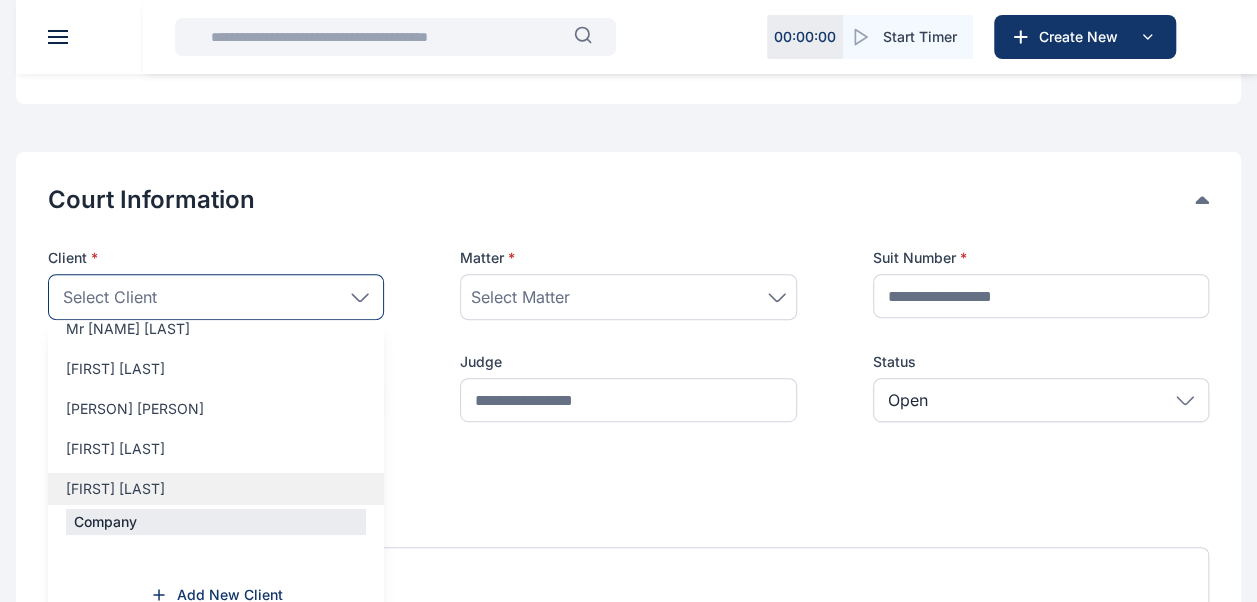 type on "******" 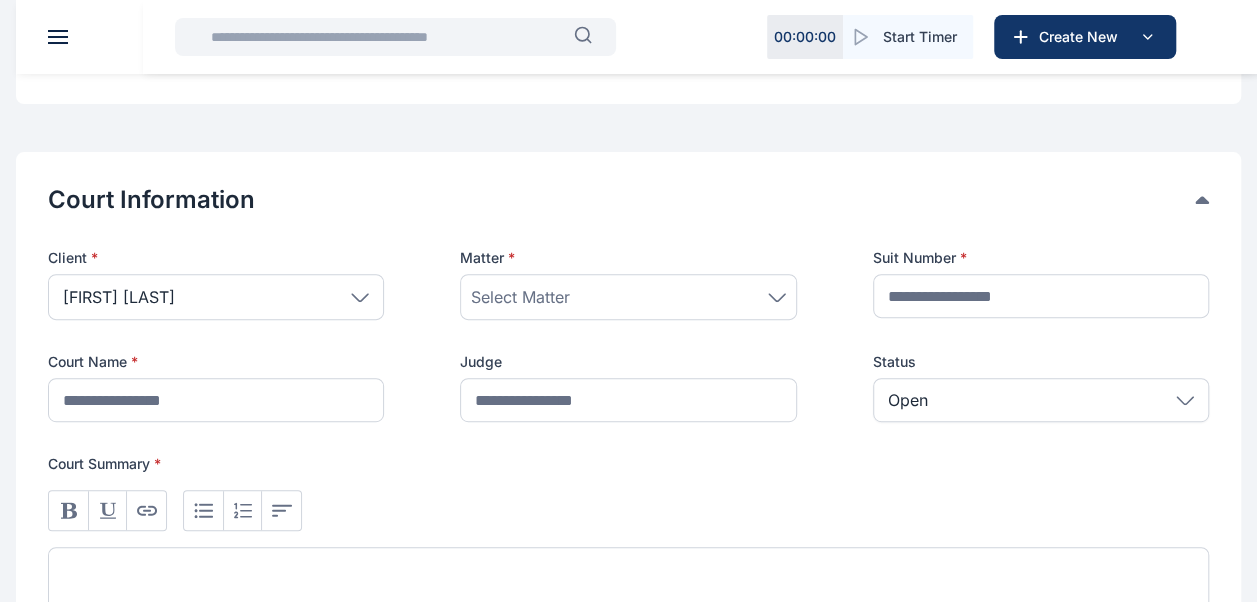click on "Select Matter" at bounding box center (628, 297) 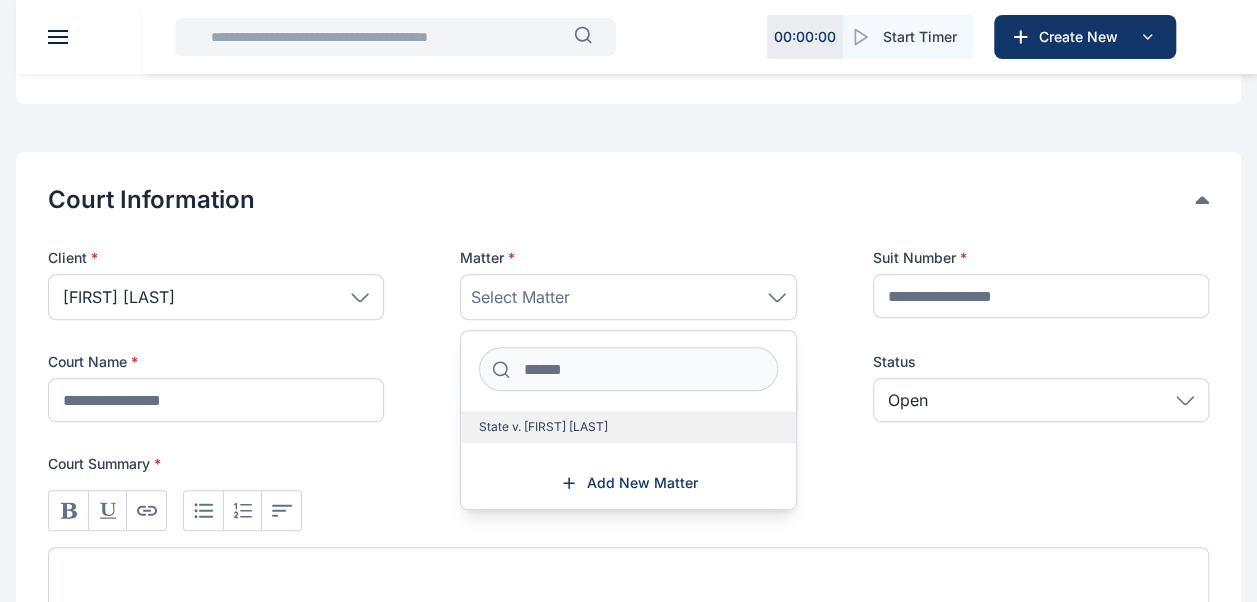 click on "State v. [FIRST] [LAST]" at bounding box center (543, 427) 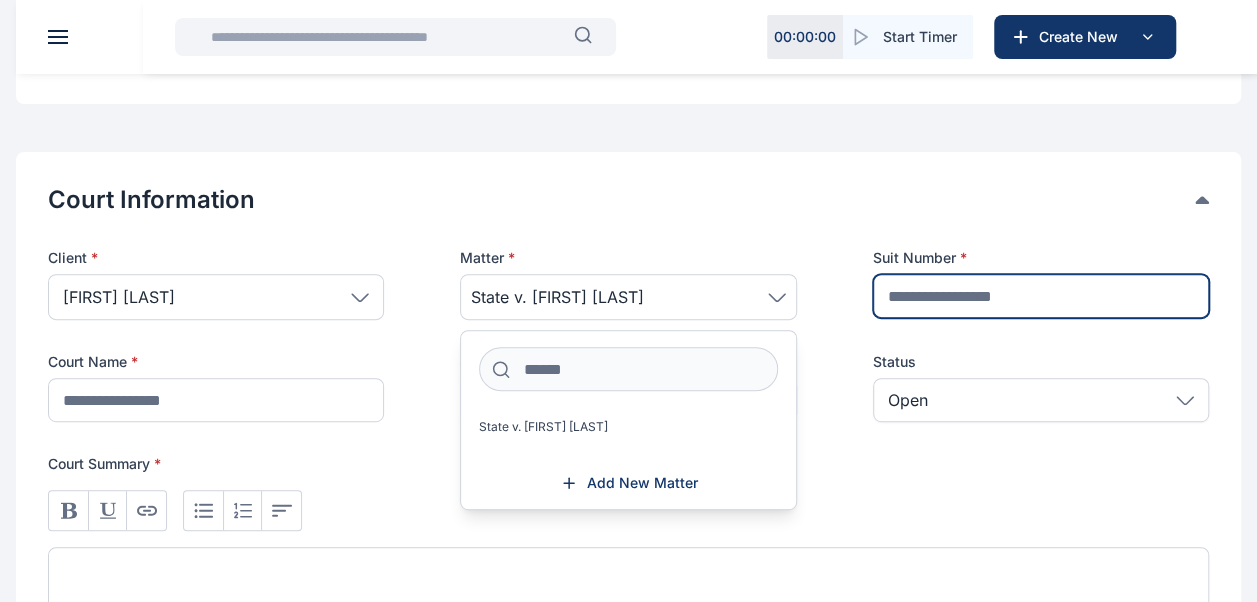 click at bounding box center [1041, 296] 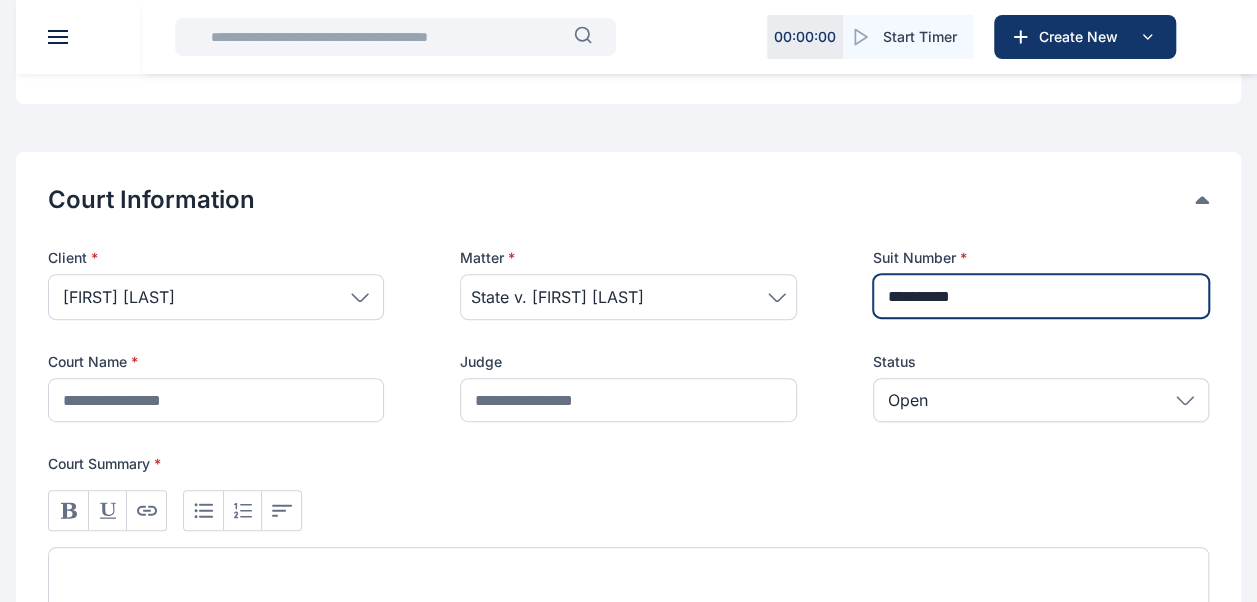 type on "**********" 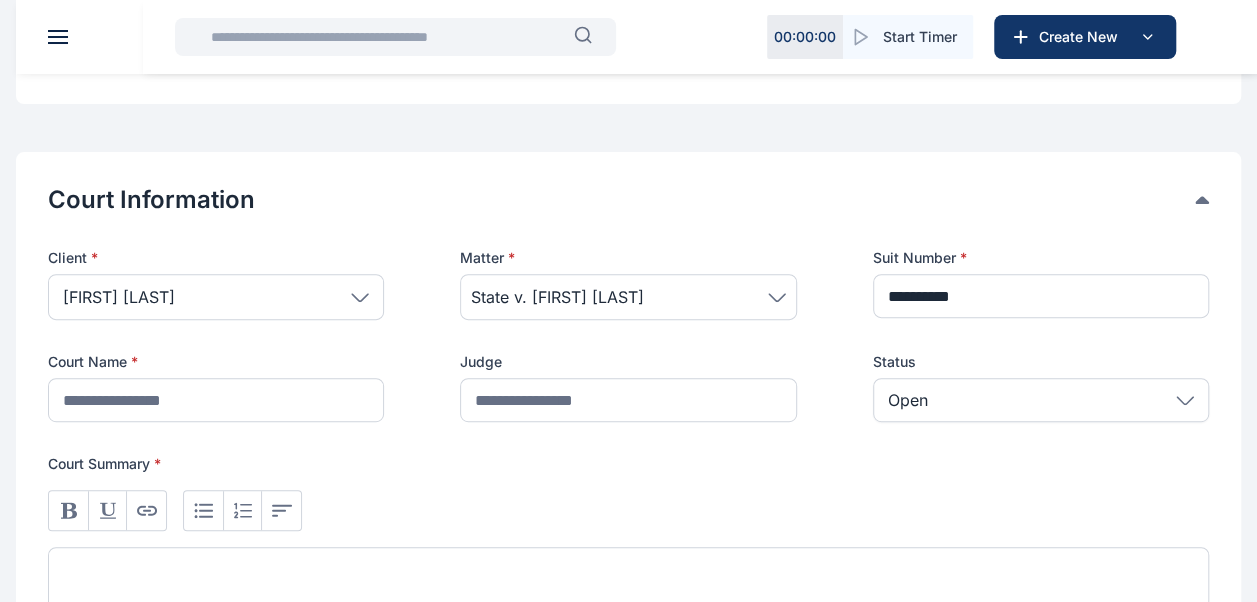 click on "**********" at bounding box center (628, 471) 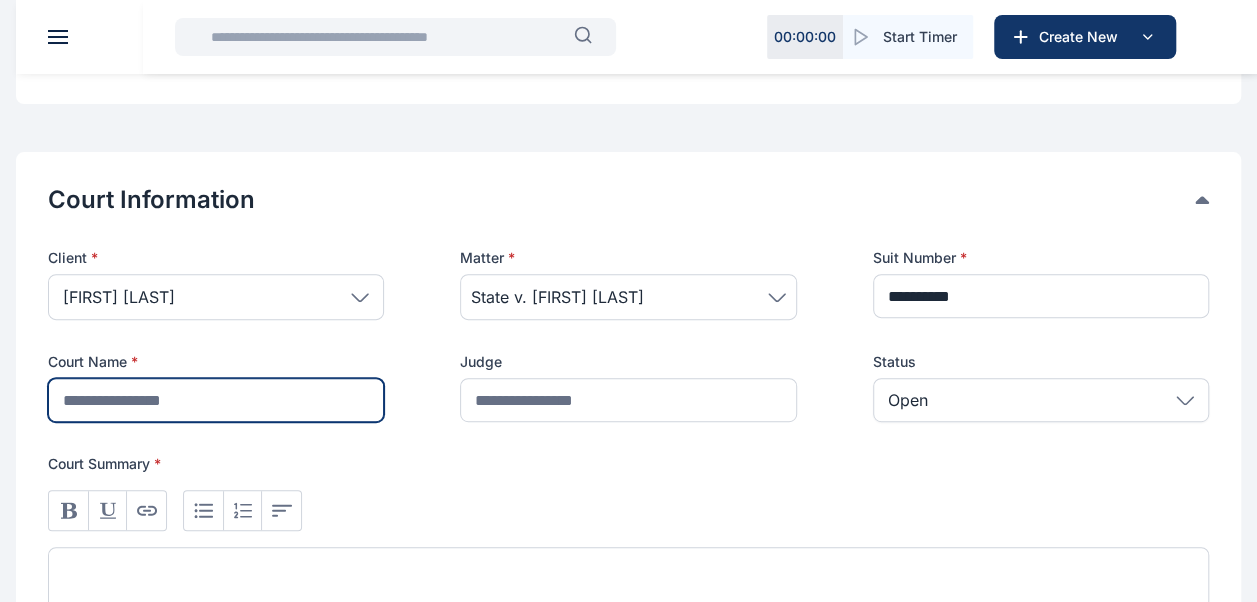 click at bounding box center [216, 400] 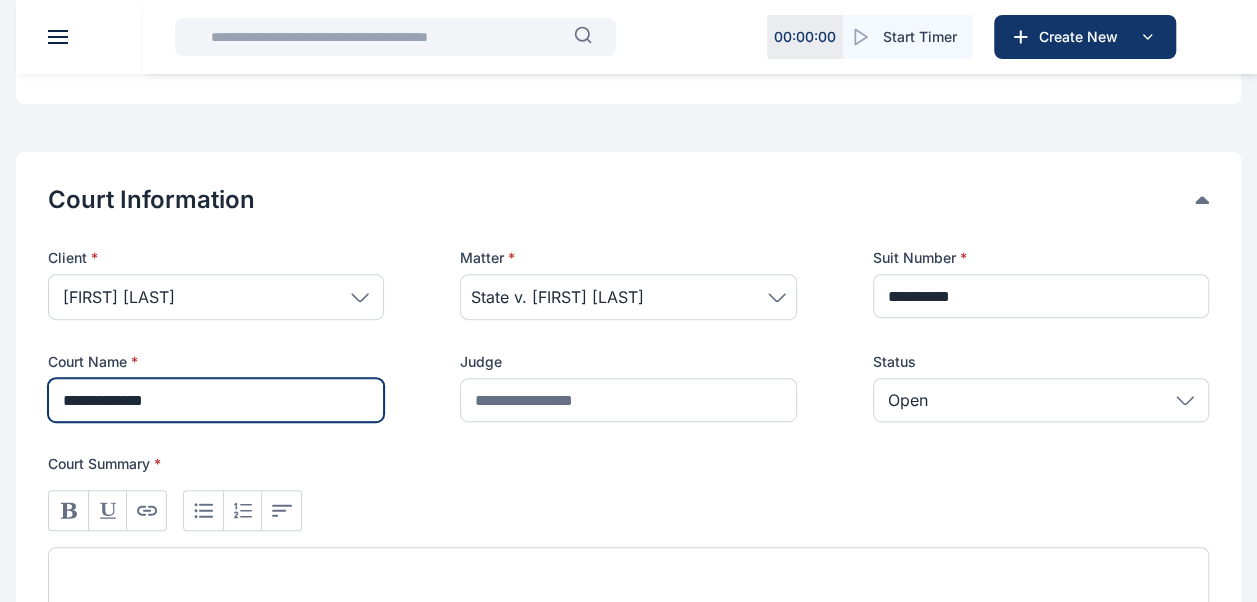 type on "**********" 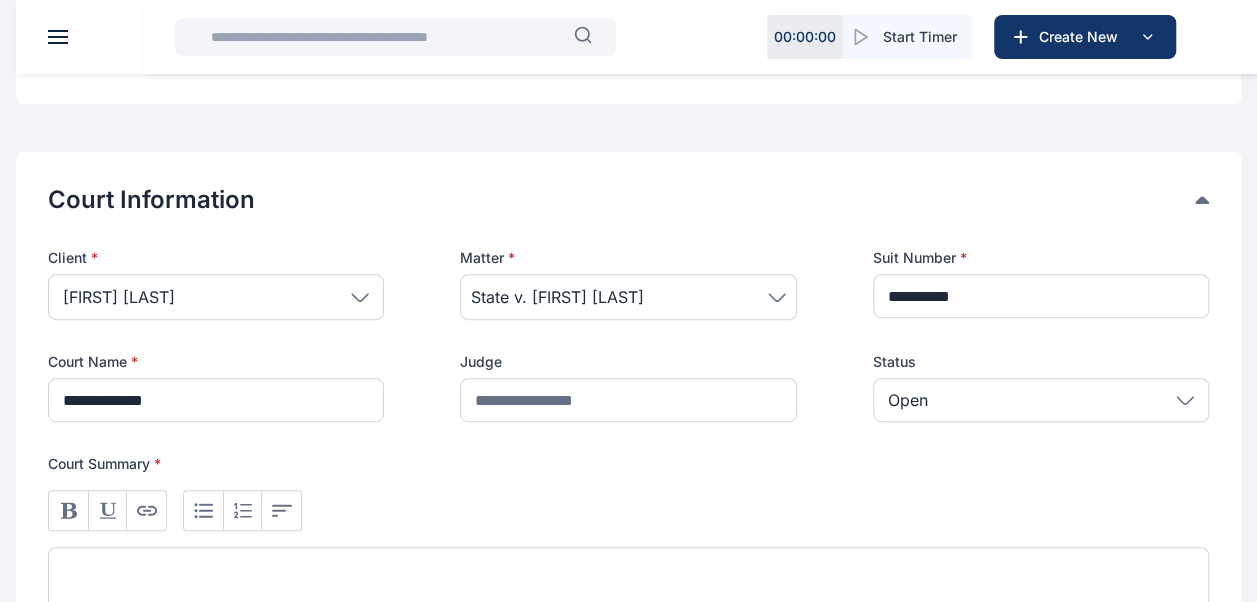click at bounding box center [628, 510] 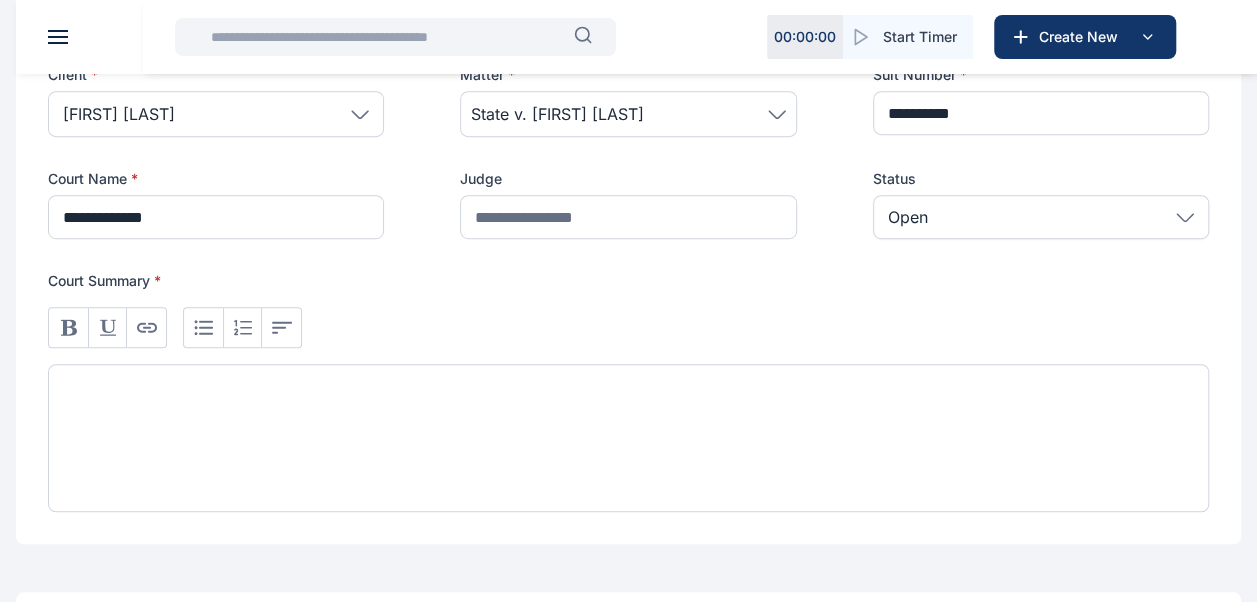 scroll, scrollTop: 489, scrollLeft: 0, axis: vertical 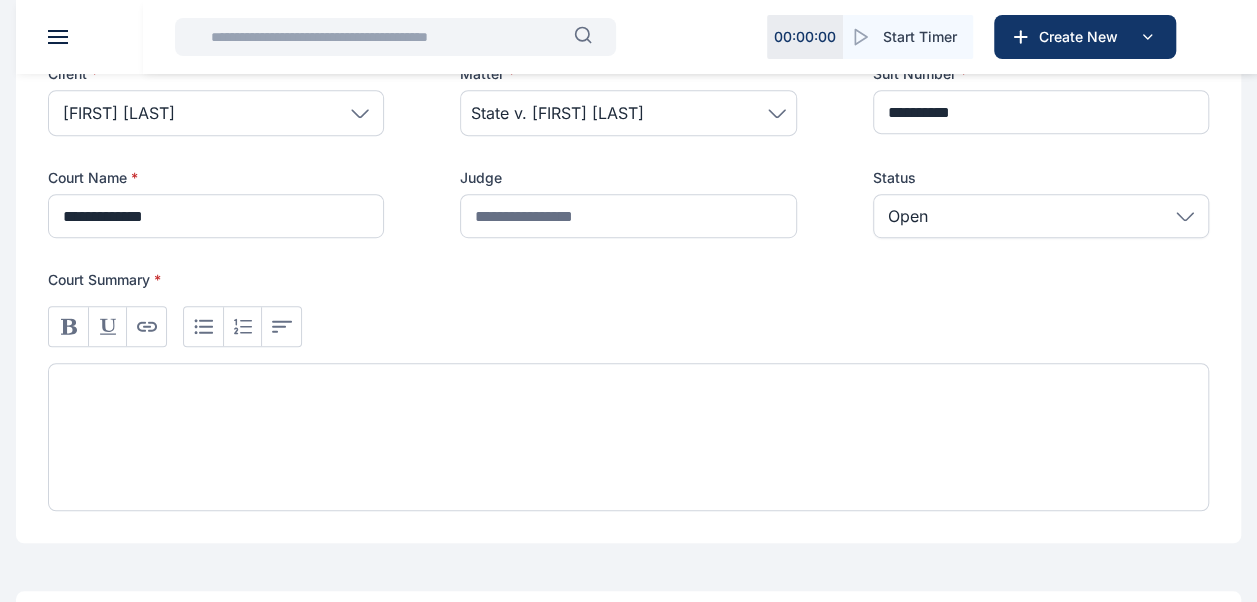 click at bounding box center (628, 437) 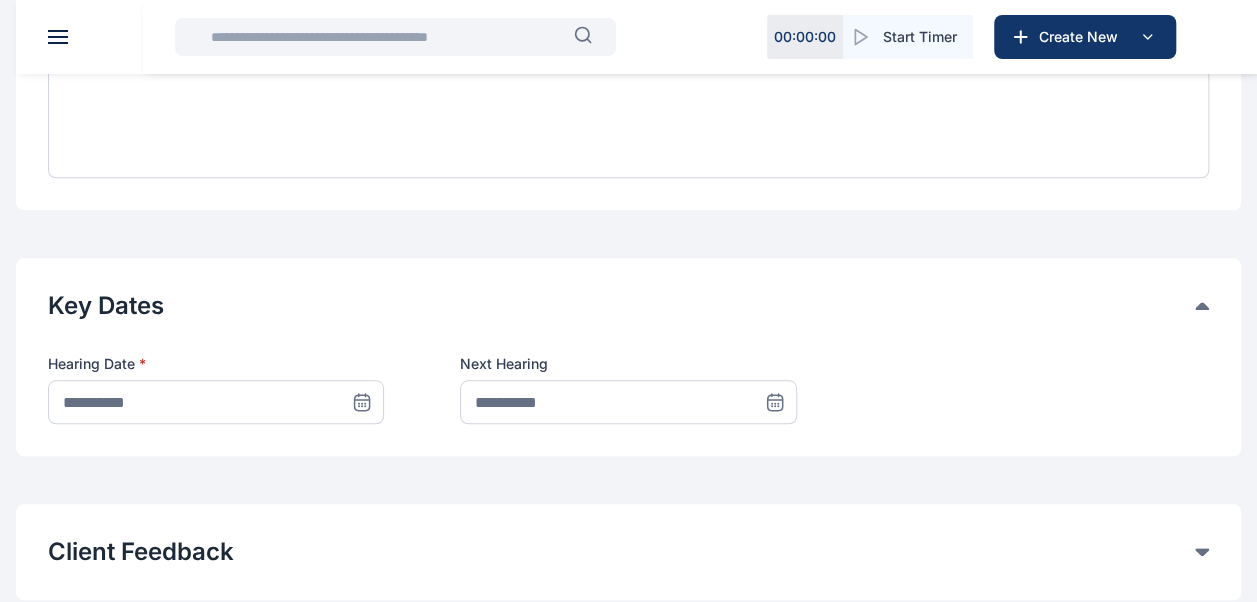 scroll, scrollTop: 825, scrollLeft: 0, axis: vertical 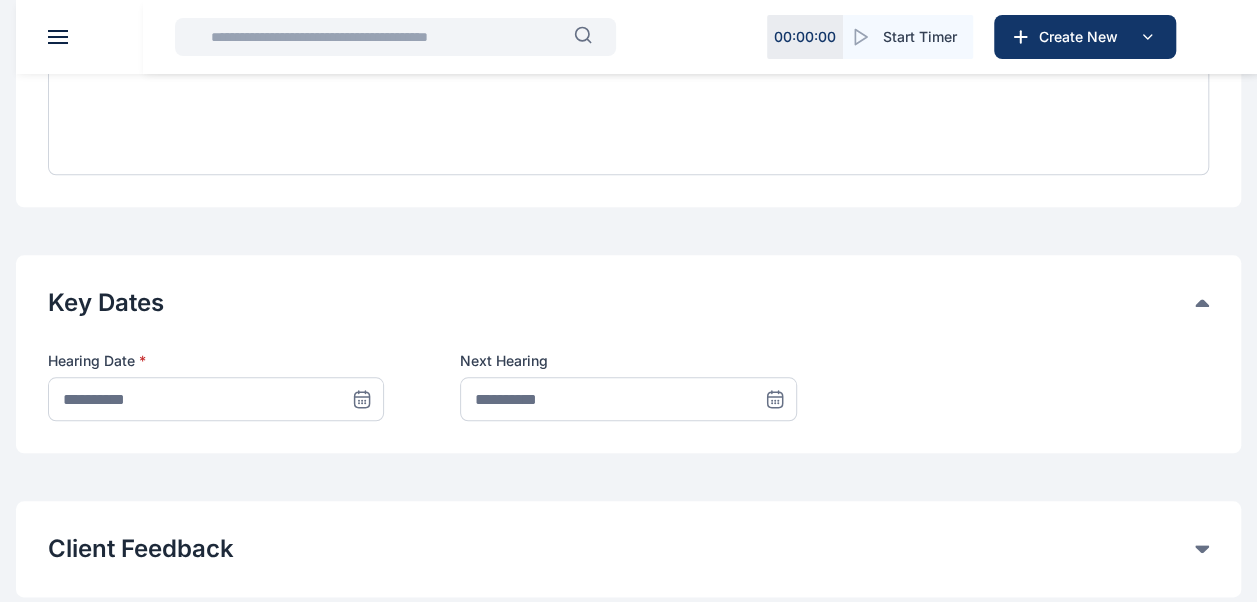 click 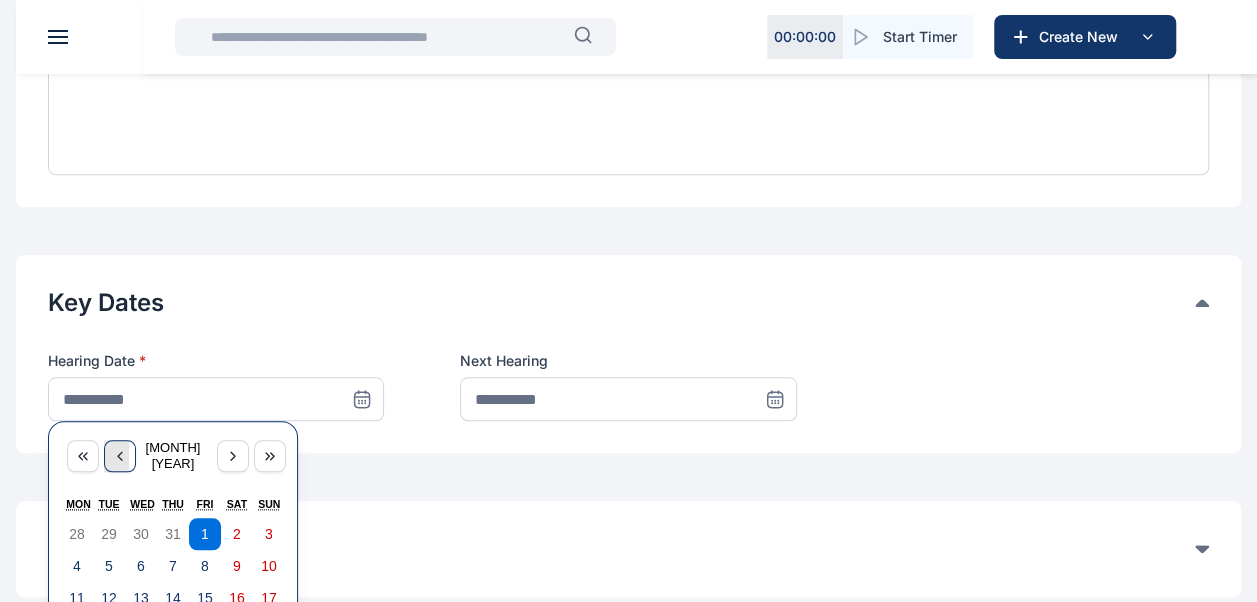 click 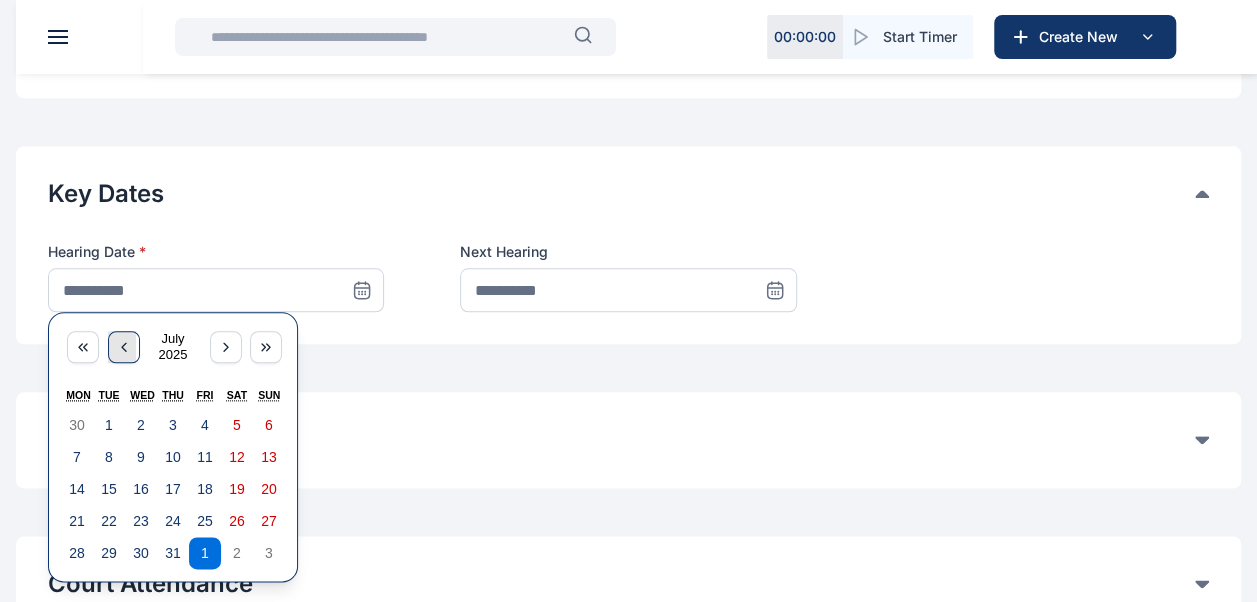 scroll, scrollTop: 935, scrollLeft: 0, axis: vertical 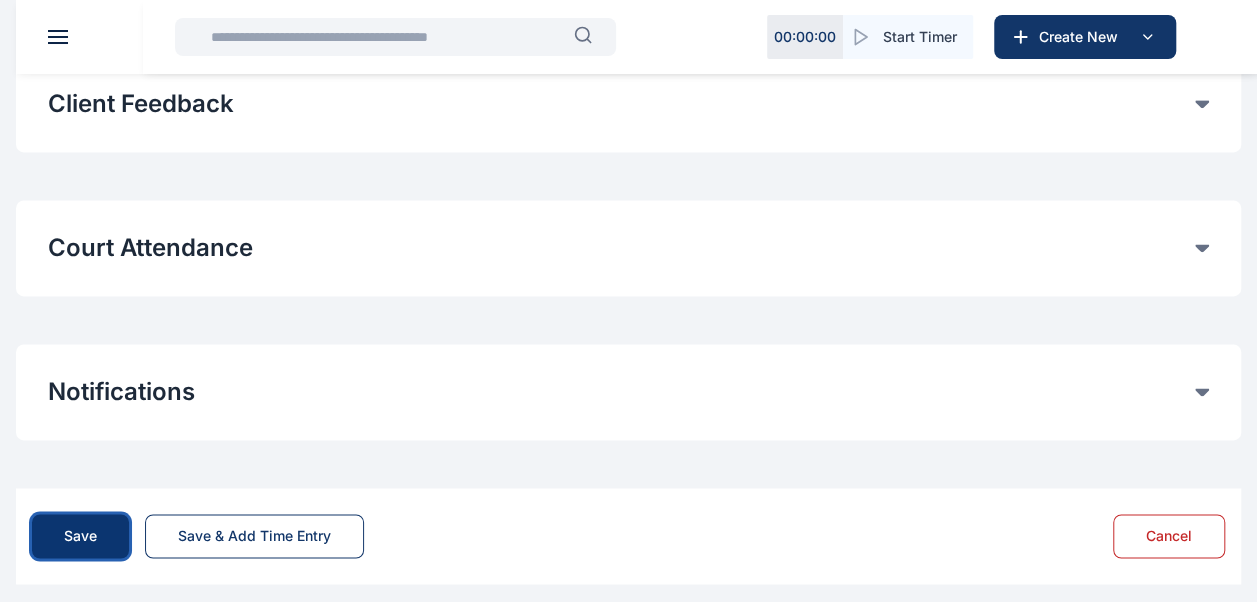 click on "Save" at bounding box center [80, 536] 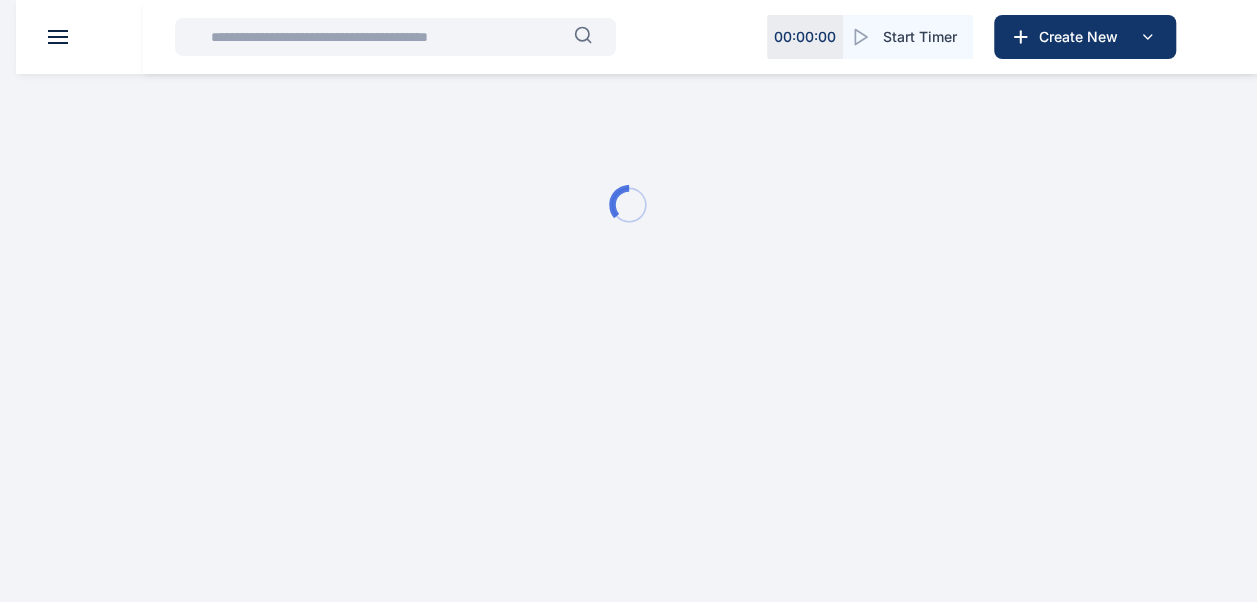 scroll, scrollTop: 0, scrollLeft: 0, axis: both 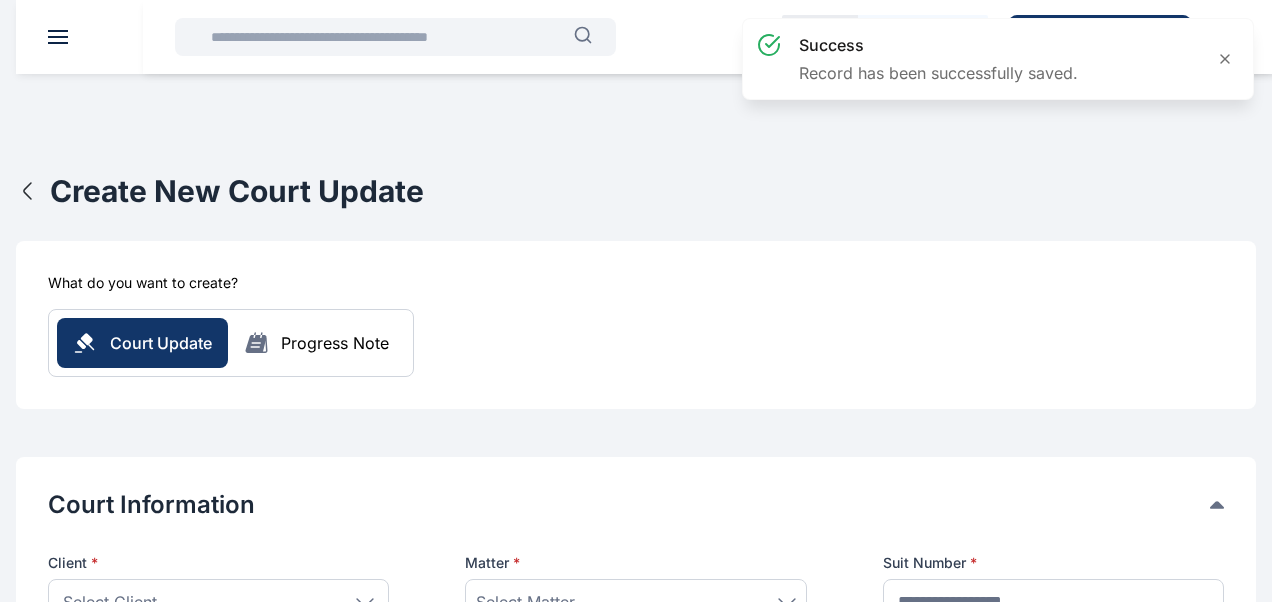 type 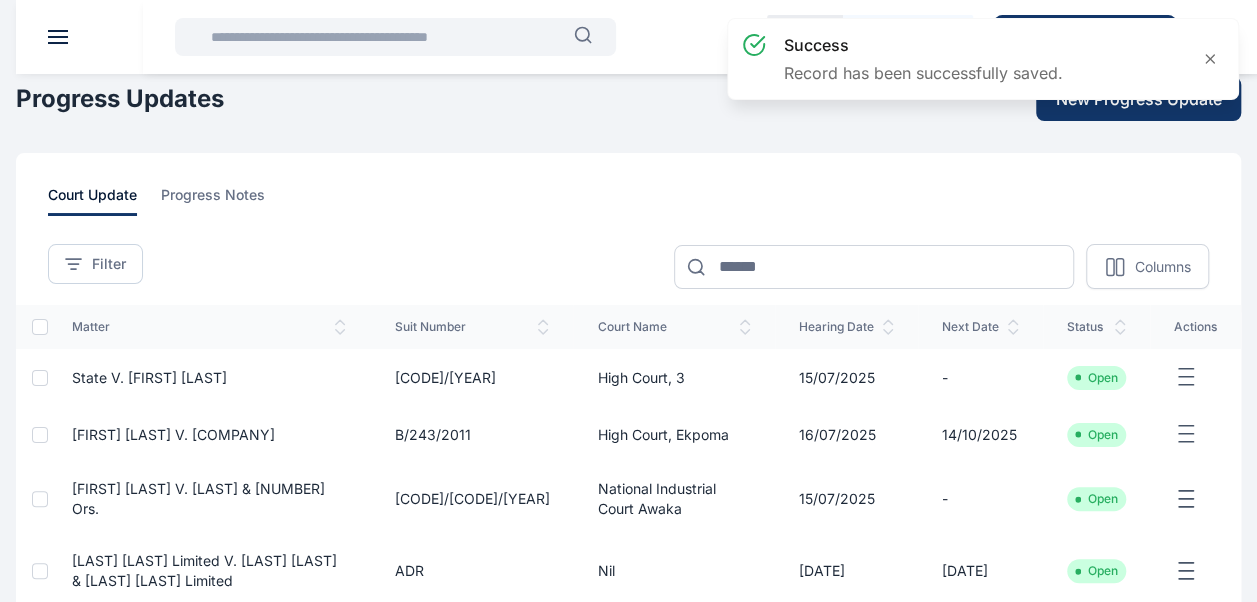 click 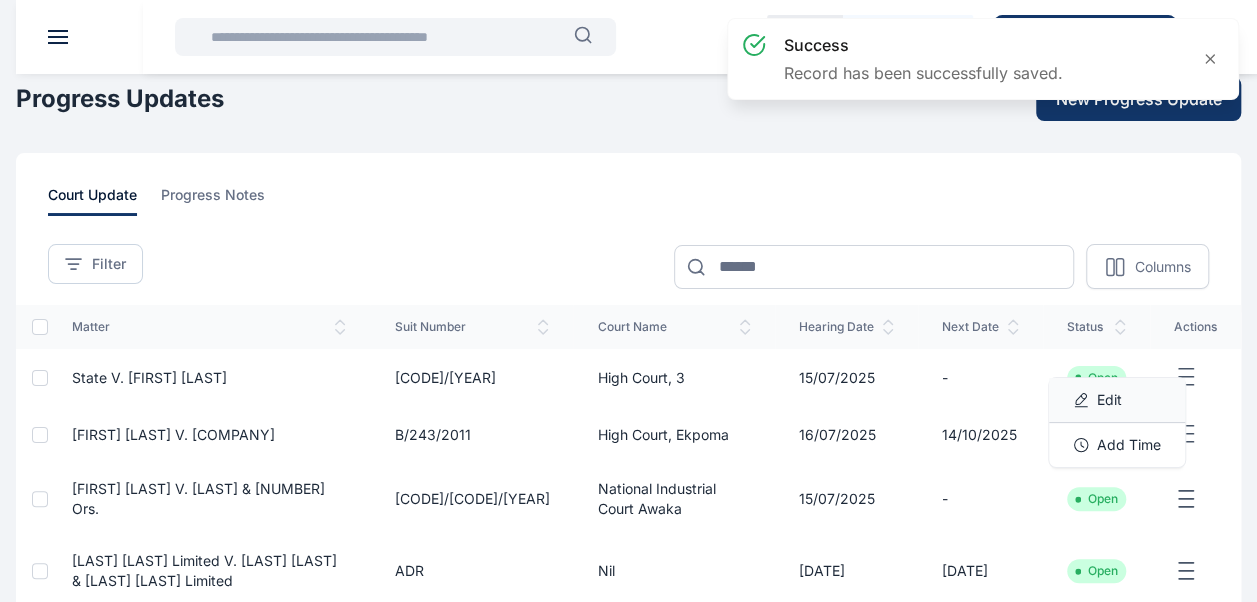 click on "Edit" at bounding box center [1117, 400] 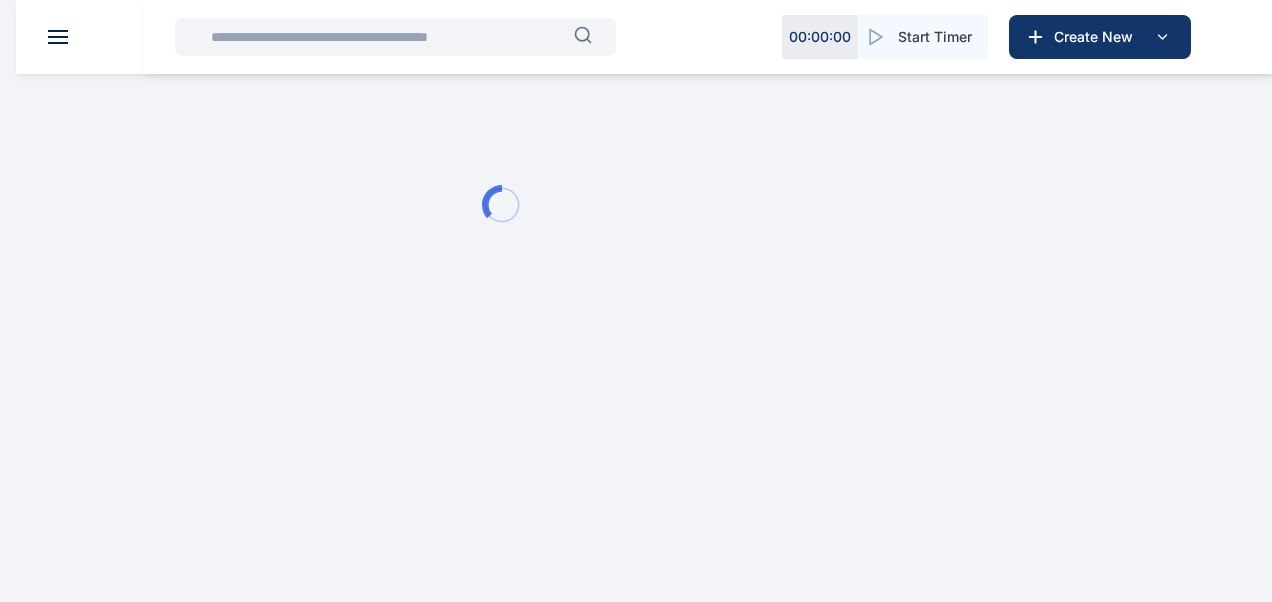 type on "**********" 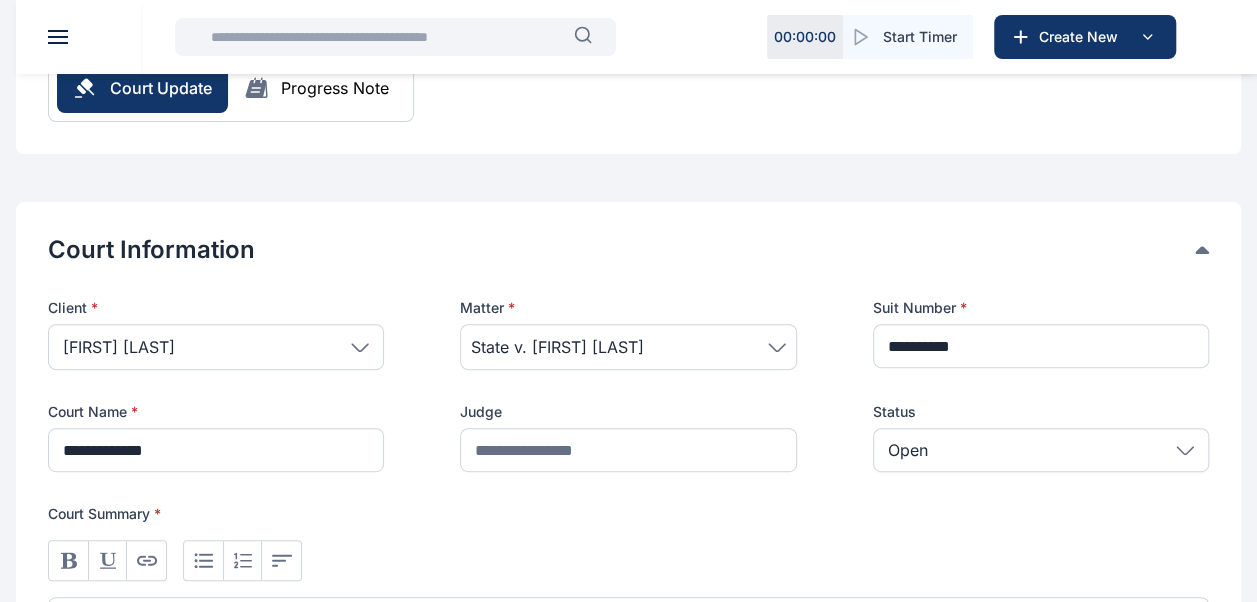 scroll, scrollTop: 270, scrollLeft: 0, axis: vertical 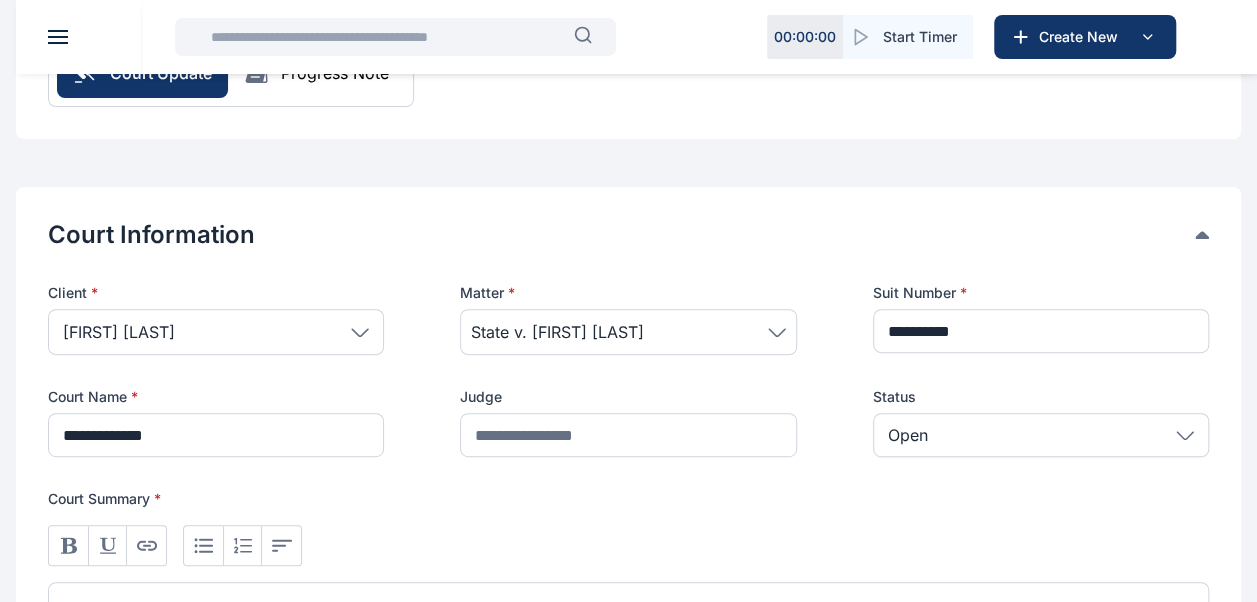 click on "Open" at bounding box center (1041, 435) 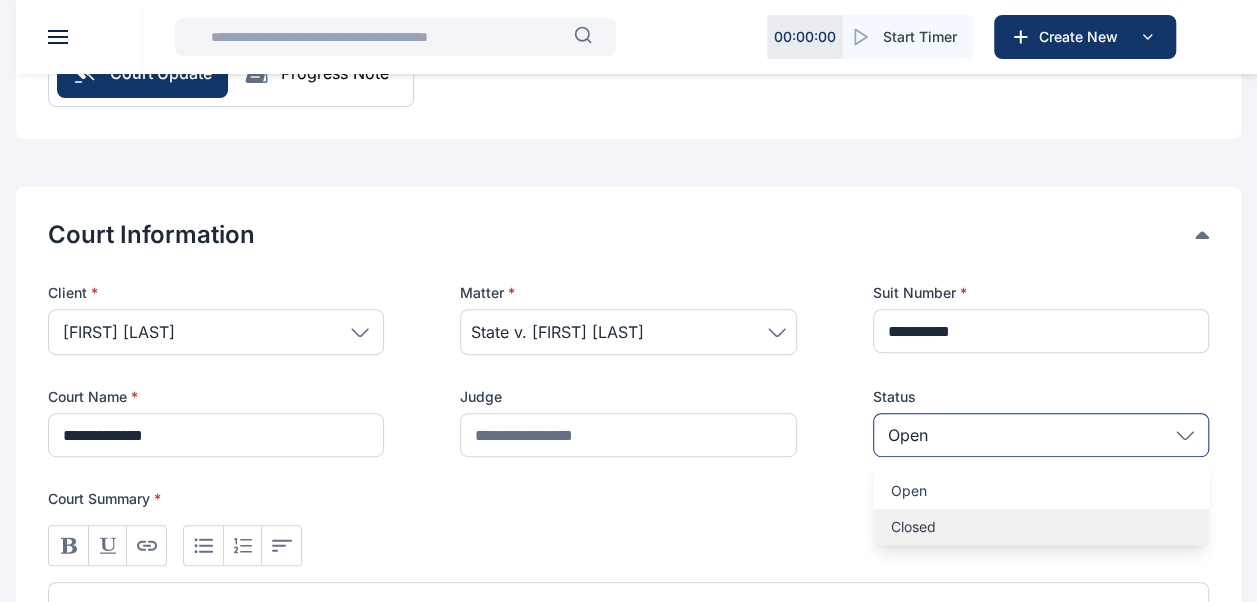 click on "Closed" at bounding box center (1041, 527) 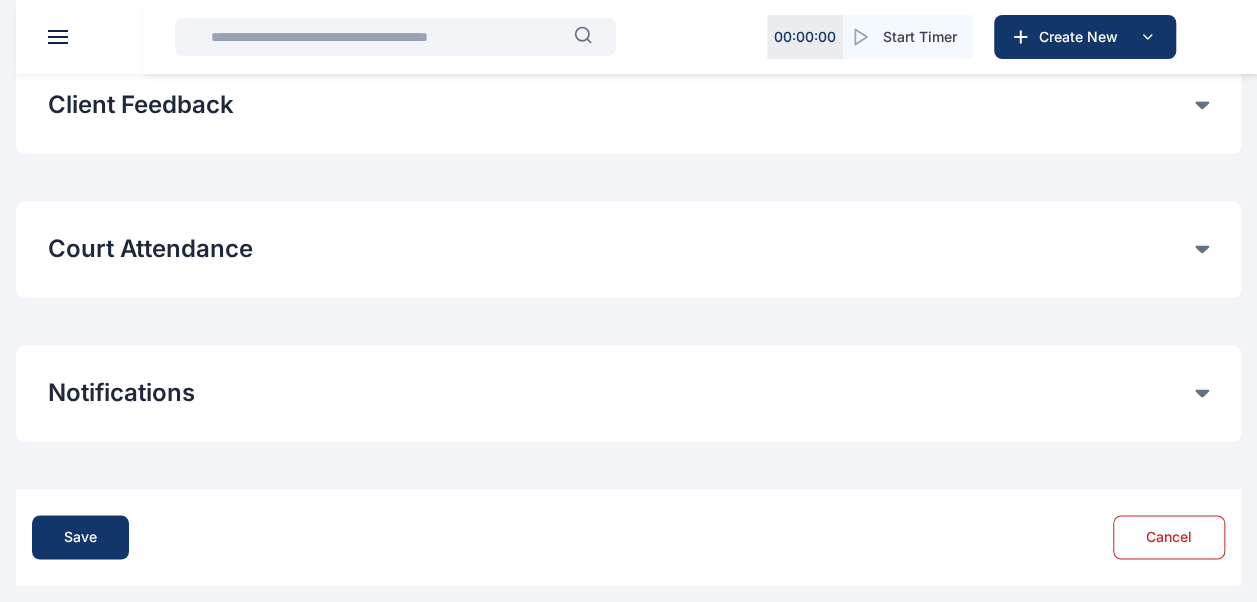 scroll, scrollTop: 1282, scrollLeft: 0, axis: vertical 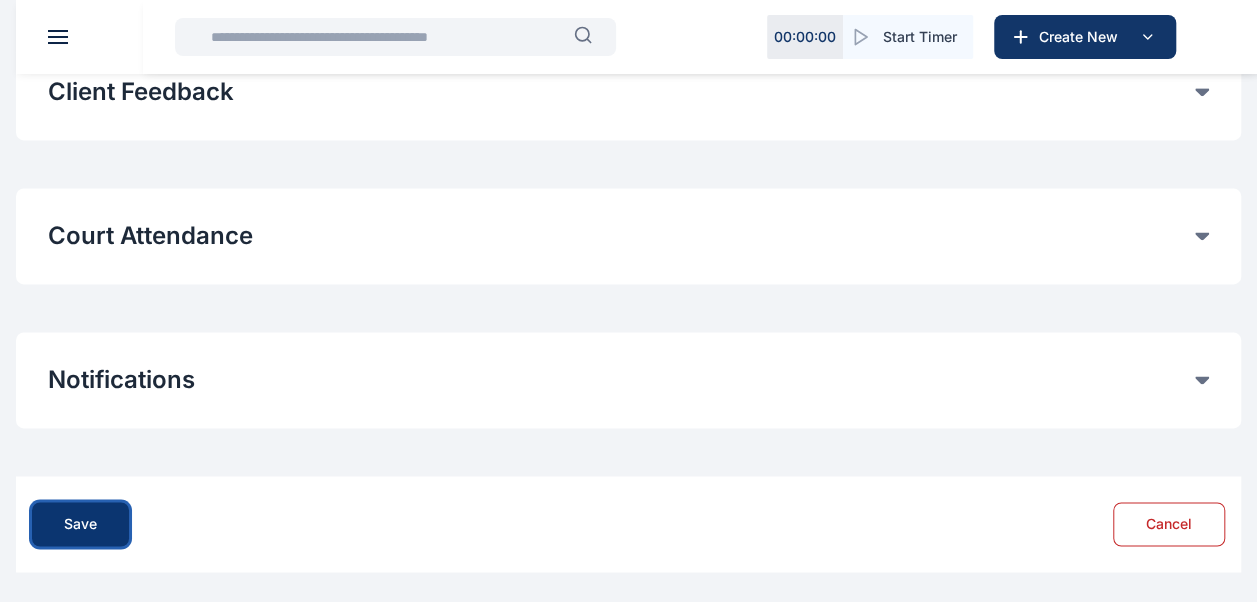click on "Save" at bounding box center (80, 524) 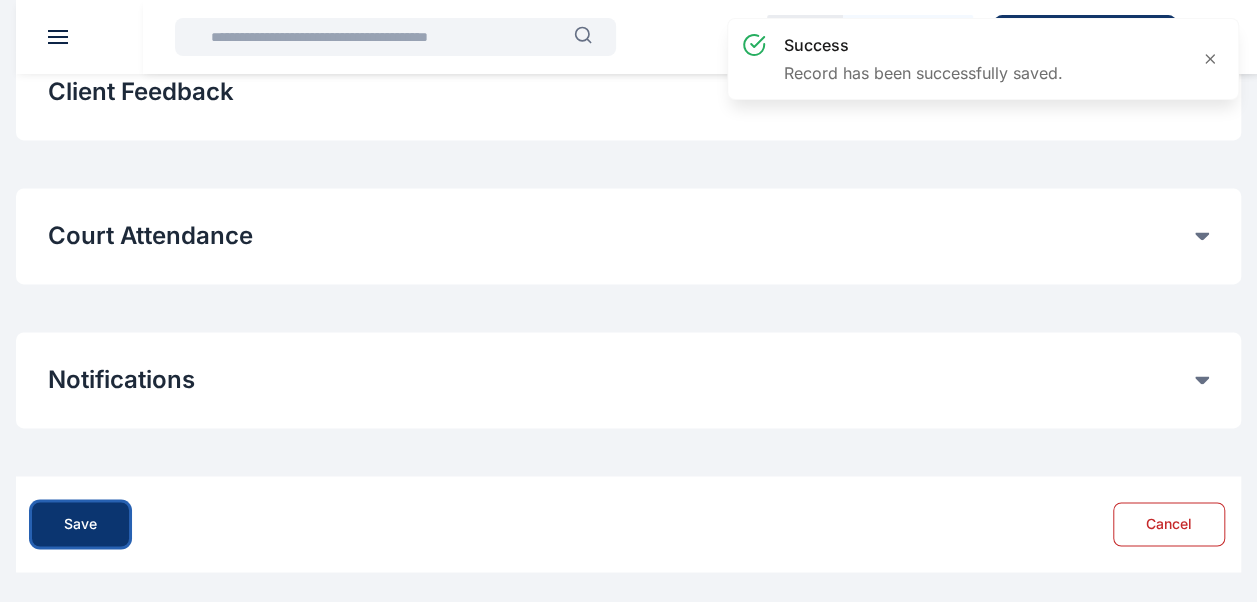 scroll, scrollTop: 0, scrollLeft: 0, axis: both 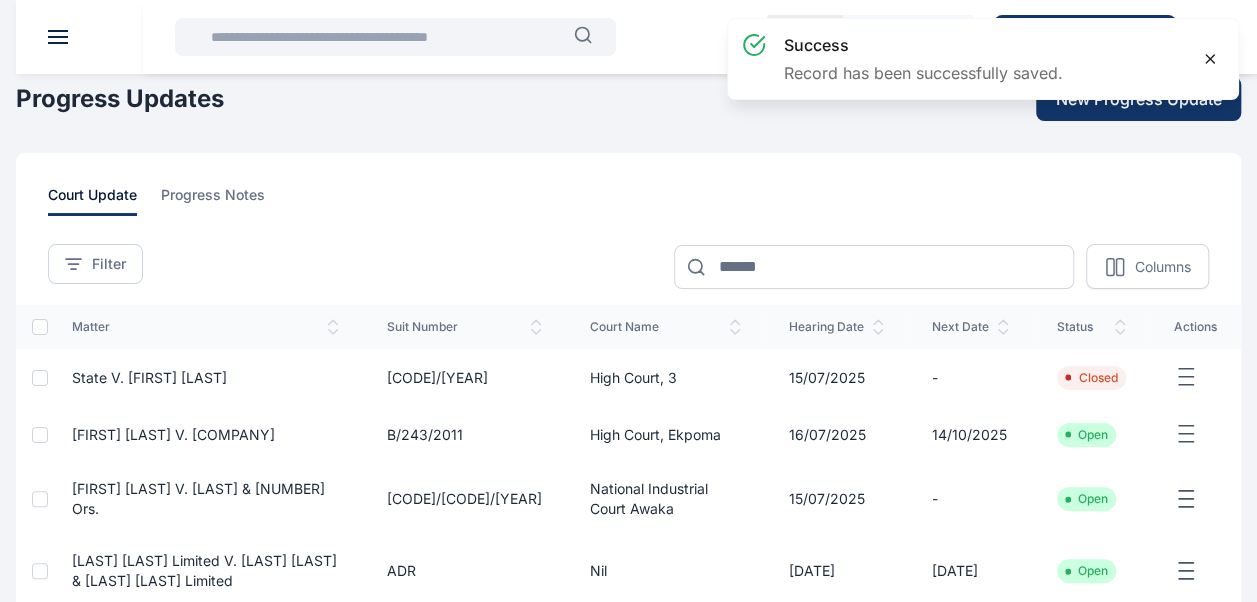 click 